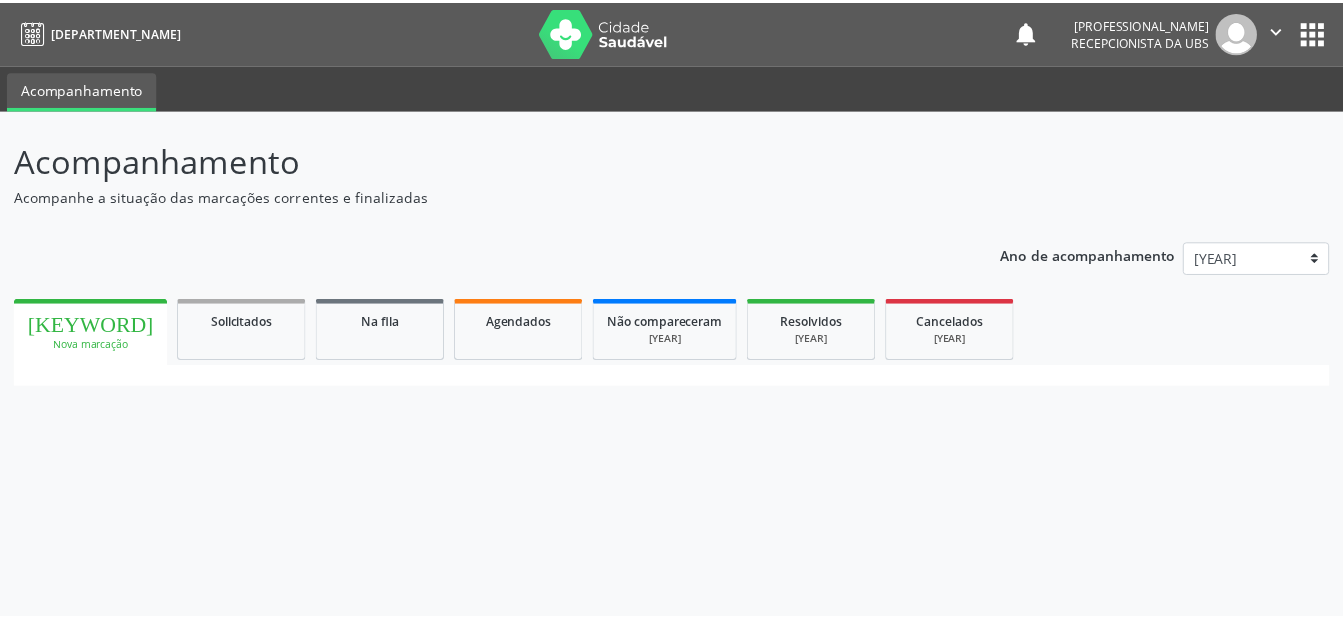 scroll, scrollTop: 0, scrollLeft: 0, axis: both 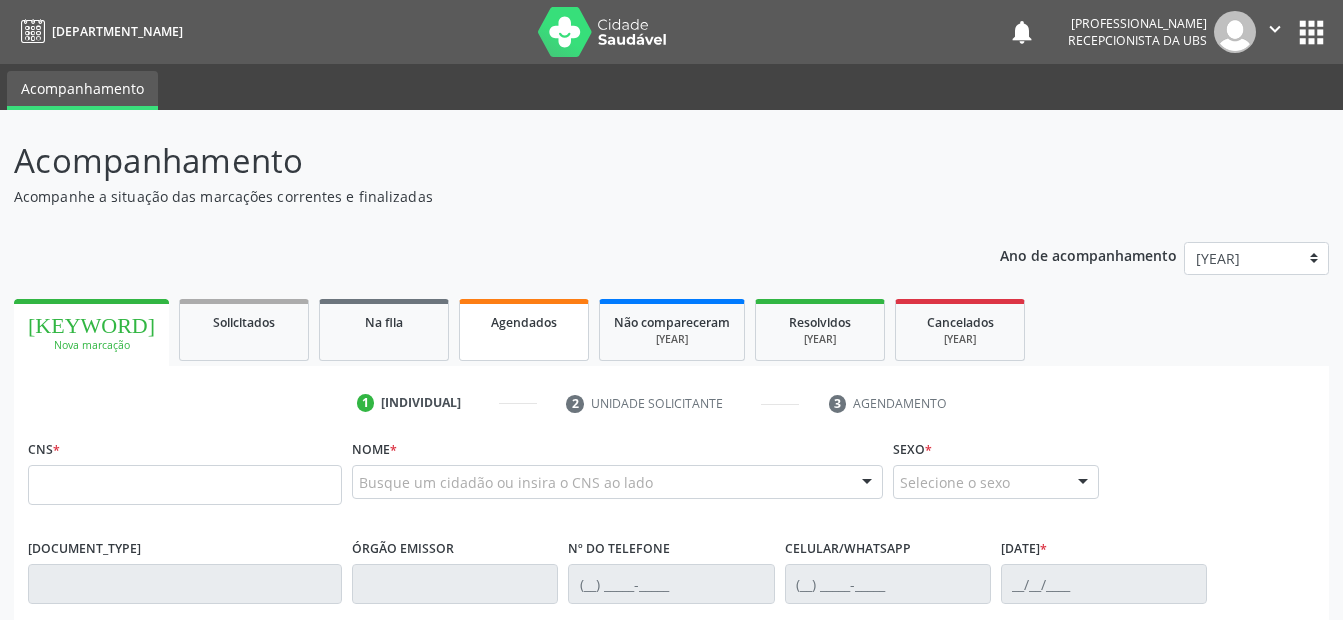 click on "Agendados" at bounding box center [524, 330] 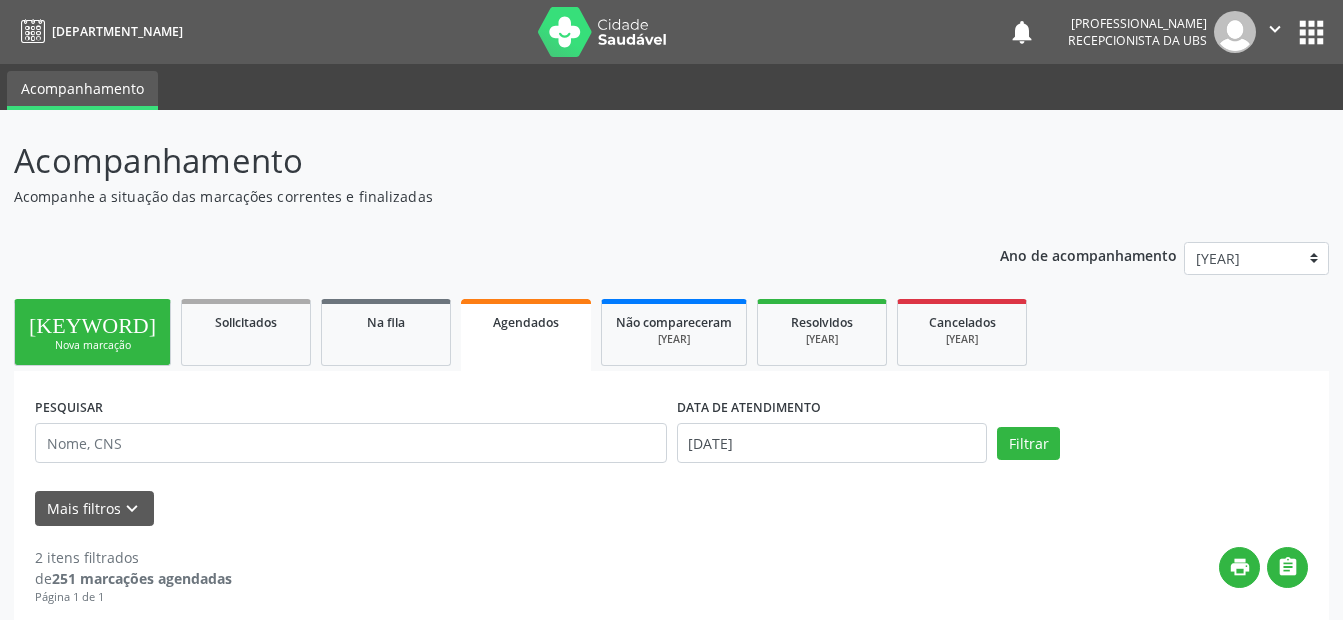 scroll, scrollTop: 200, scrollLeft: 0, axis: vertical 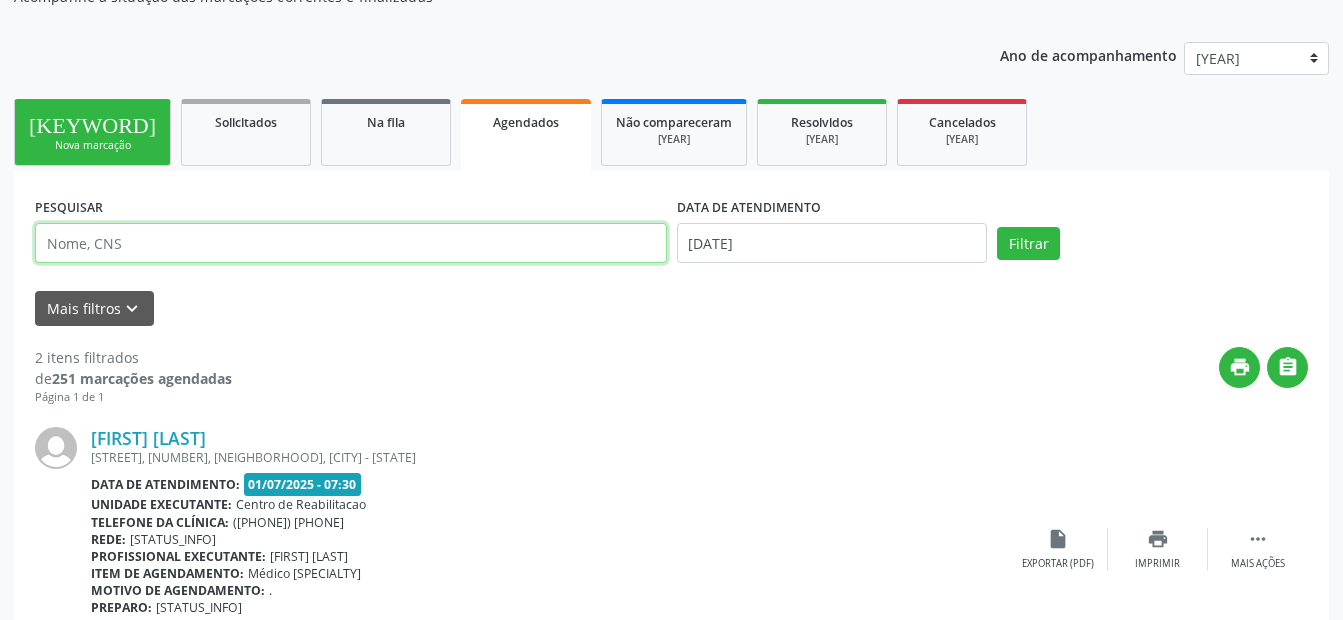 click at bounding box center (351, 243) 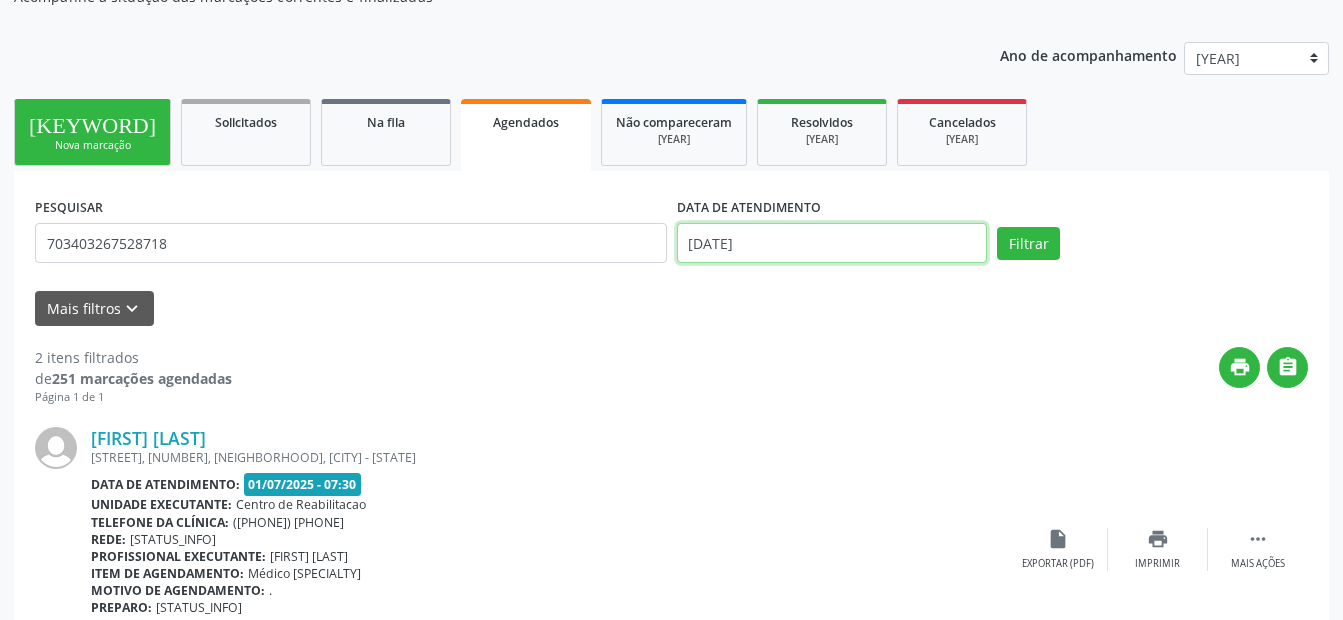 click on "[DATE]" at bounding box center (832, 243) 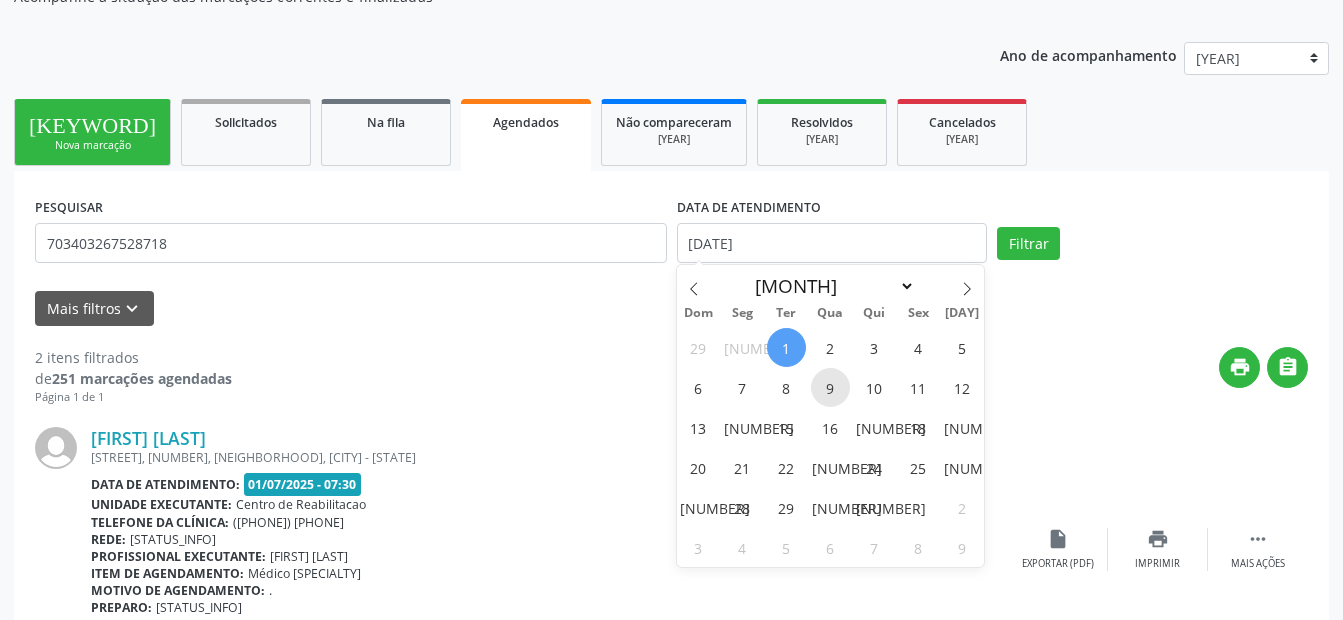 click on "9" at bounding box center [830, 387] 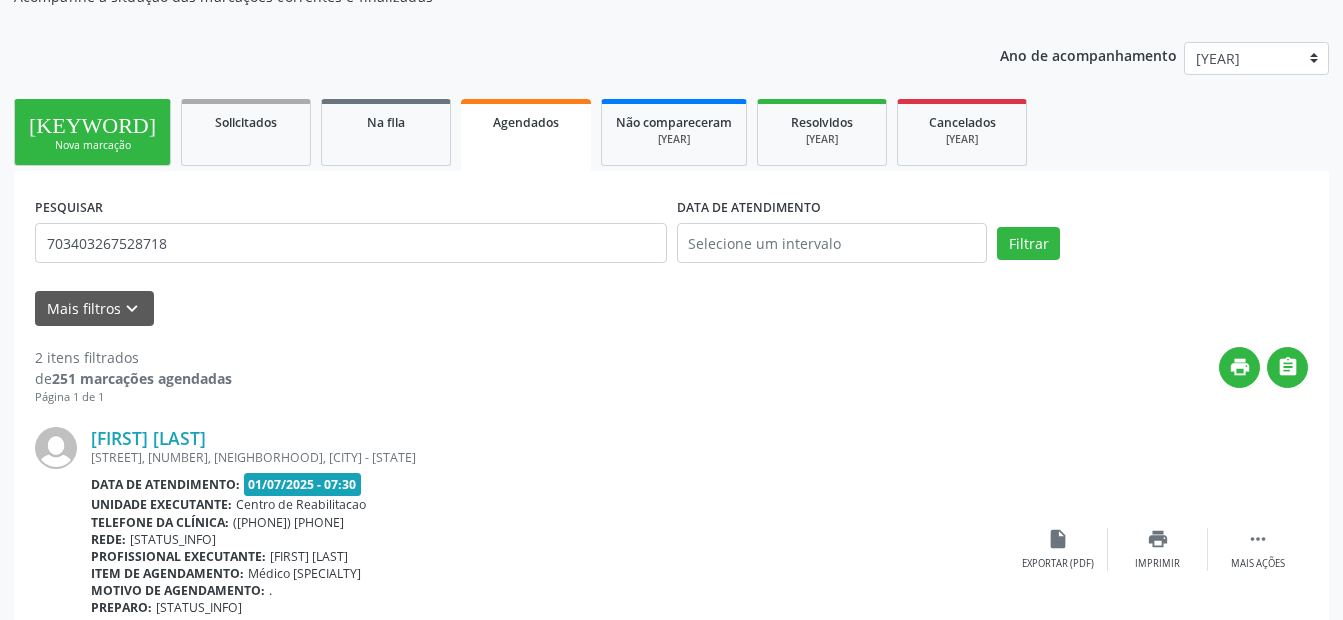 click on "PESQUISAR
[NUMBER]" at bounding box center [351, 234] 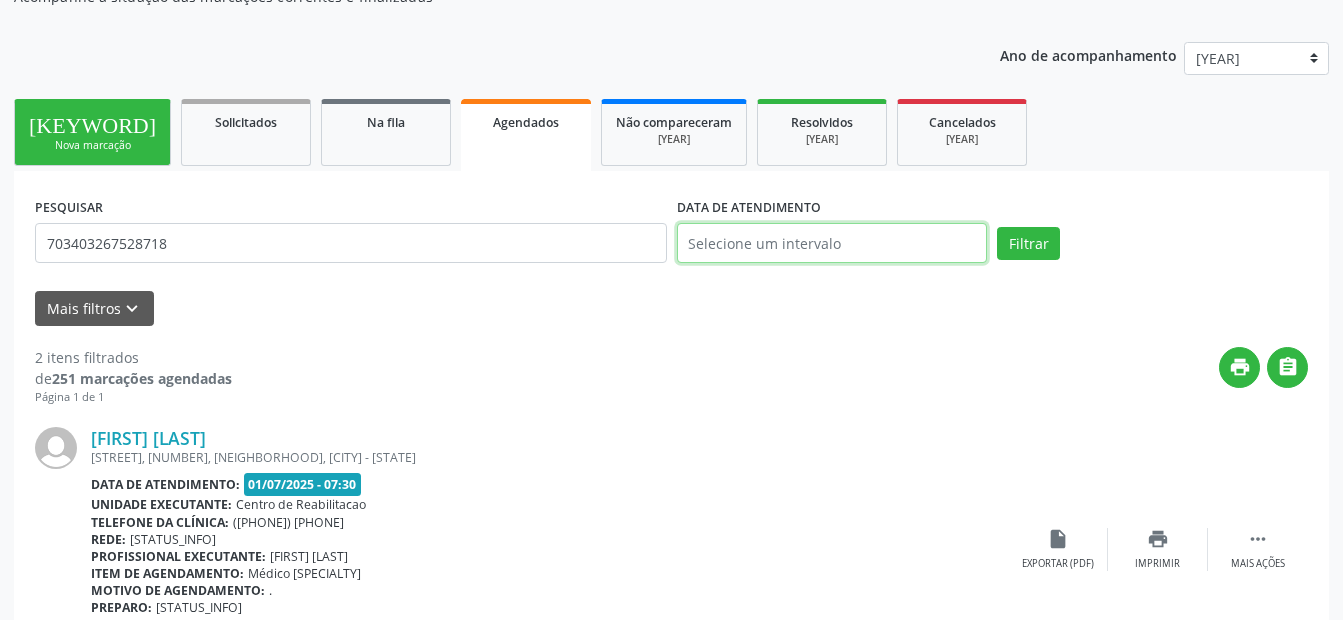click at bounding box center (832, 243) 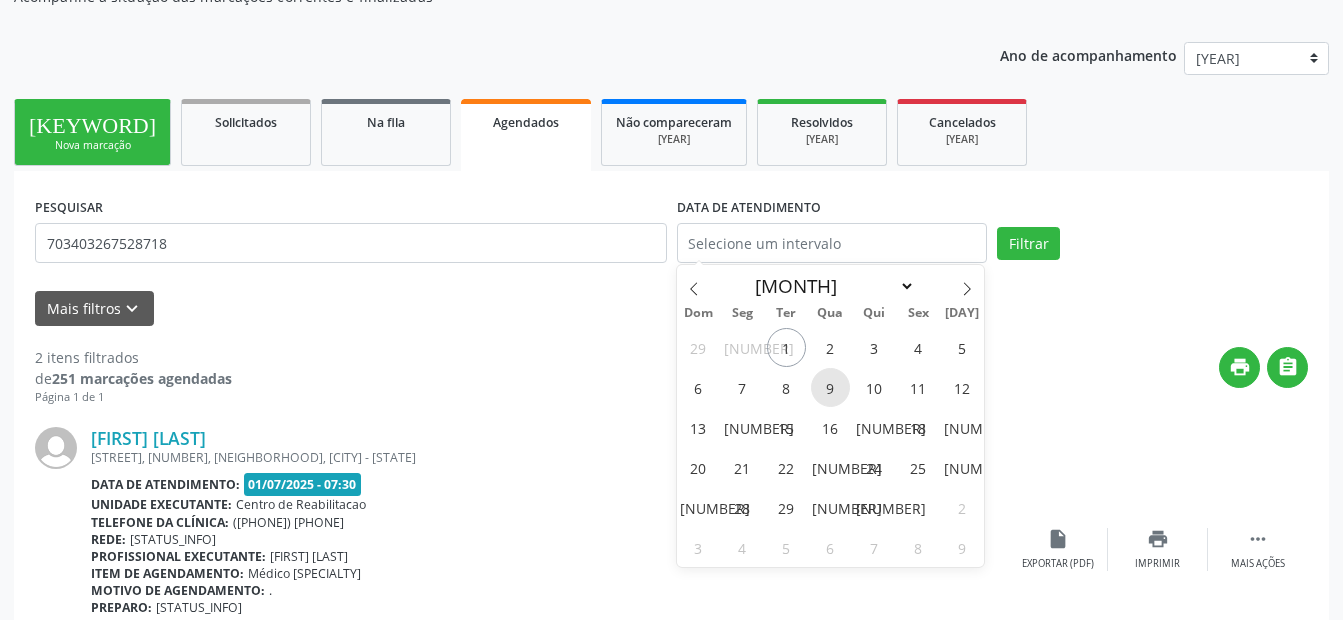 click on "9" at bounding box center (830, 387) 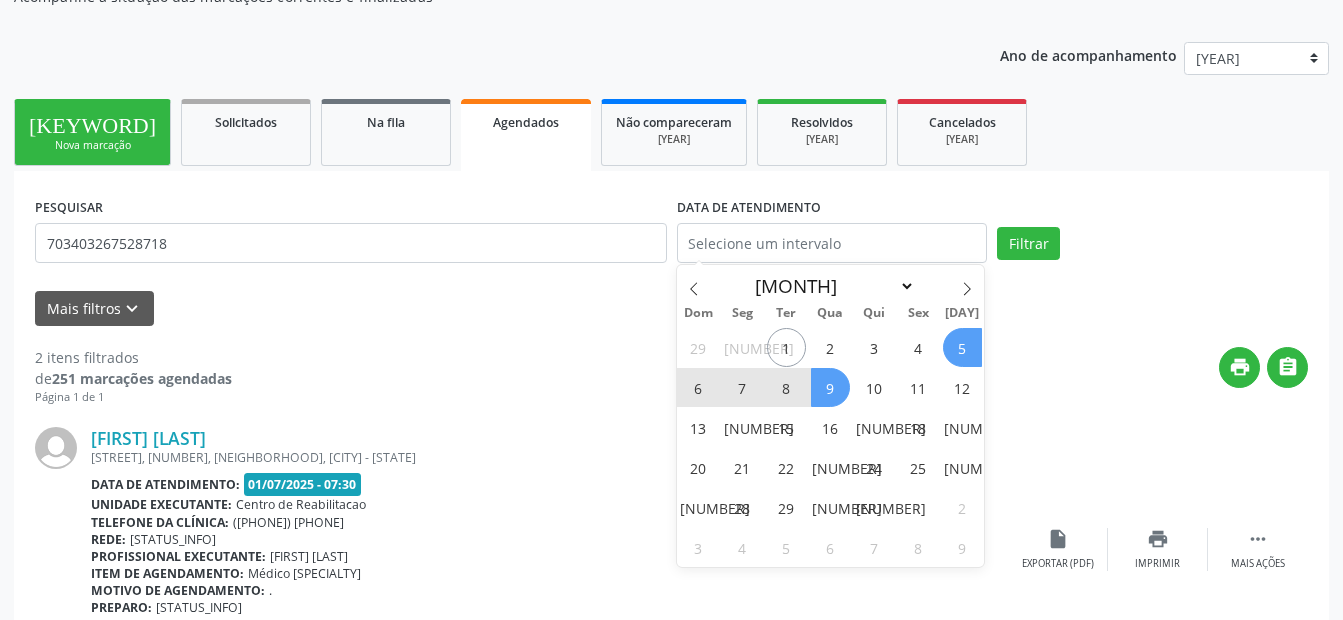 click on "print   " at bounding box center (770, 376) 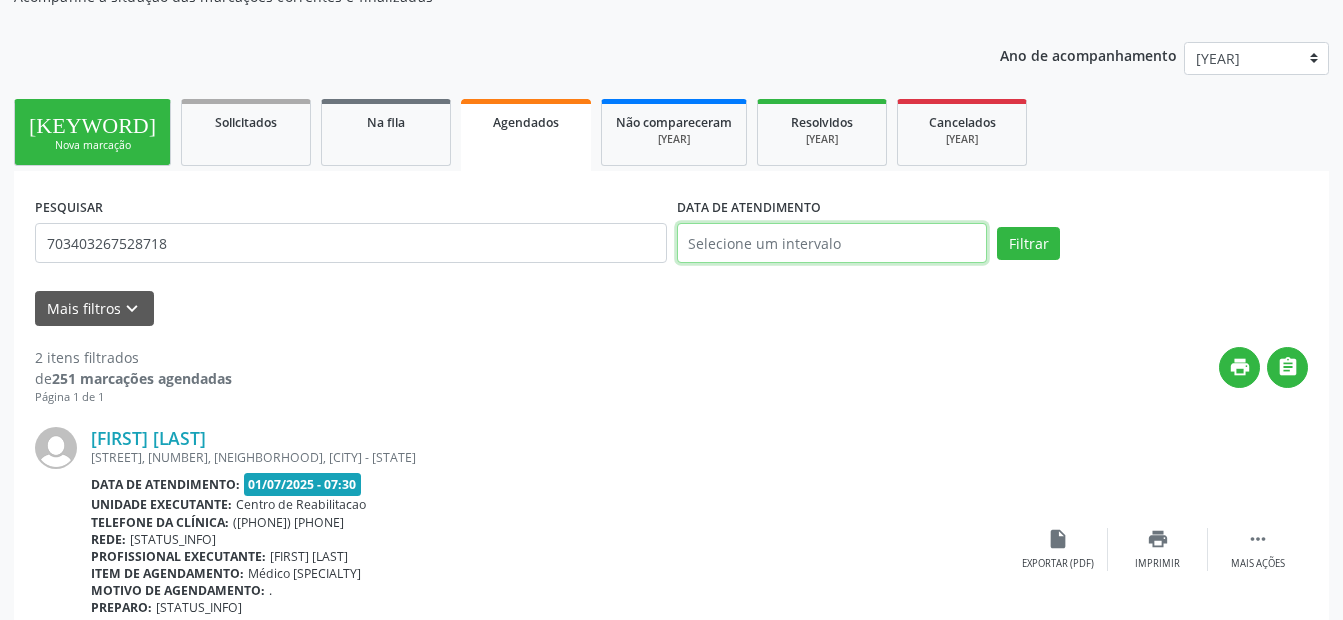 click at bounding box center [832, 243] 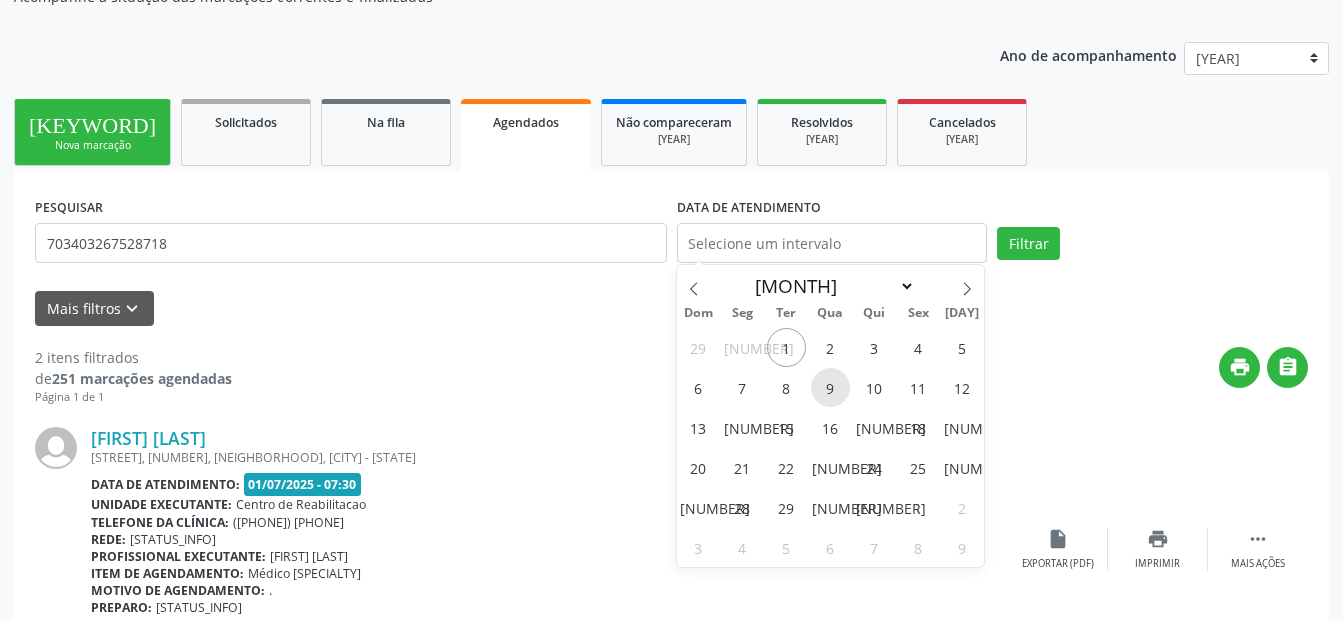 click on "9" at bounding box center (830, 387) 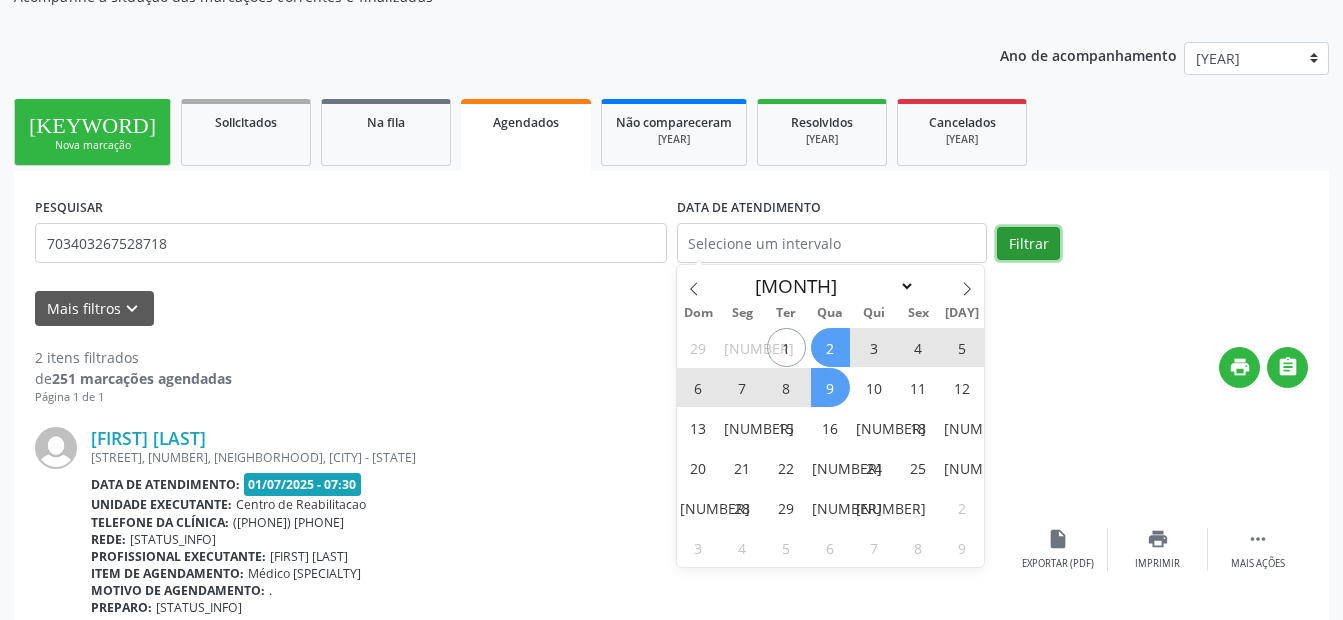 click on "Filtrar" at bounding box center [1028, 244] 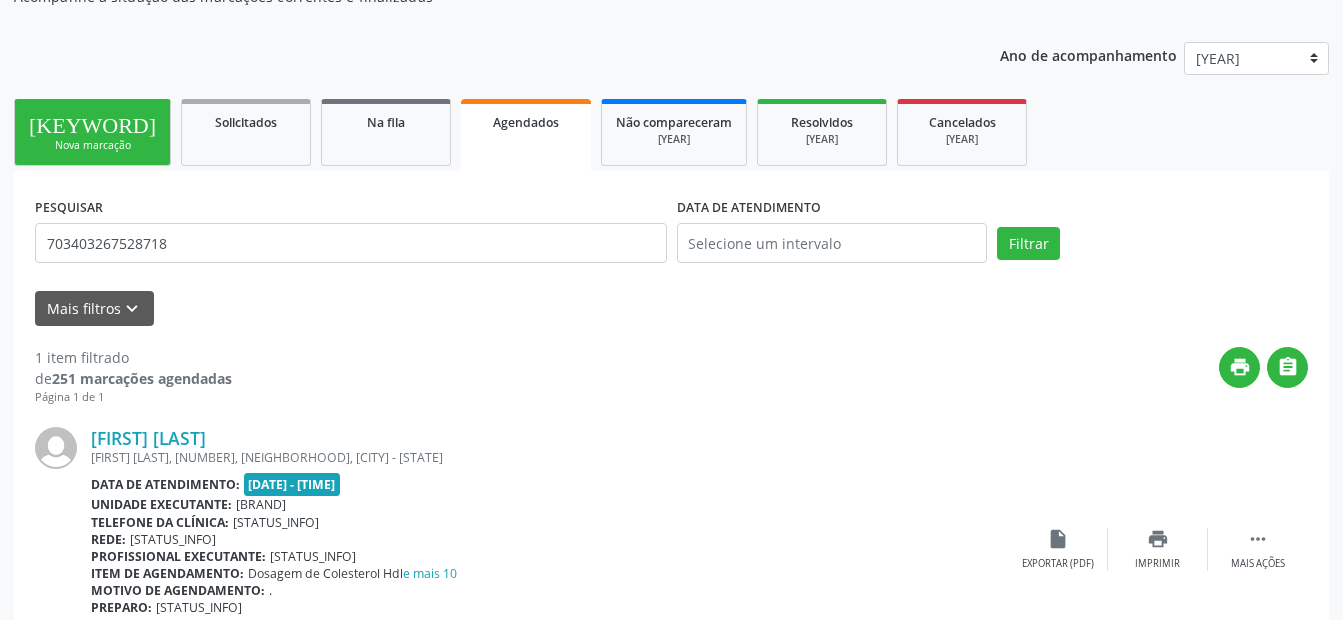 scroll, scrollTop: 300, scrollLeft: 0, axis: vertical 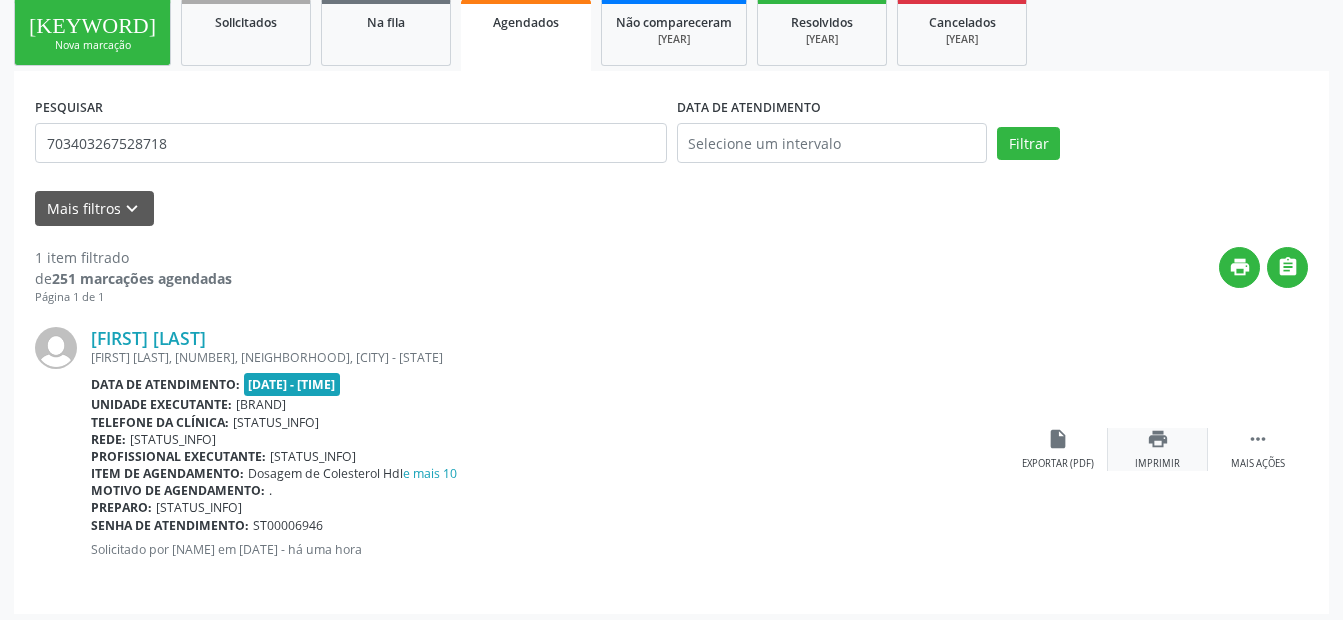 click on "[ACTION]" at bounding box center (1158, 449) 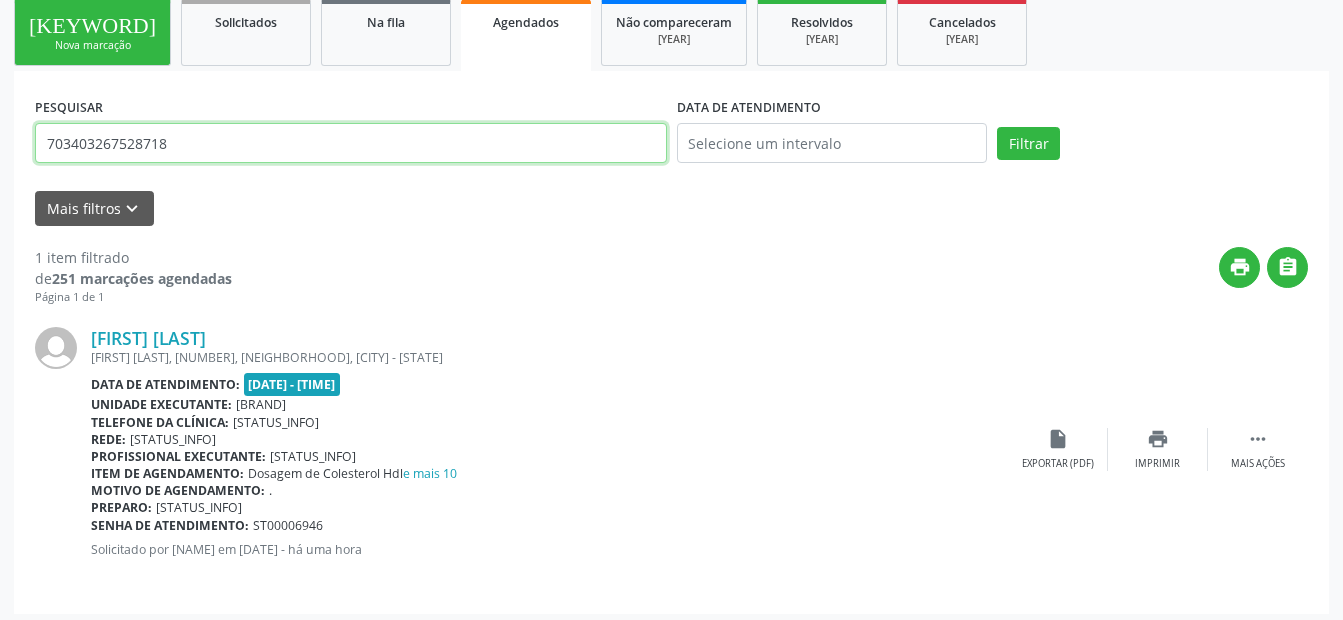 click on "703403267528718" at bounding box center (351, 143) 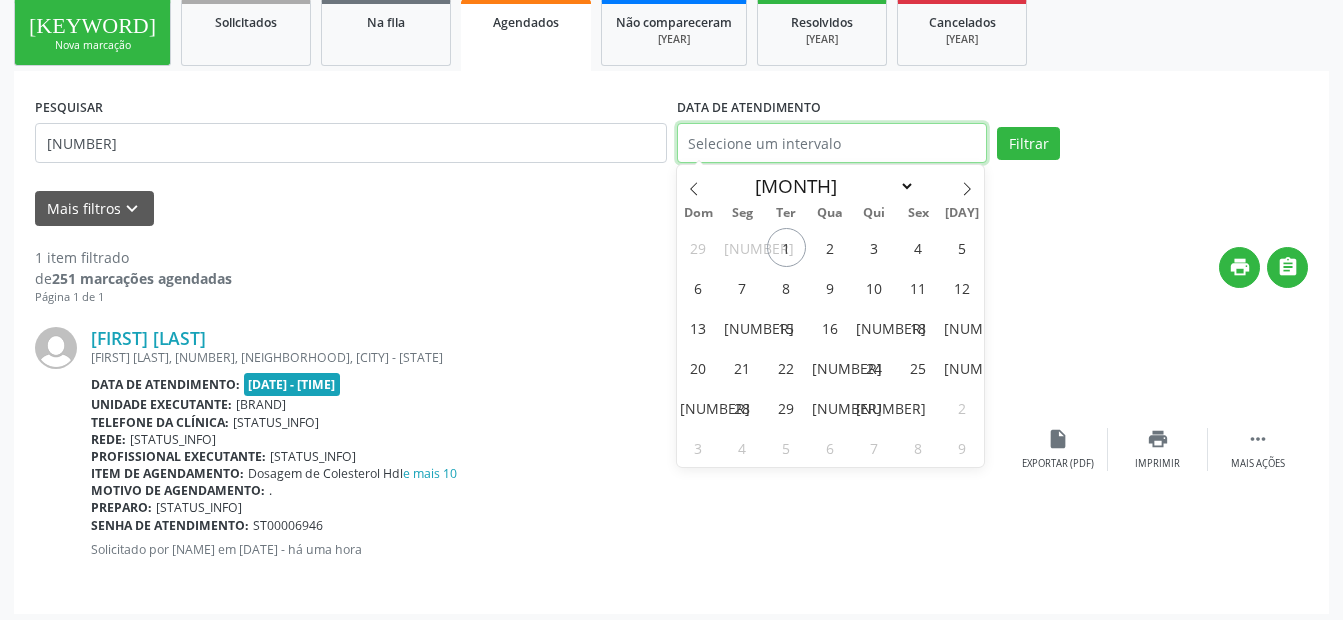click at bounding box center [832, 143] 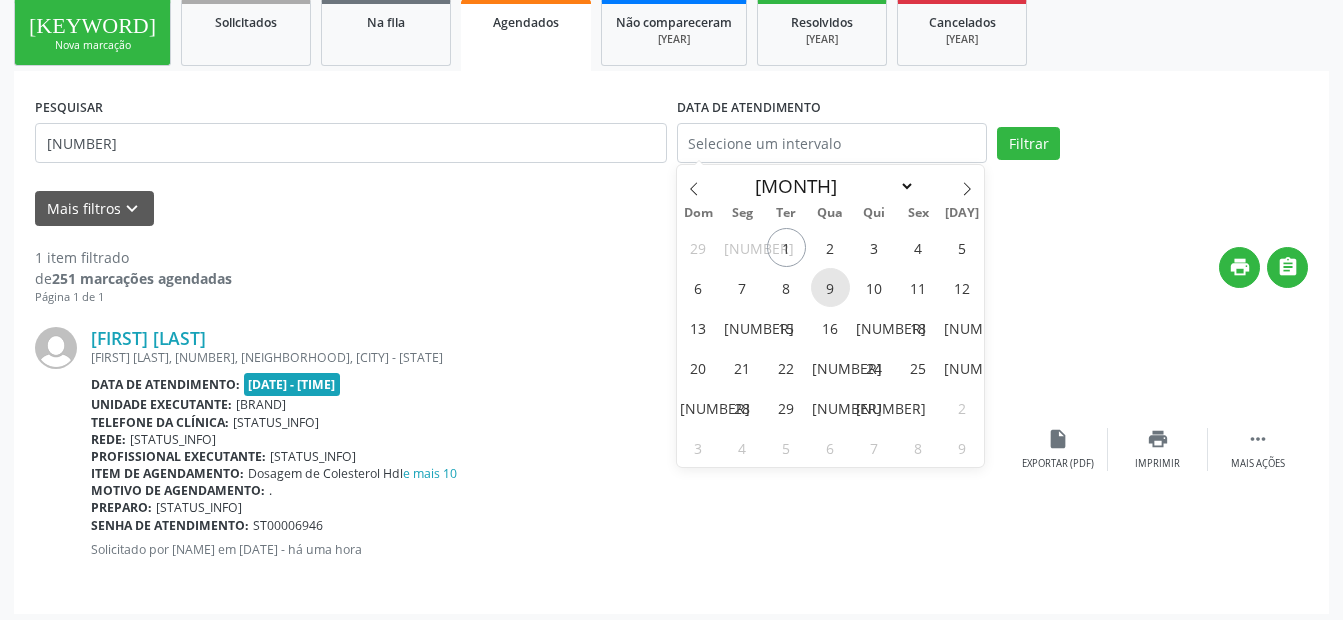 click on "9" at bounding box center (830, 287) 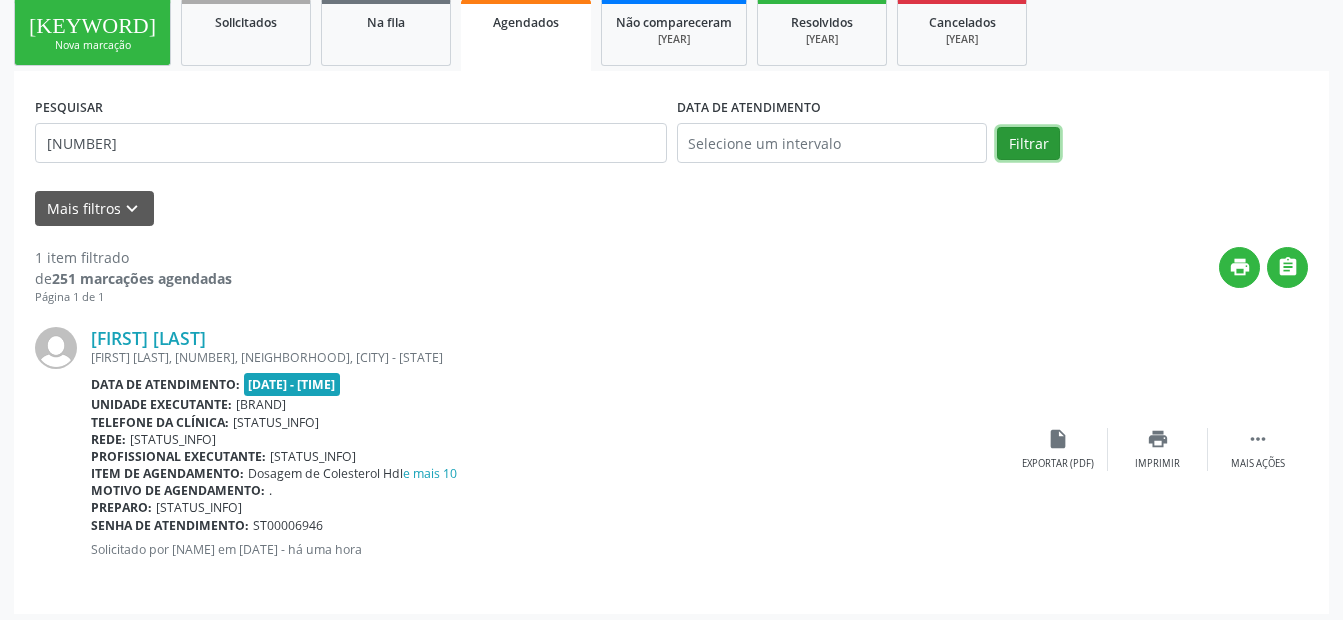 click on "Filtrar" at bounding box center (1028, 144) 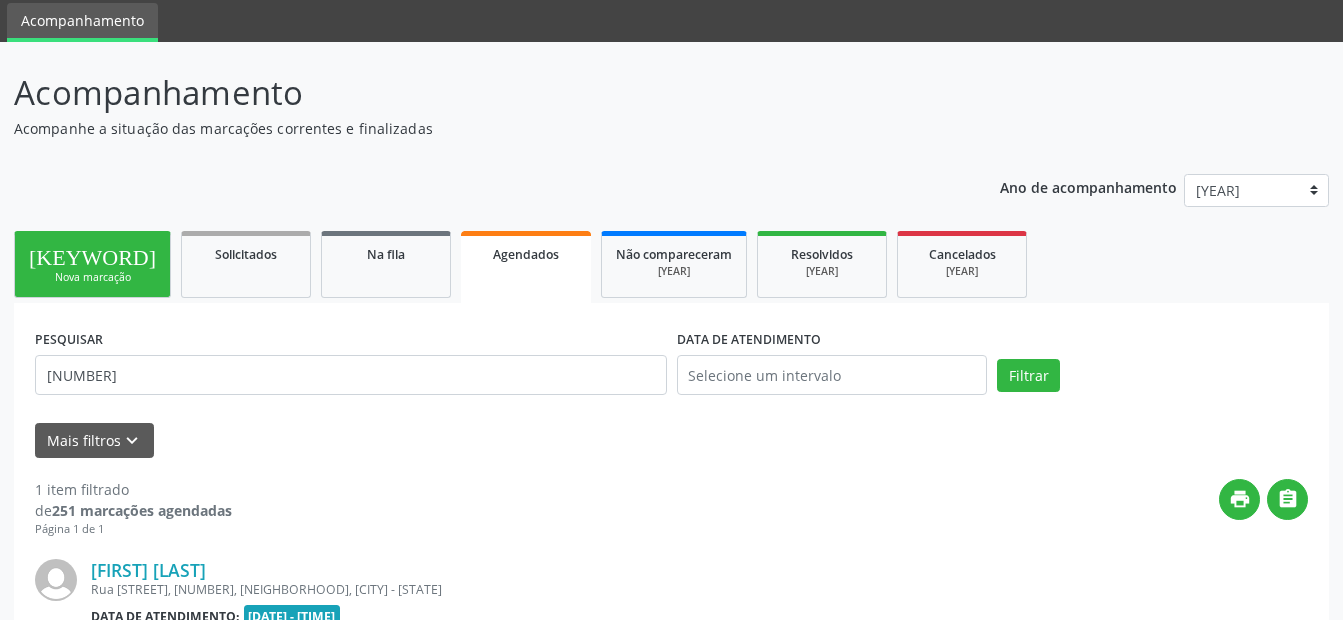 scroll, scrollTop: 308, scrollLeft: 0, axis: vertical 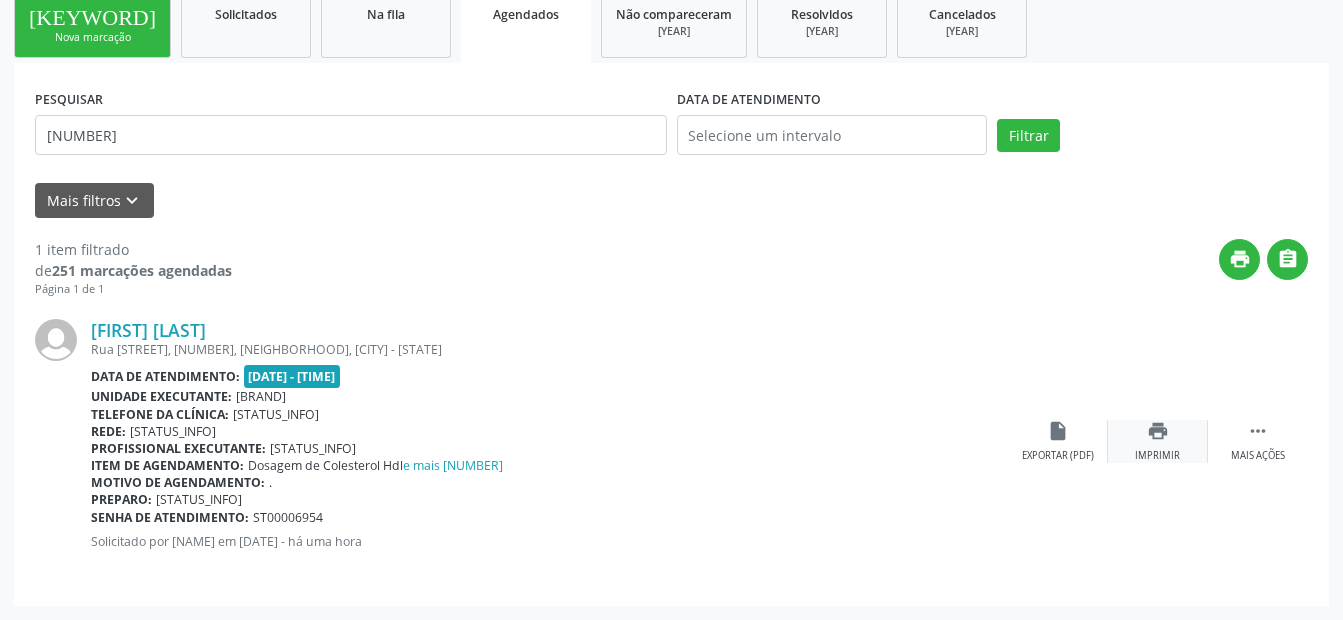 click on "print" at bounding box center (1158, 431) 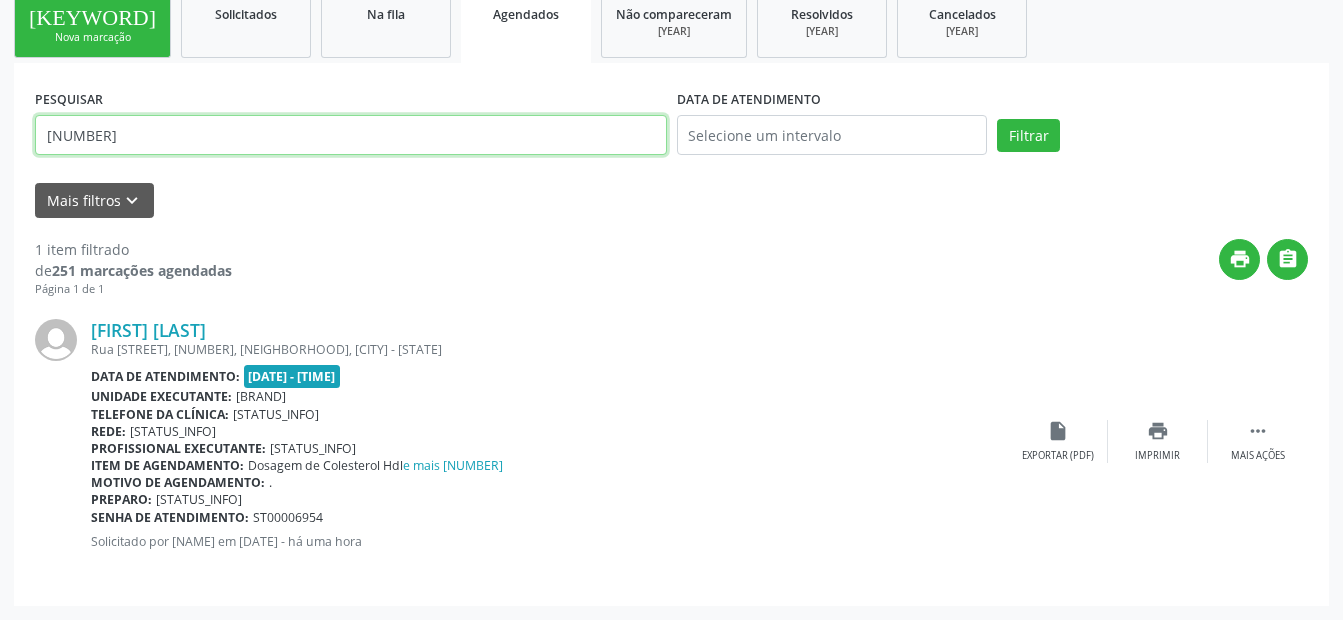 click on "[NUMBER]" at bounding box center [351, 135] 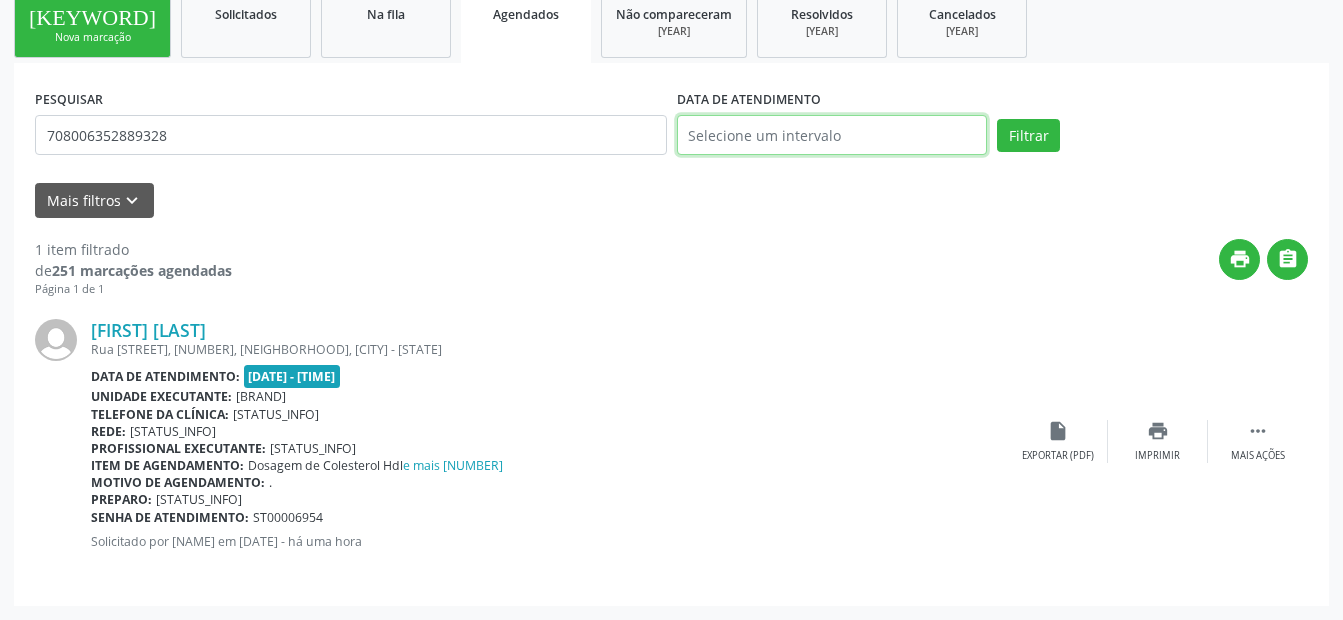 click at bounding box center [832, 135] 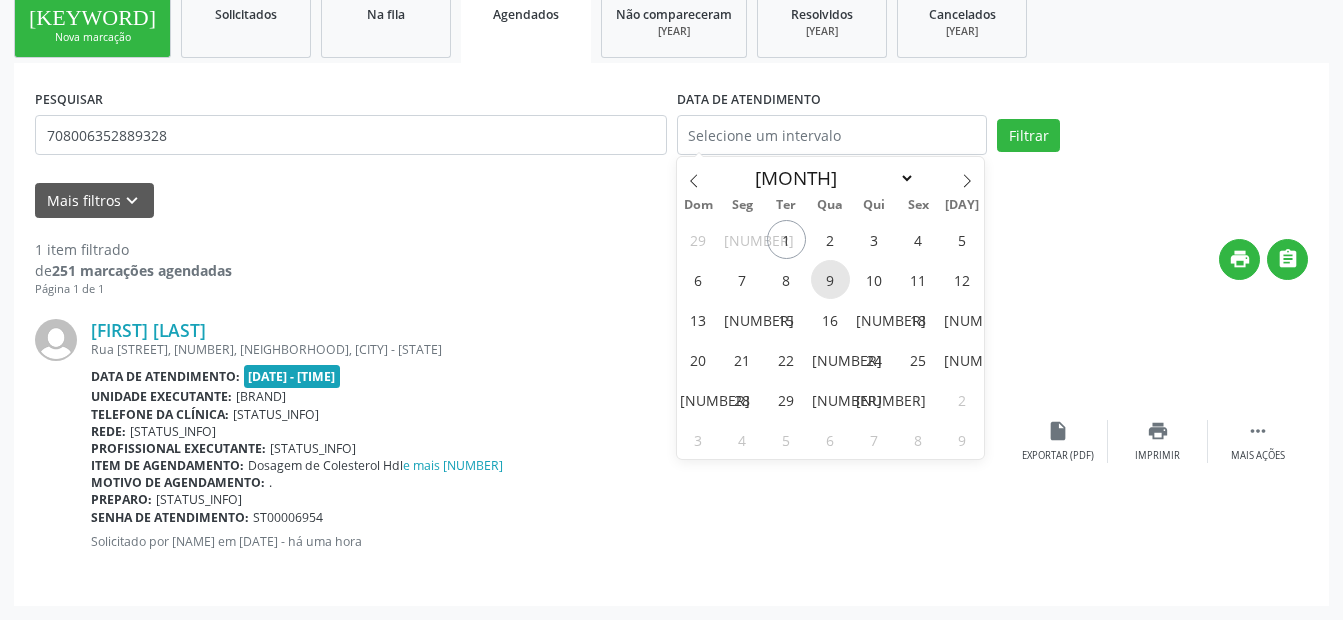 click on "9" at bounding box center [830, 279] 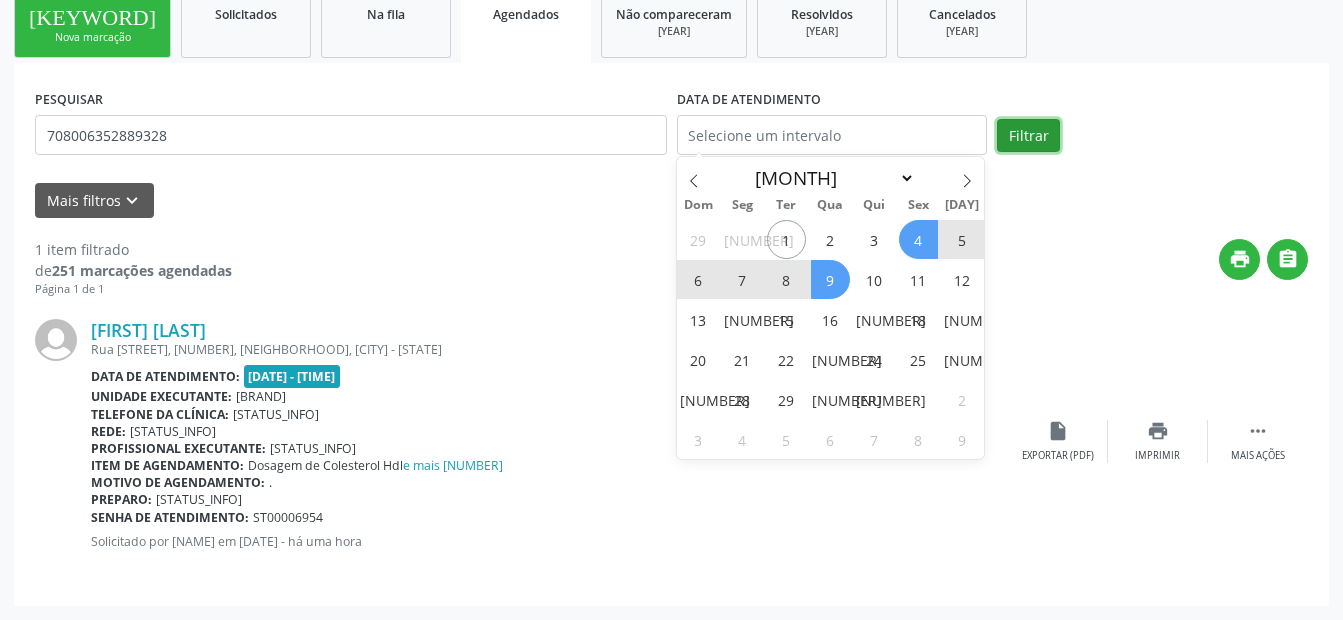 click on "Filtrar" at bounding box center [1028, 136] 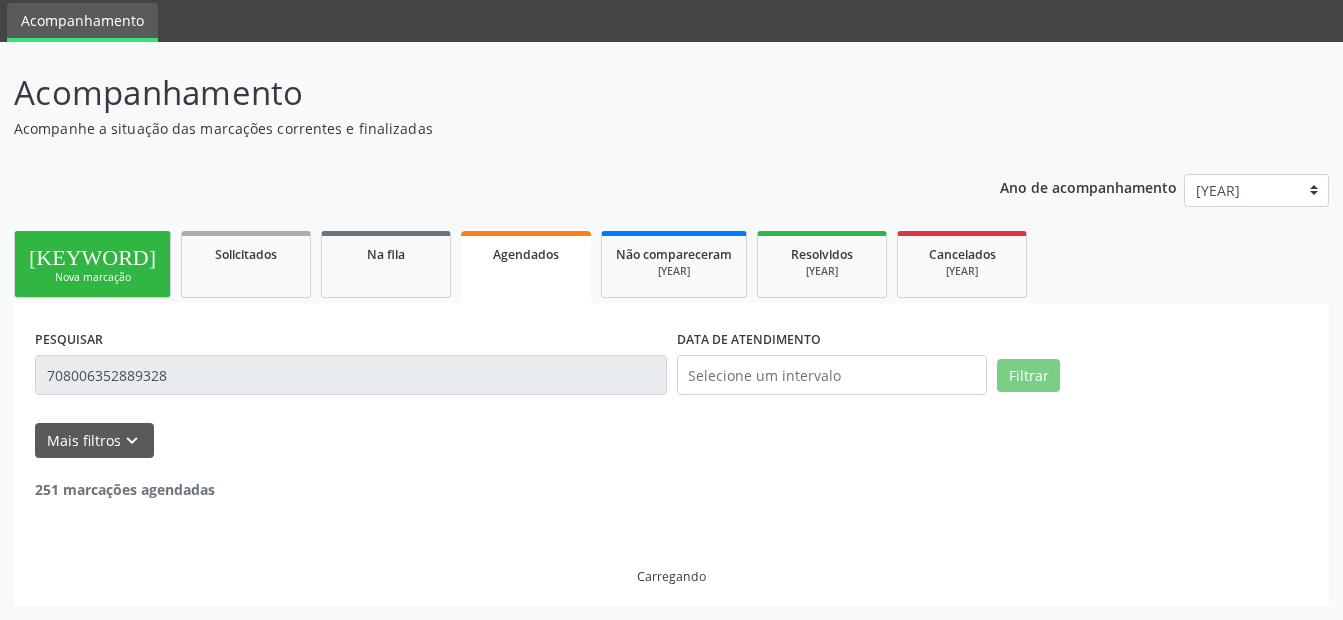 scroll, scrollTop: 308, scrollLeft: 0, axis: vertical 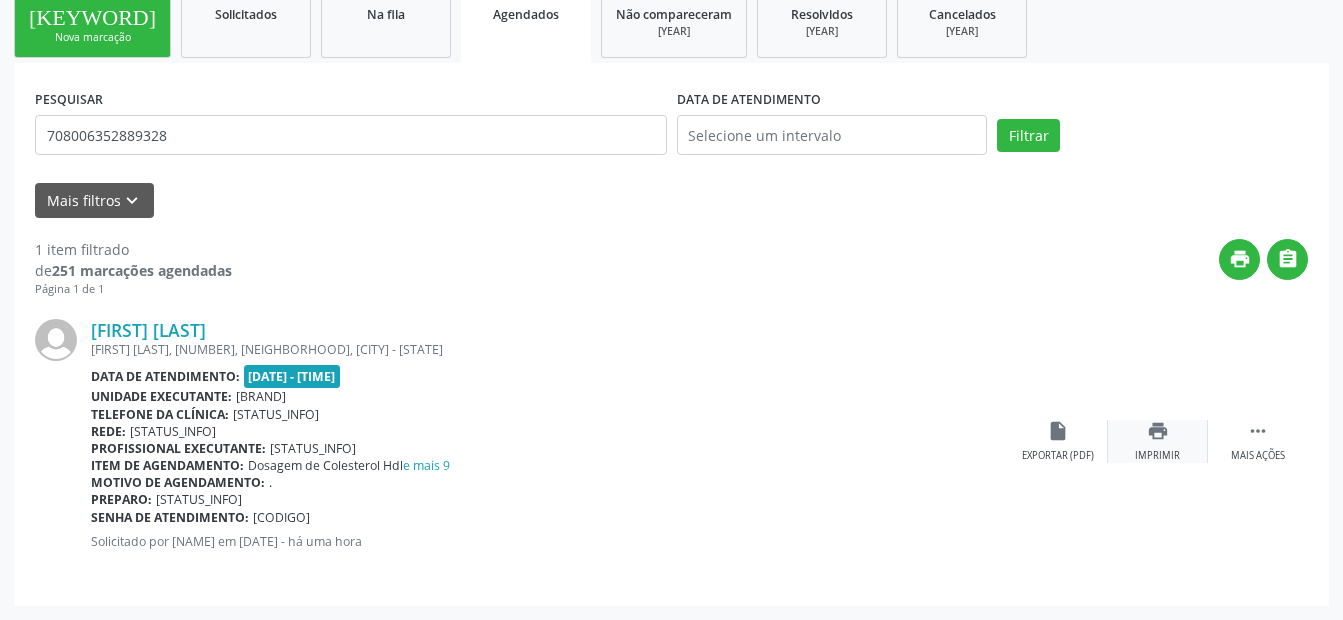 click on "Imprimir" at bounding box center [1157, 456] 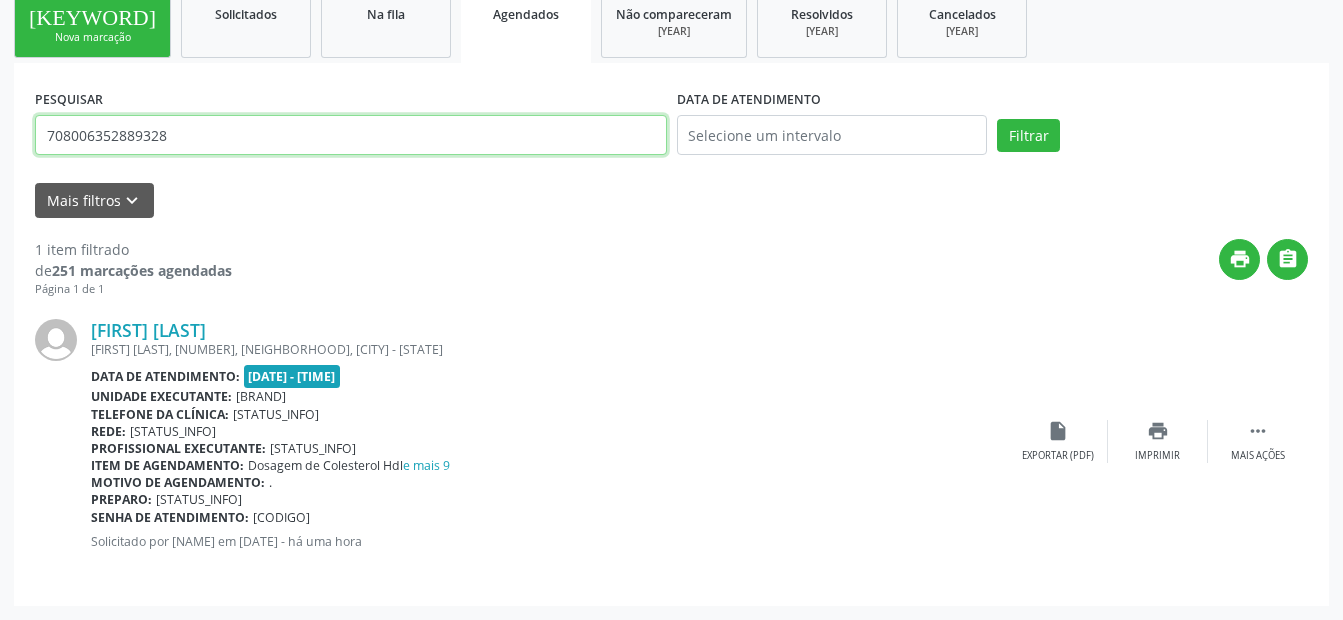 click on "708006352889328" at bounding box center (351, 135) 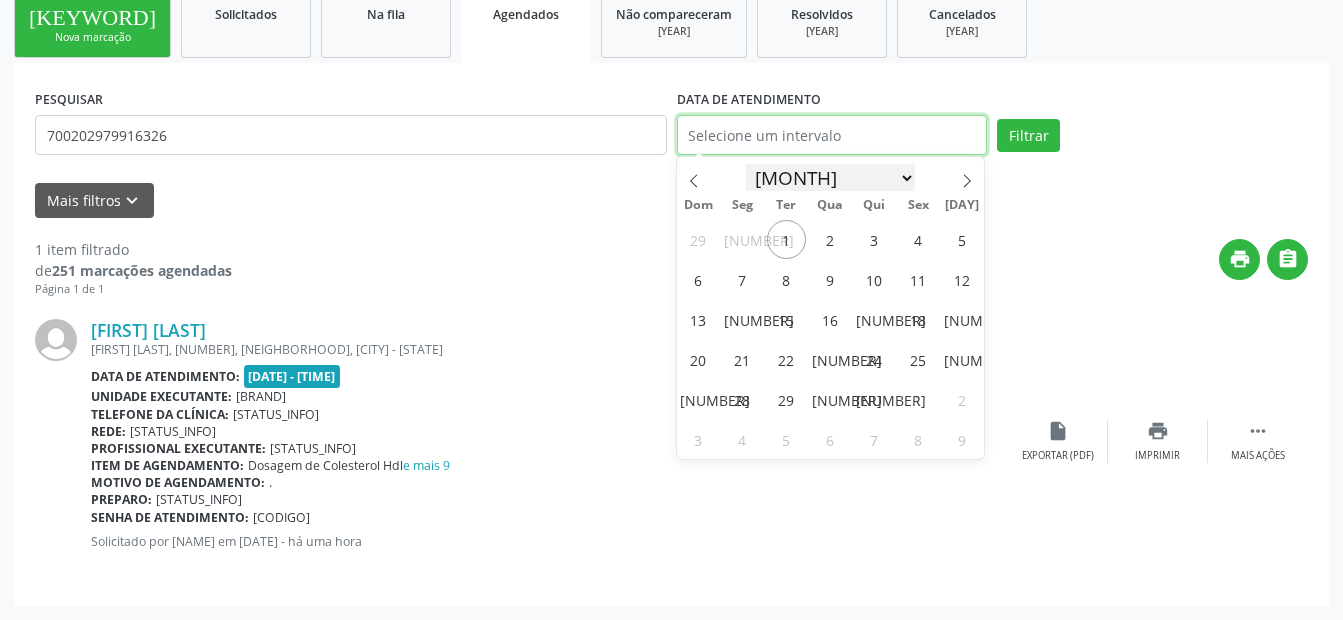 click on "de" at bounding box center (671, 2) 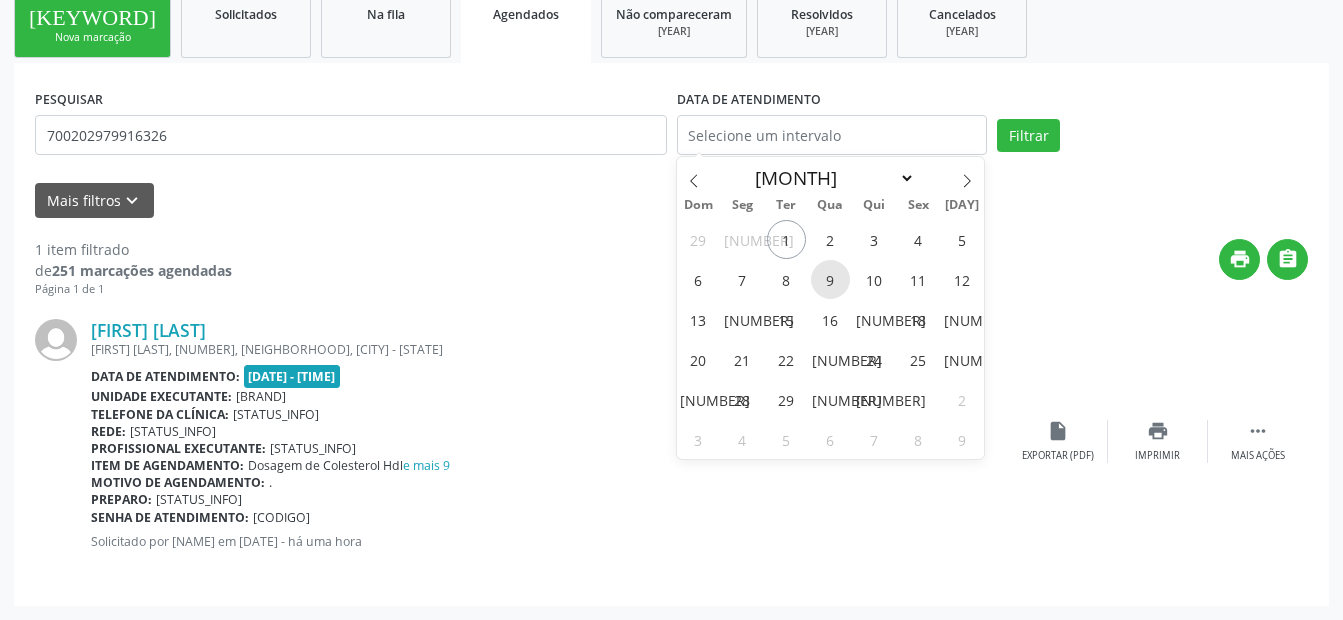 click on "9" at bounding box center [830, 279] 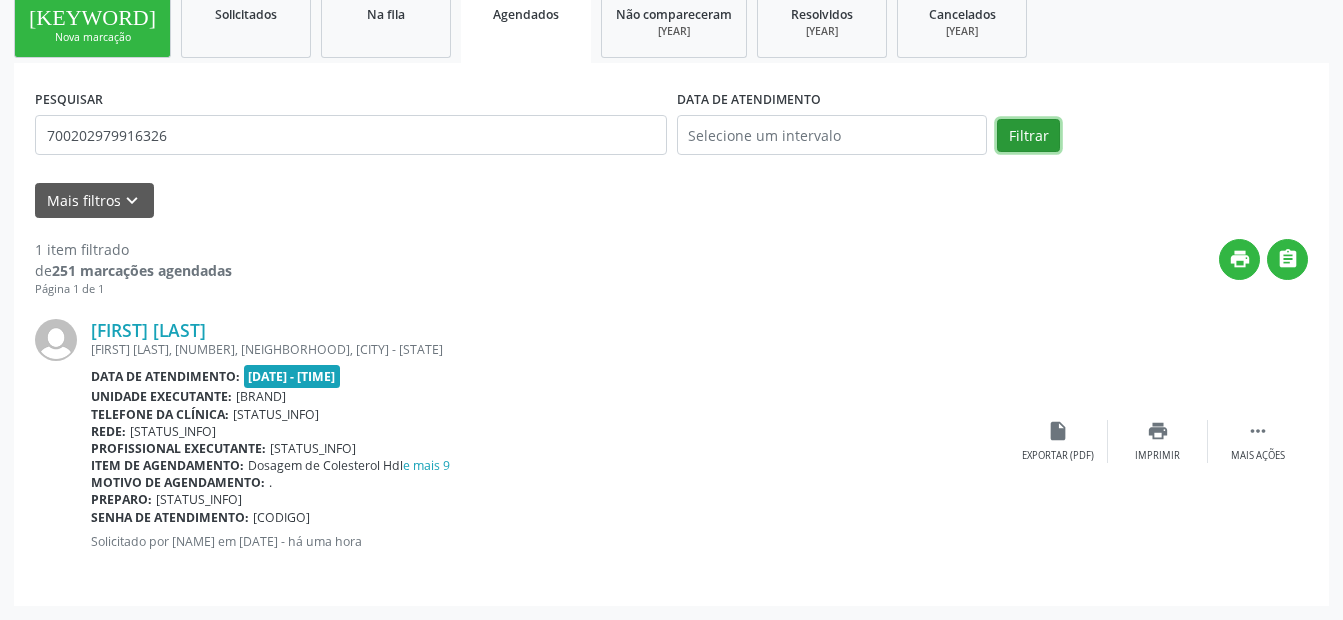click on "Filtrar" at bounding box center [1028, 136] 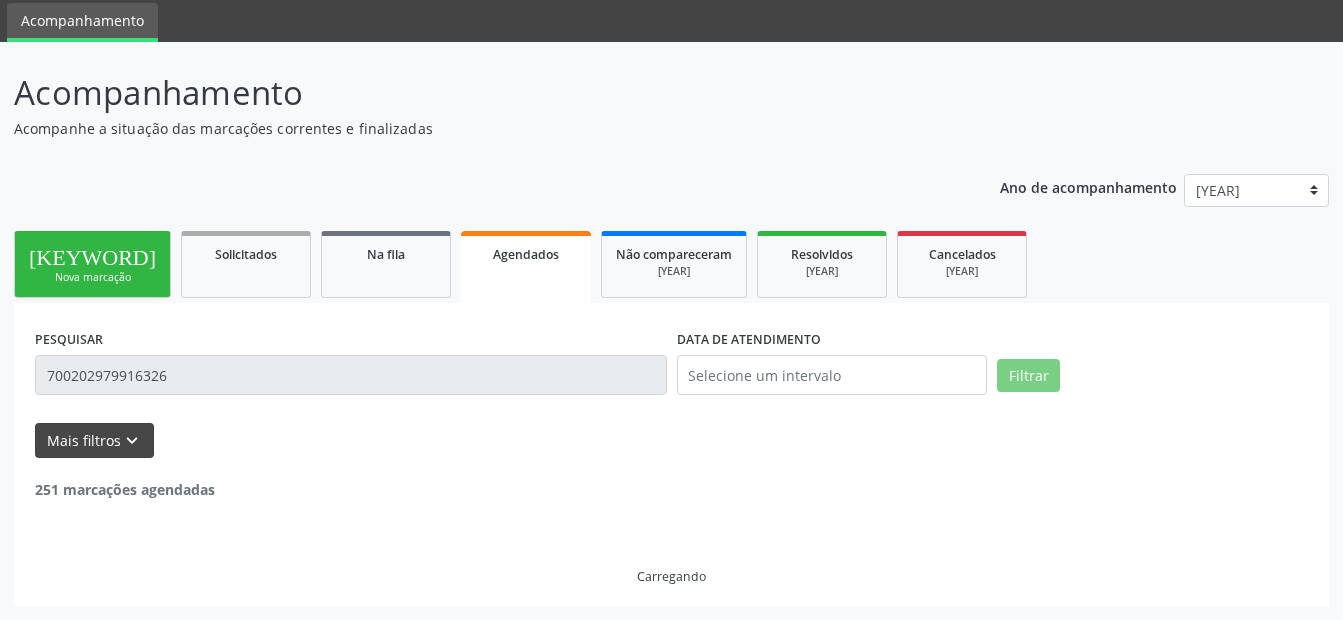 scroll, scrollTop: 308, scrollLeft: 0, axis: vertical 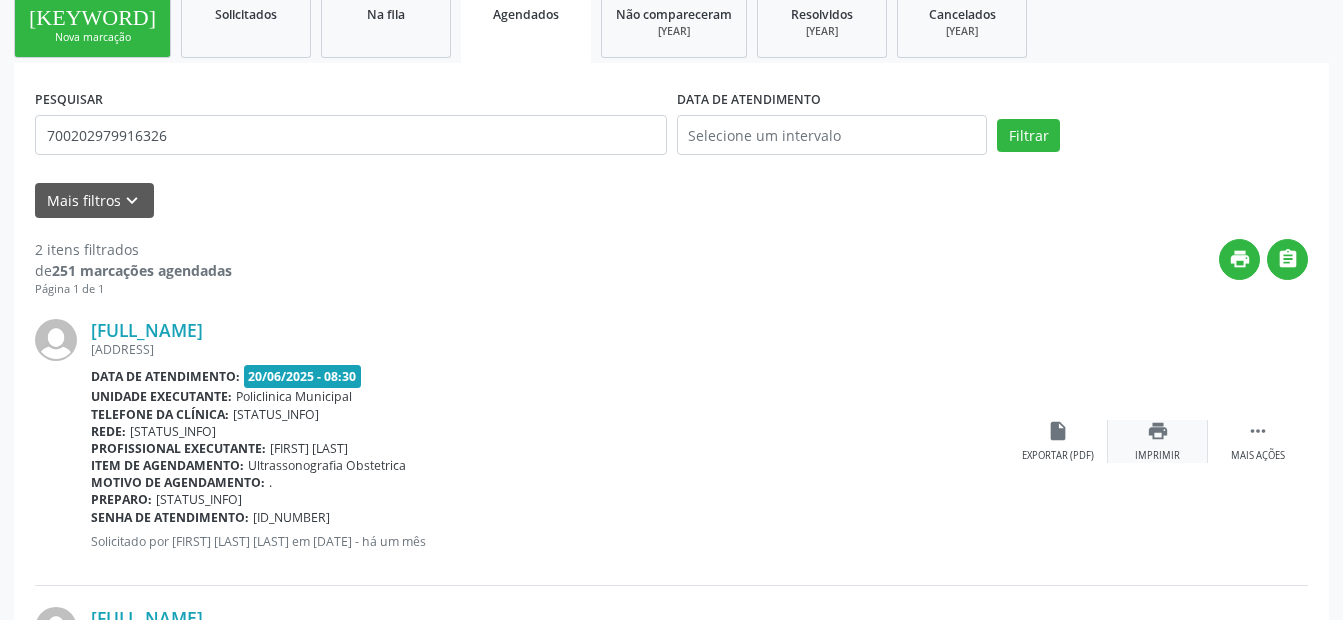click on "[ACTION]" at bounding box center (1158, 441) 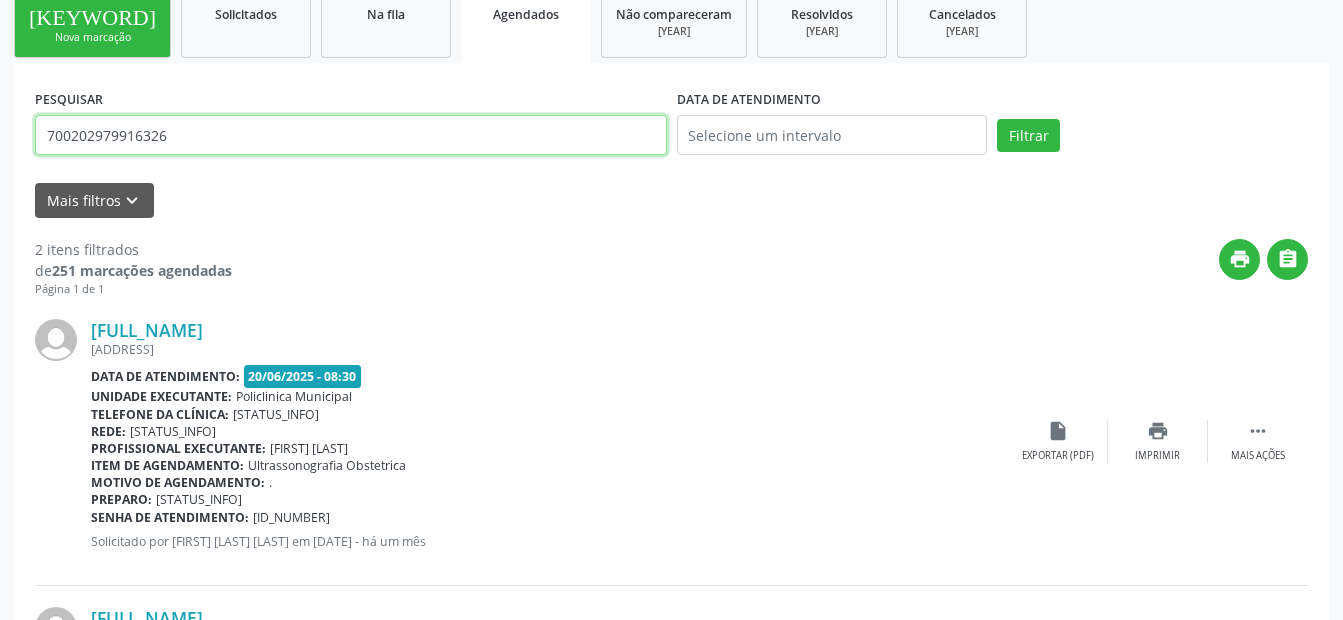 click on "700202979916326" at bounding box center [351, 135] 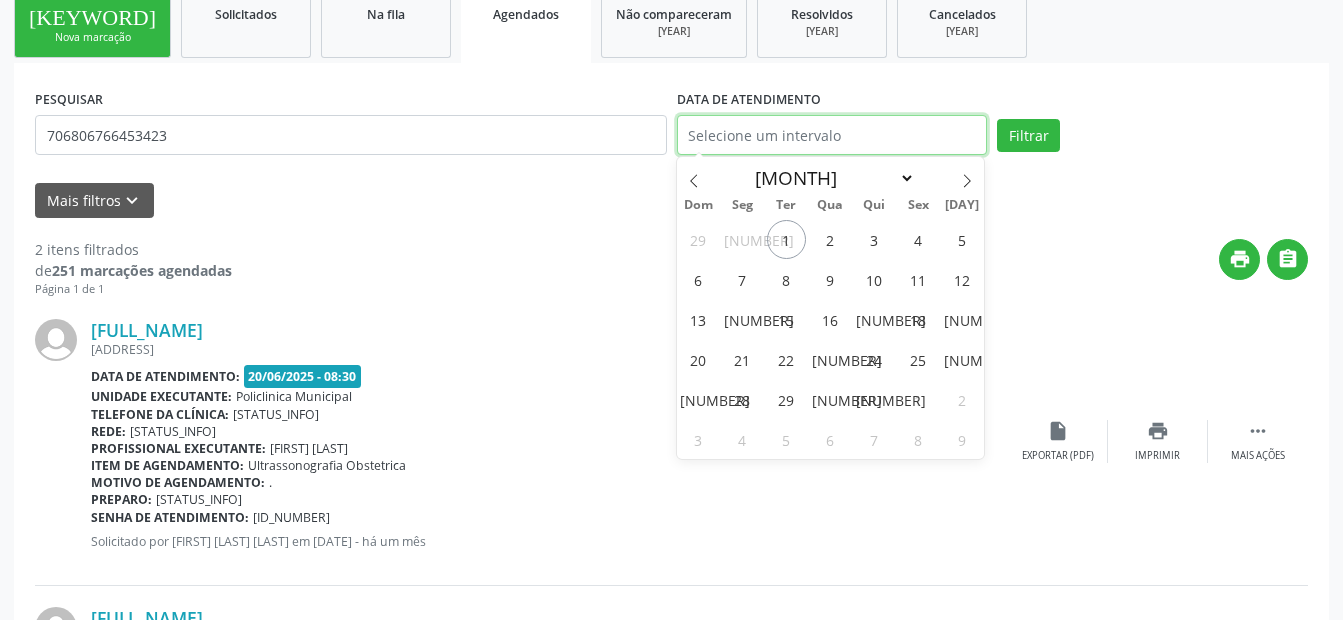 click at bounding box center (832, 135) 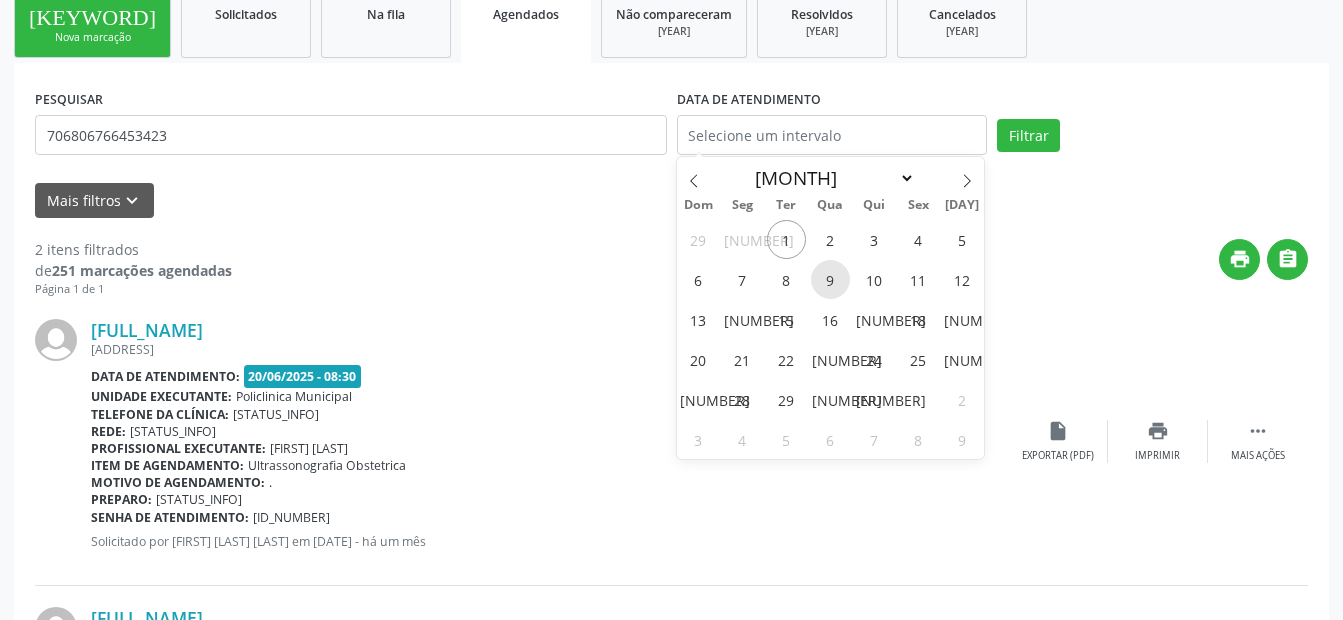 click on "9" at bounding box center [830, 279] 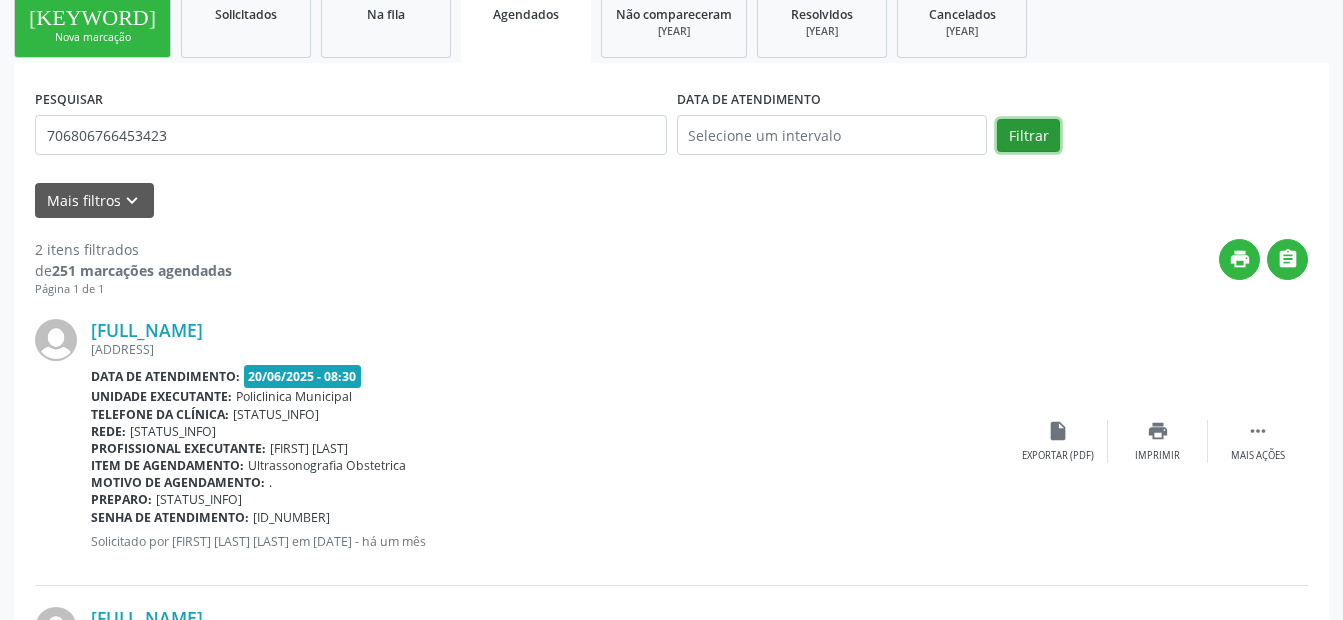 click on "Filtrar" at bounding box center (1028, 136) 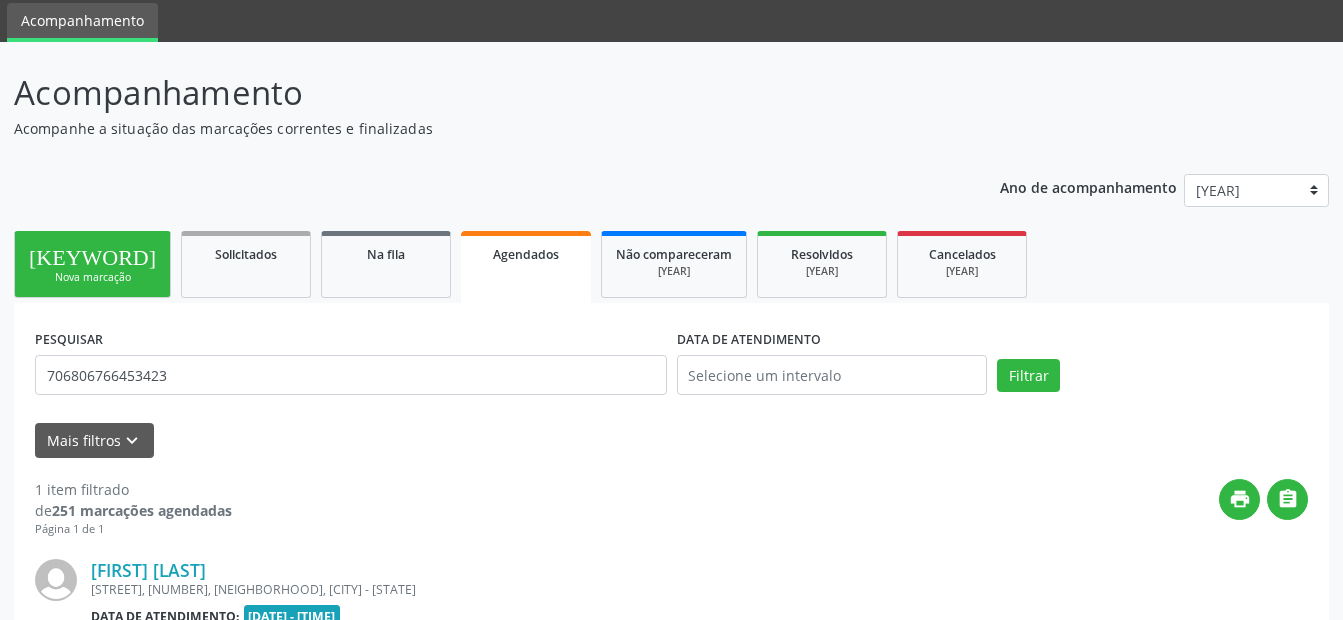 scroll, scrollTop: 308, scrollLeft: 0, axis: vertical 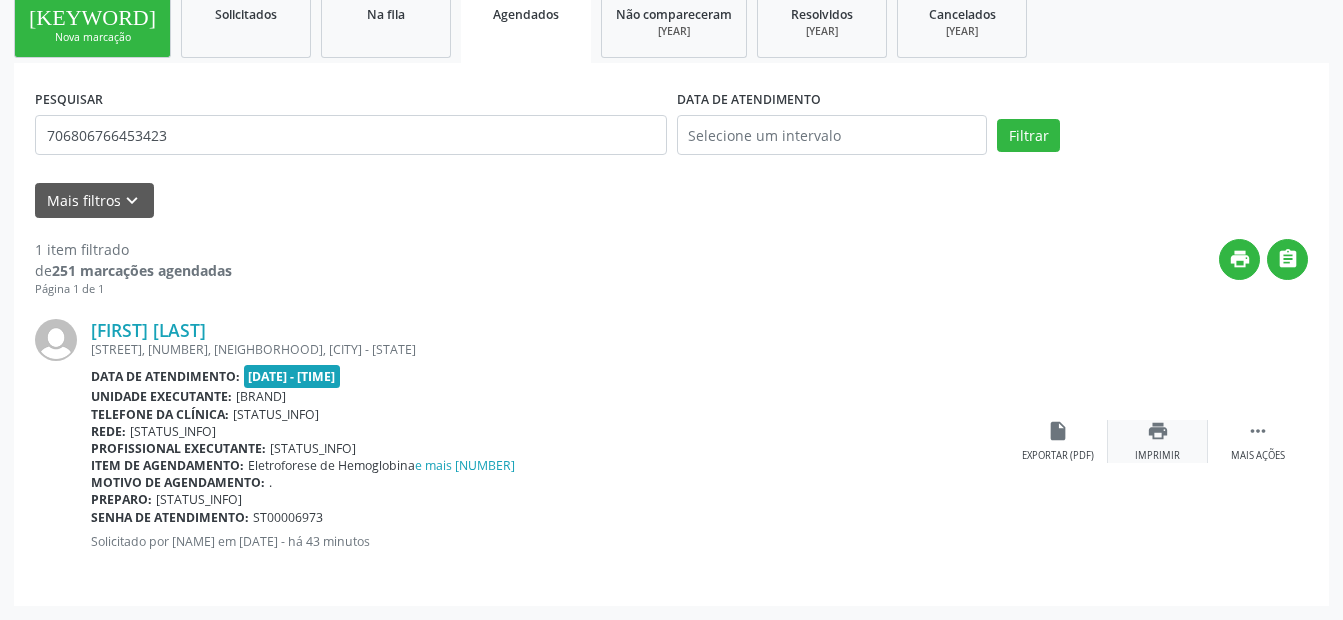 click on "[ACTION]" at bounding box center [1158, 441] 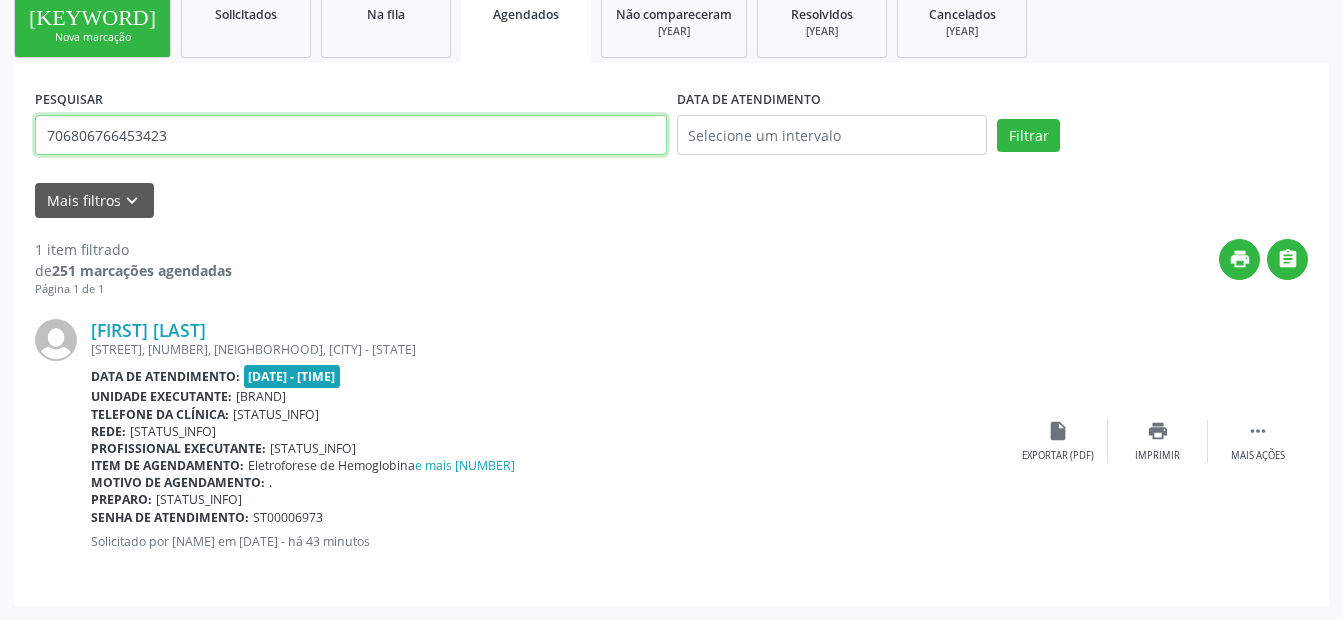 click on "706806766453423" at bounding box center [351, 135] 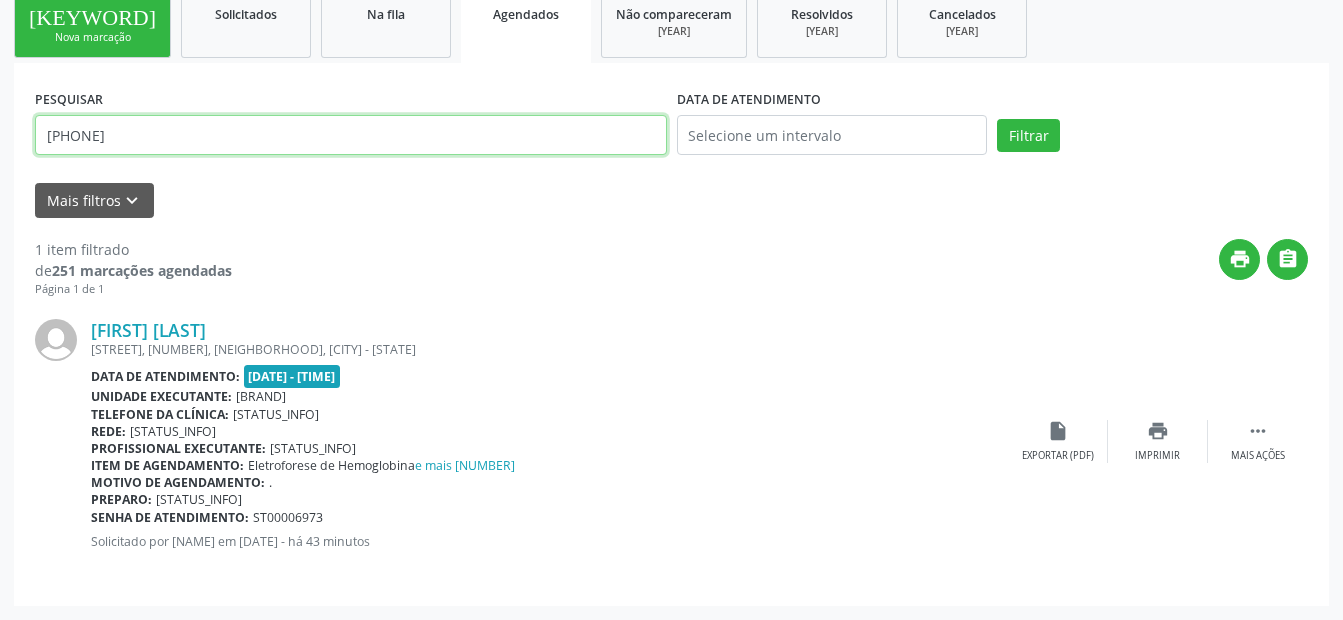 type on "[PHONE]" 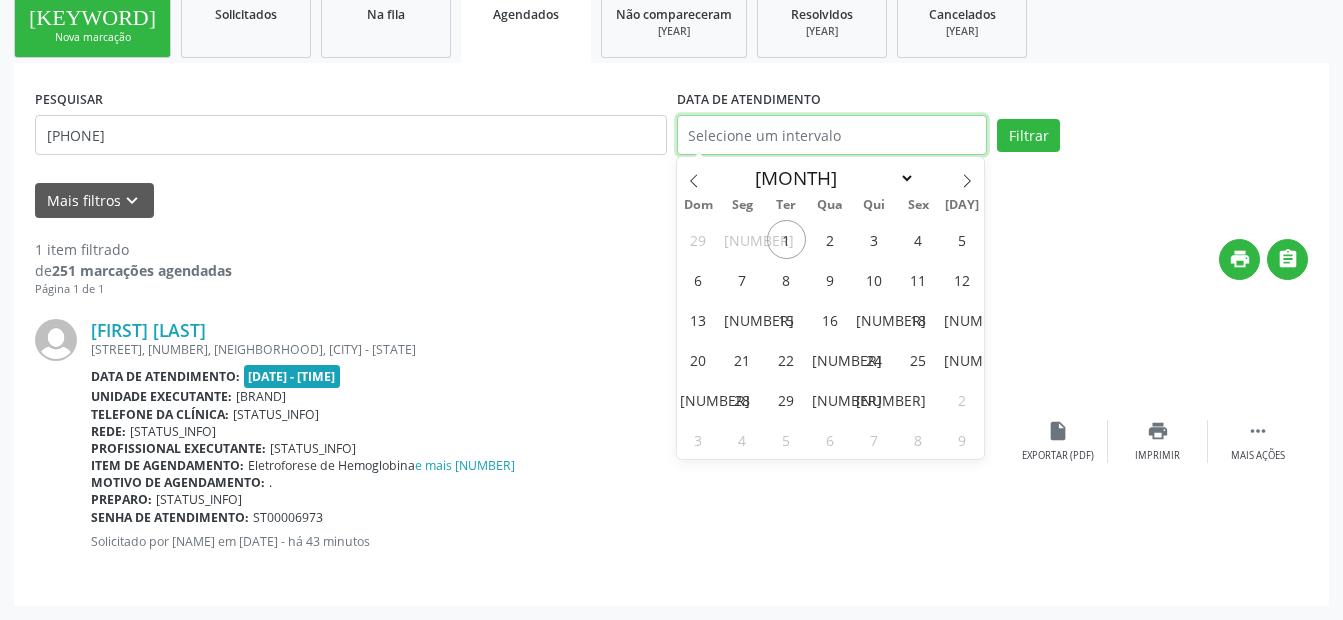 click at bounding box center (832, 135) 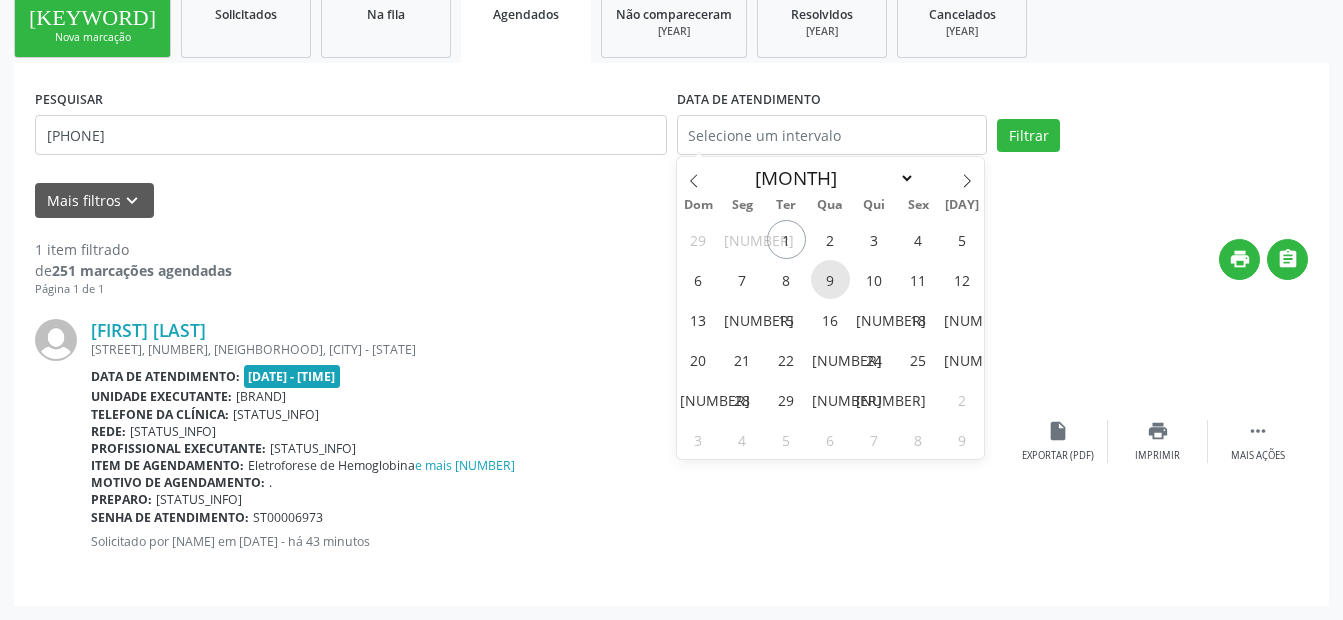 click on "9" at bounding box center (830, 279) 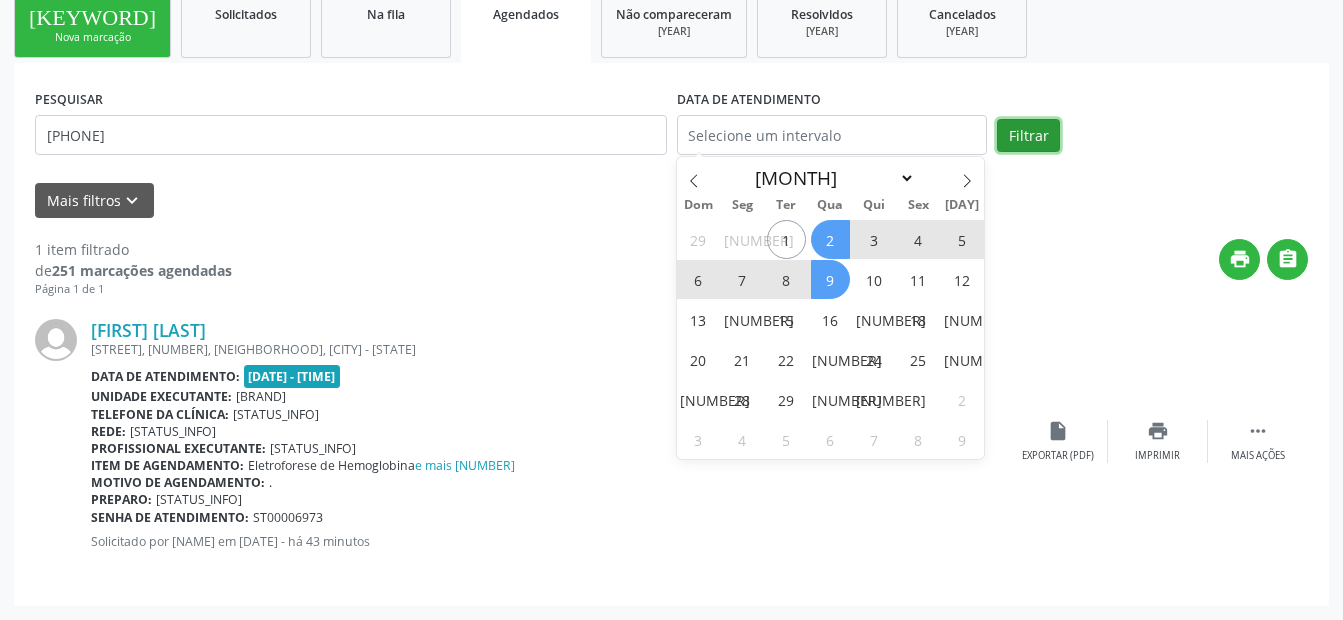 click on "Filtrar" at bounding box center (1028, 136) 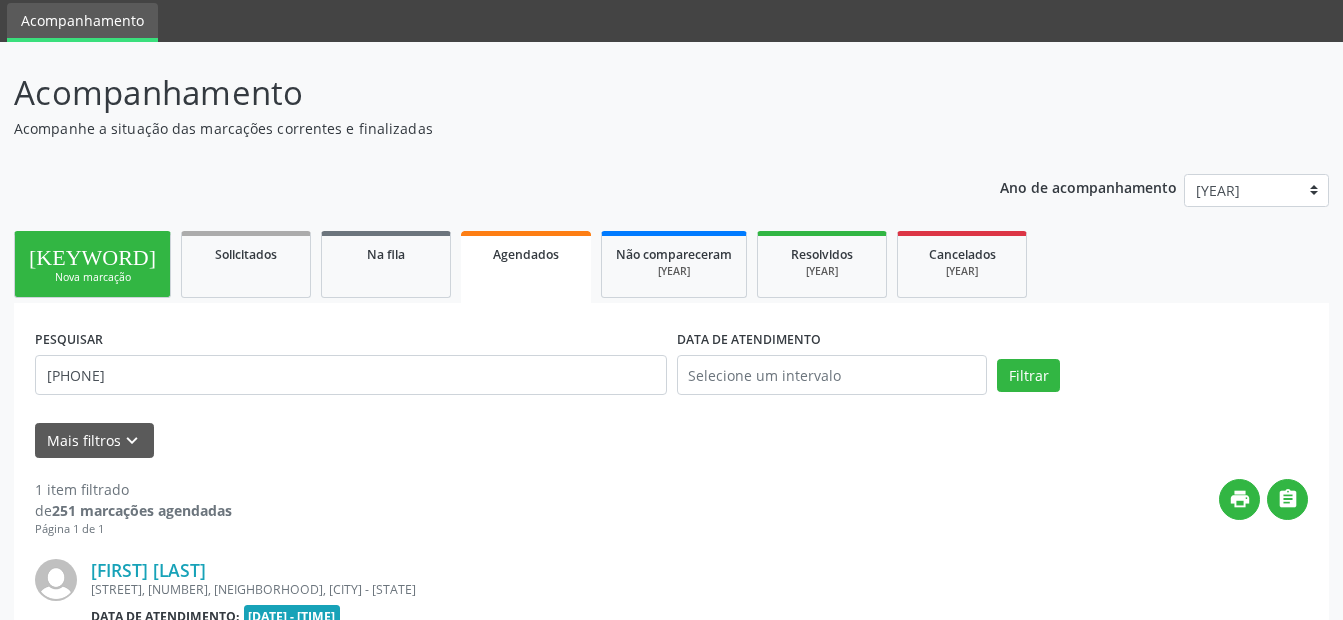 scroll, scrollTop: 308, scrollLeft: 0, axis: vertical 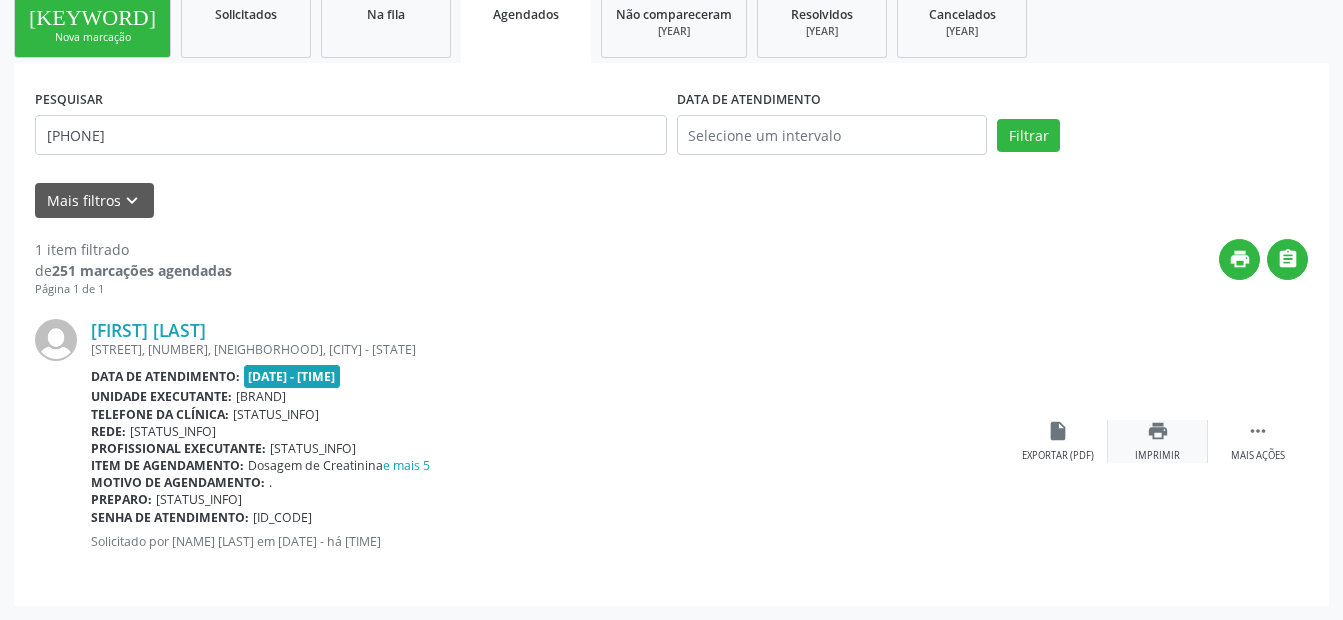 click on "[ACTION]" at bounding box center [1158, 441] 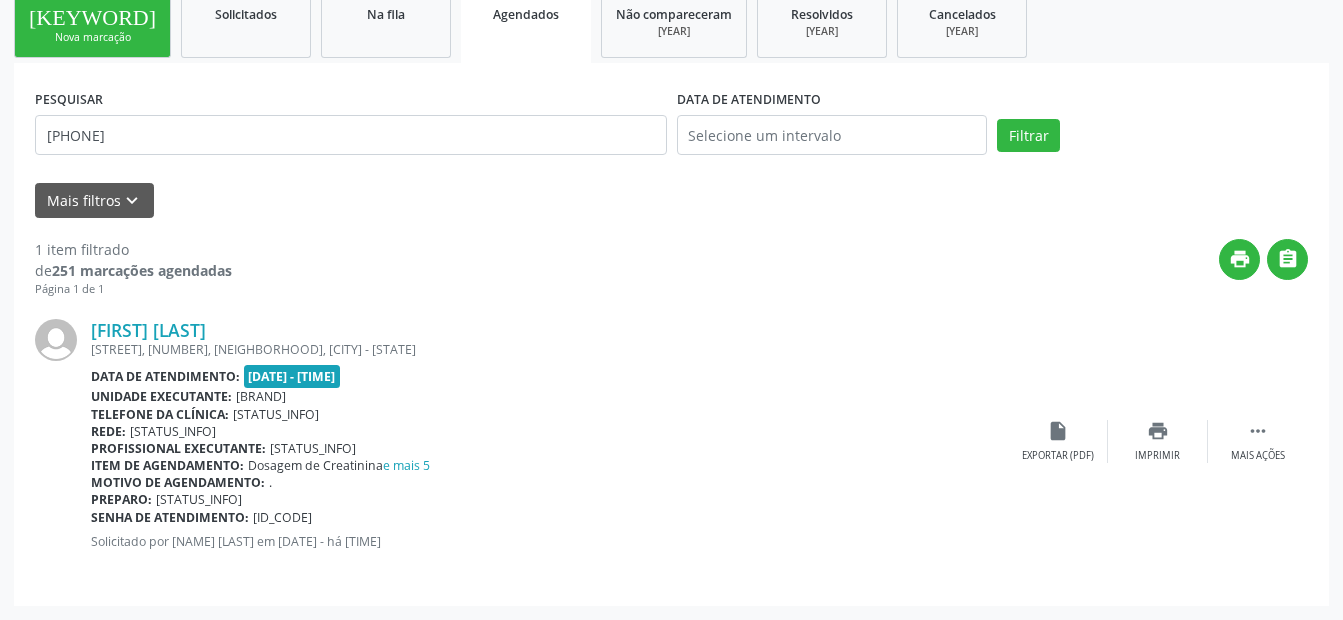 scroll, scrollTop: 108, scrollLeft: 0, axis: vertical 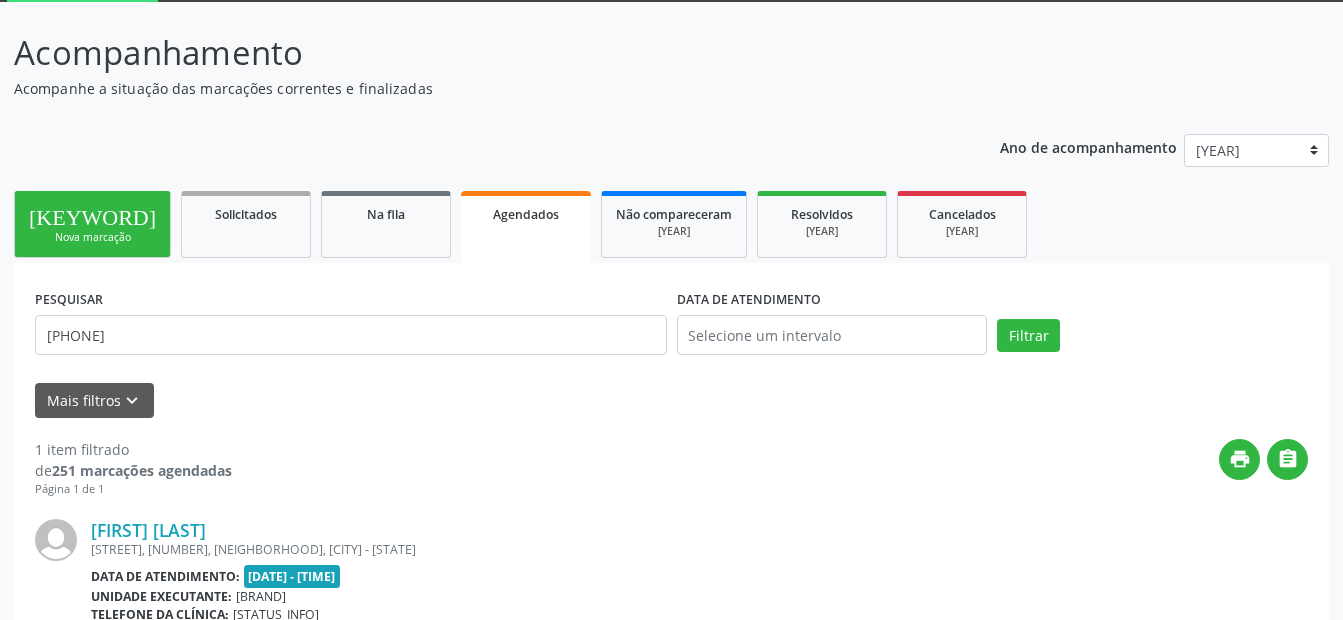 click on "Nova marcação" at bounding box center [92, 237] 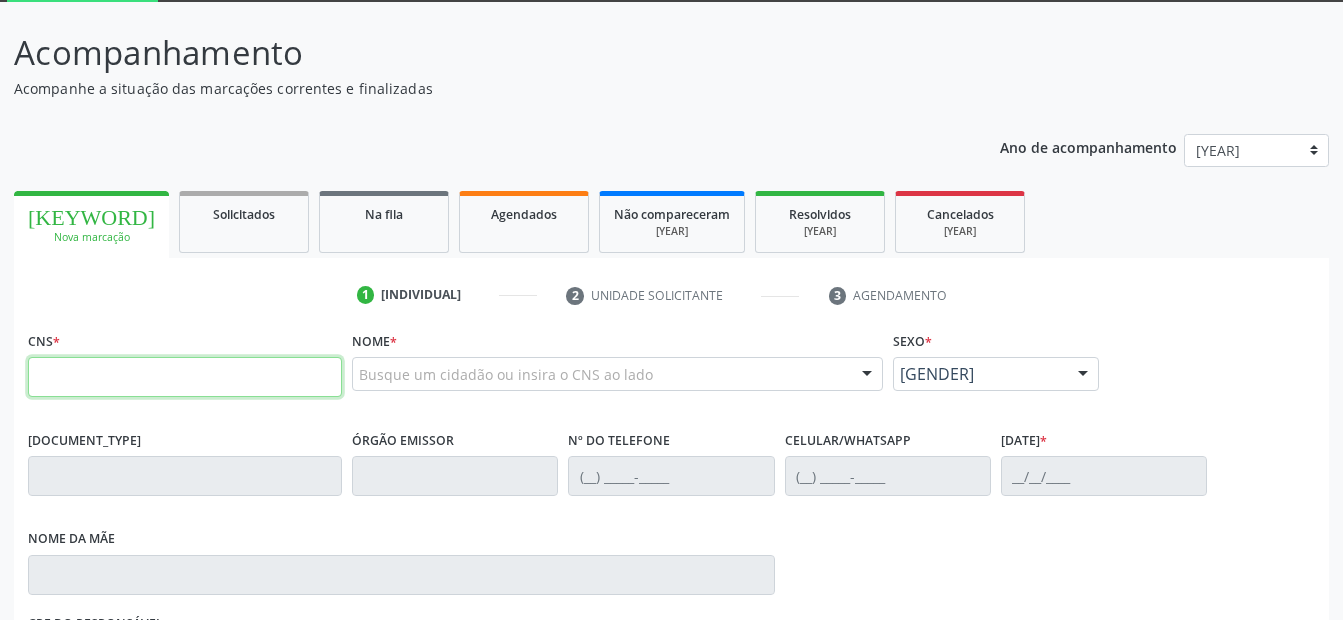 click at bounding box center [185, 377] 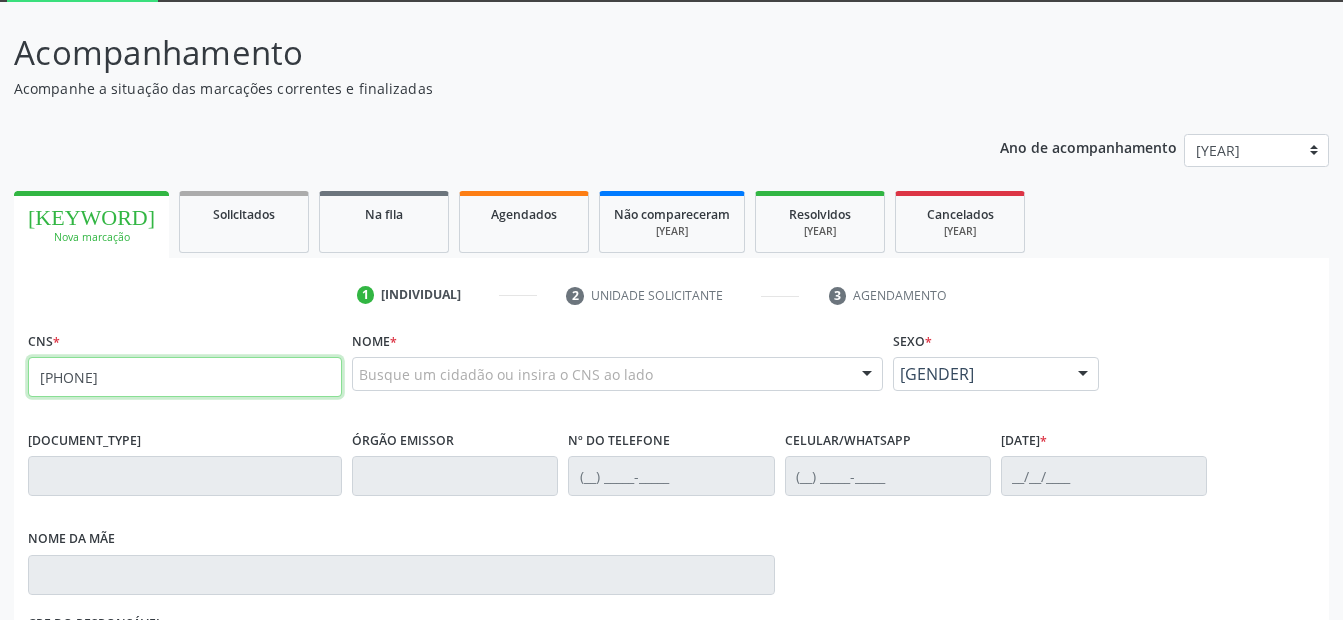 type on "[PHONE]" 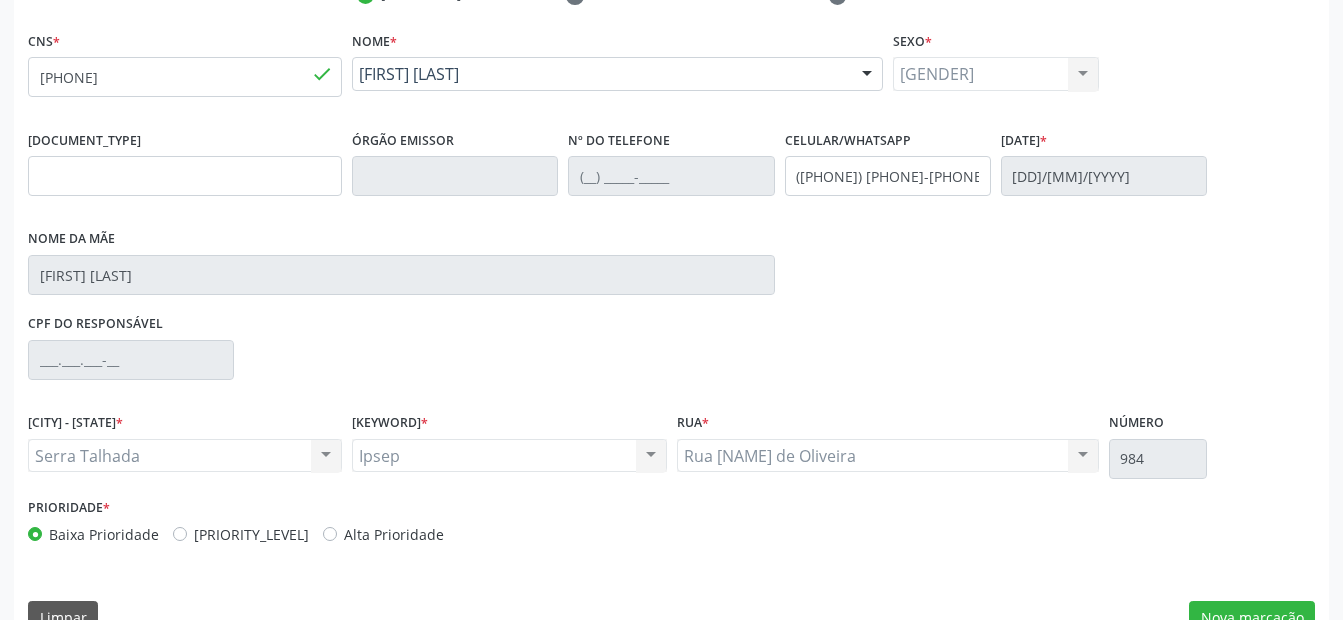 scroll, scrollTop: 450, scrollLeft: 0, axis: vertical 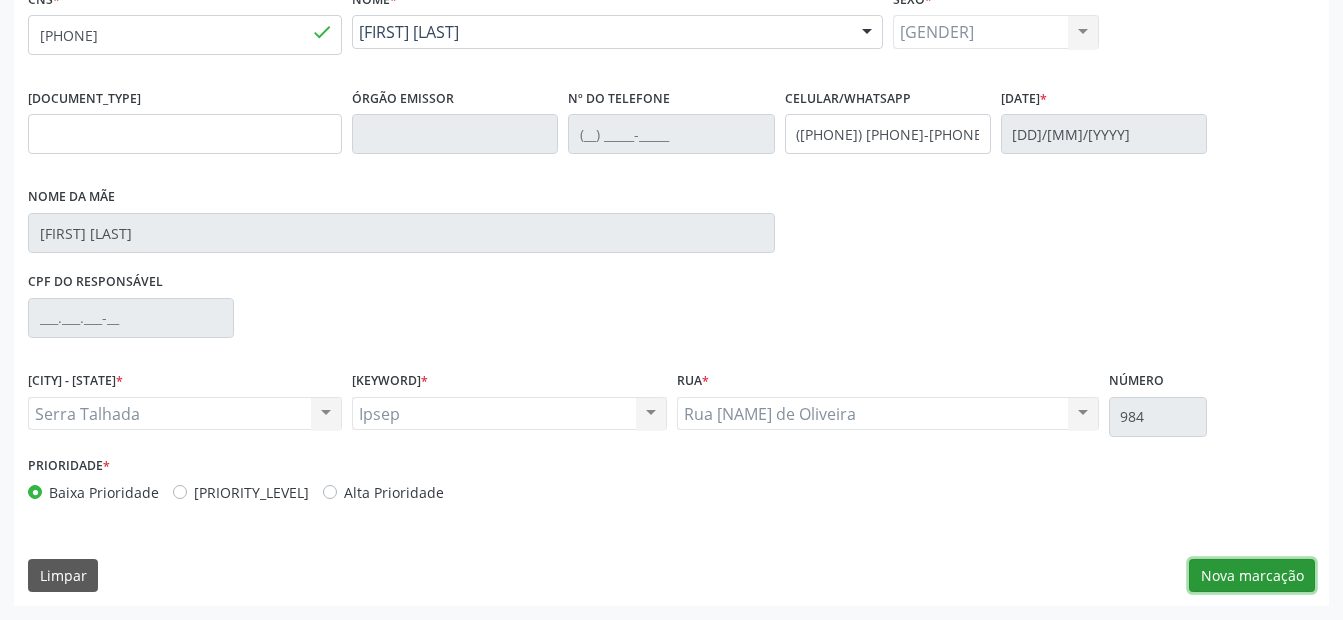 click on "Nova marcação" at bounding box center (1252, 576) 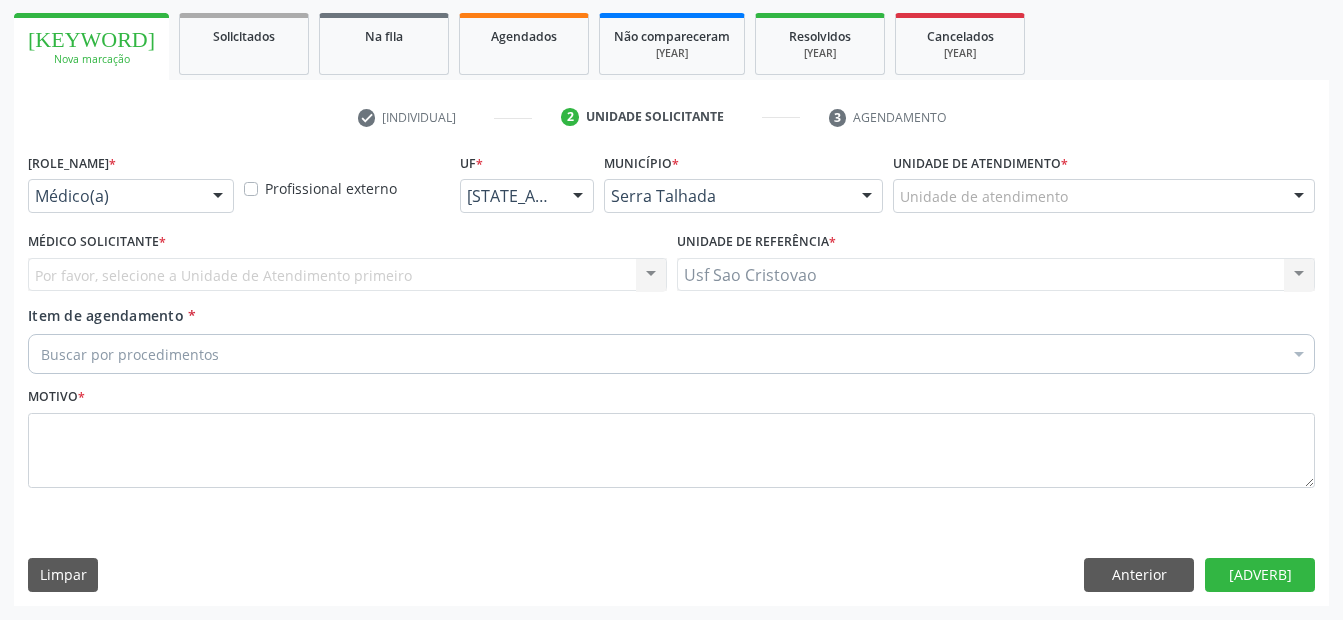 scroll, scrollTop: 286, scrollLeft: 0, axis: vertical 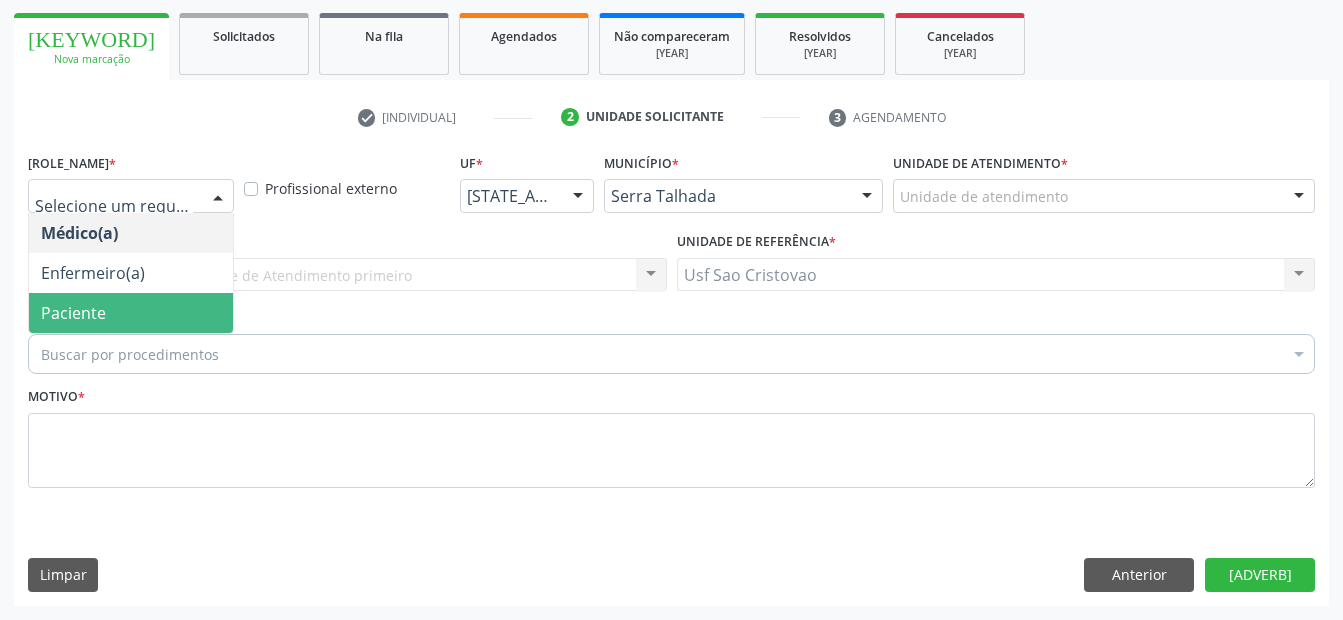 click on "Paciente" at bounding box center (131, 313) 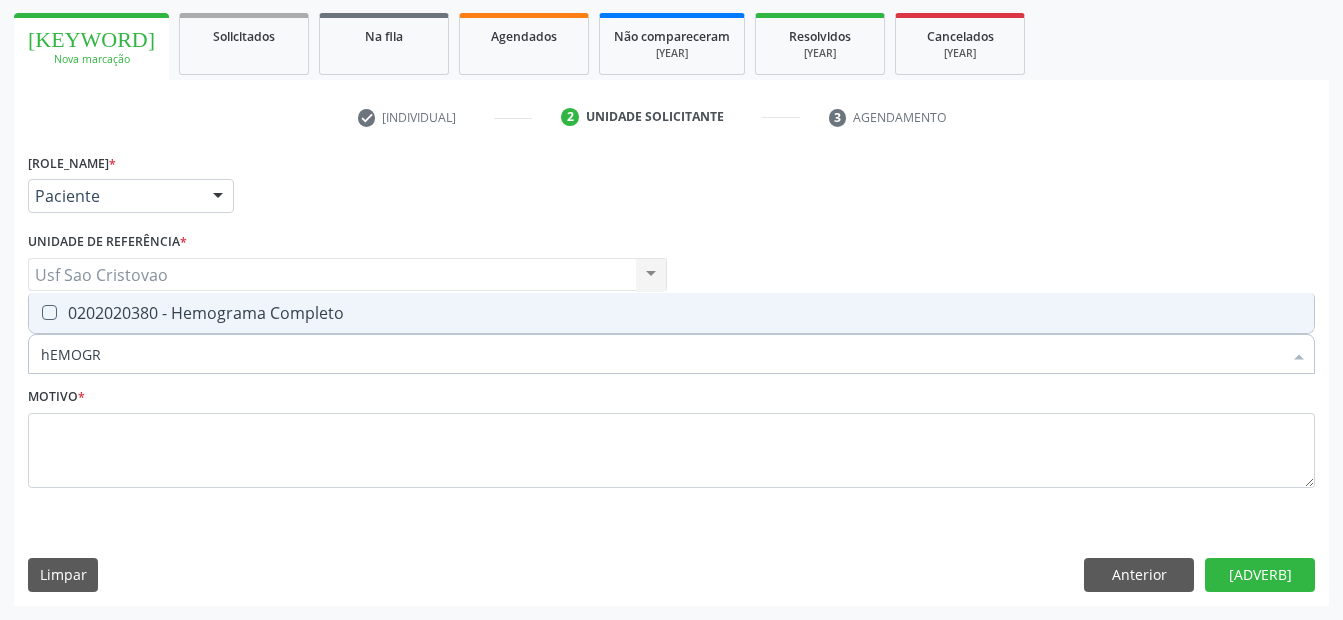 click on "0202020380 - Hemograma Completo" at bounding box center [671, 313] 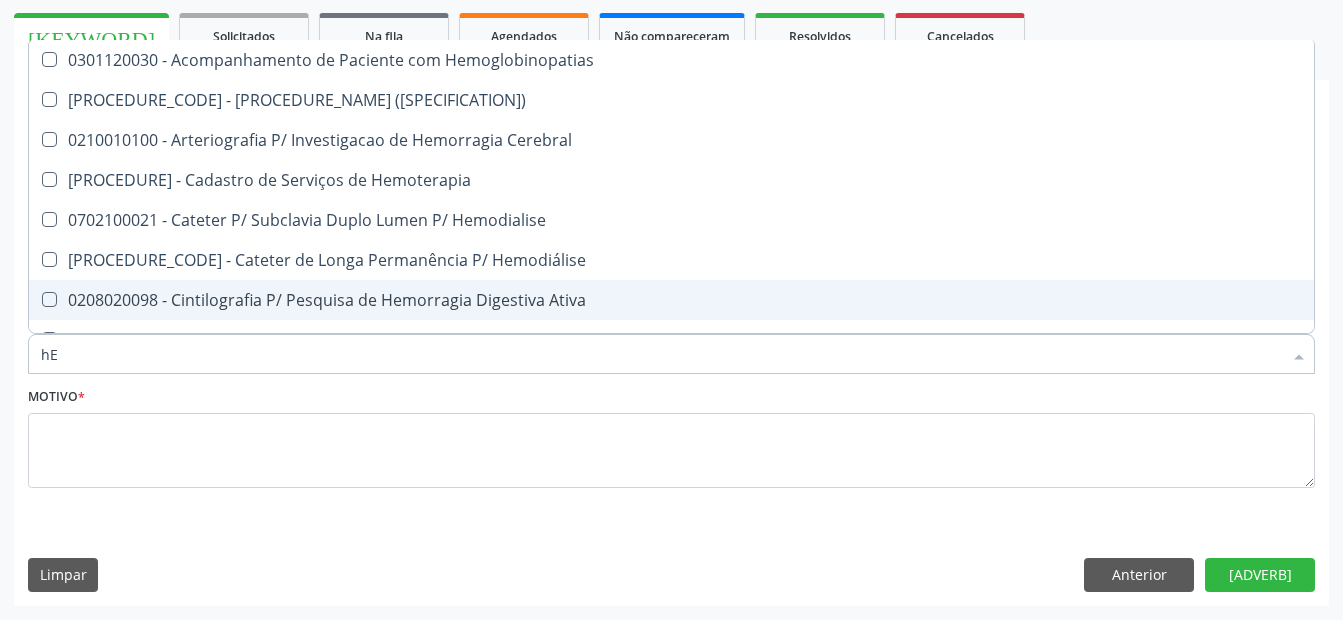 type on "h" 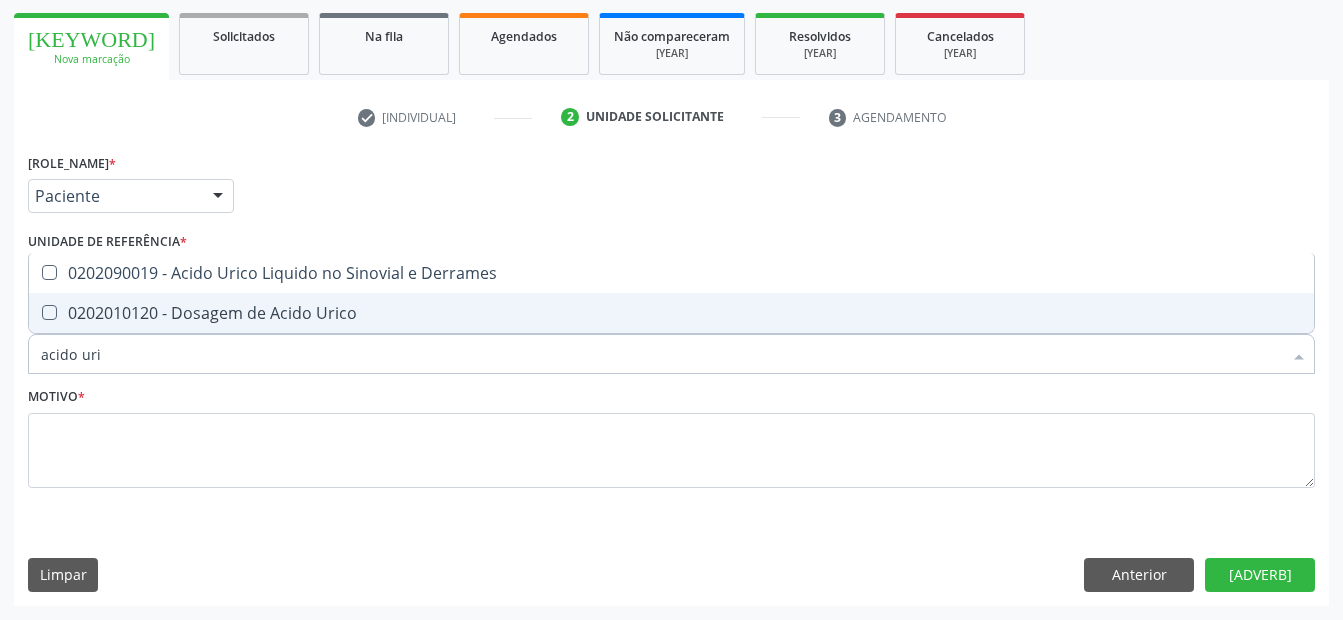 click on "0202010120 - Dosagem de Acido Urico" at bounding box center [671, 313] 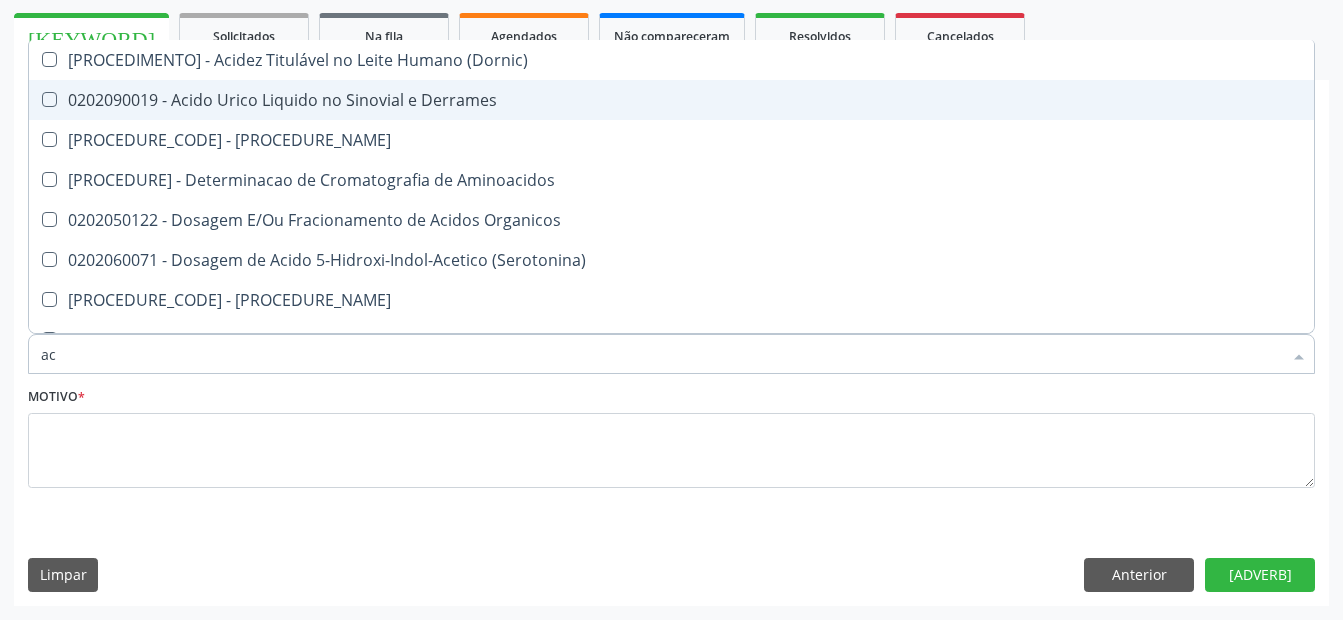 type on "a" 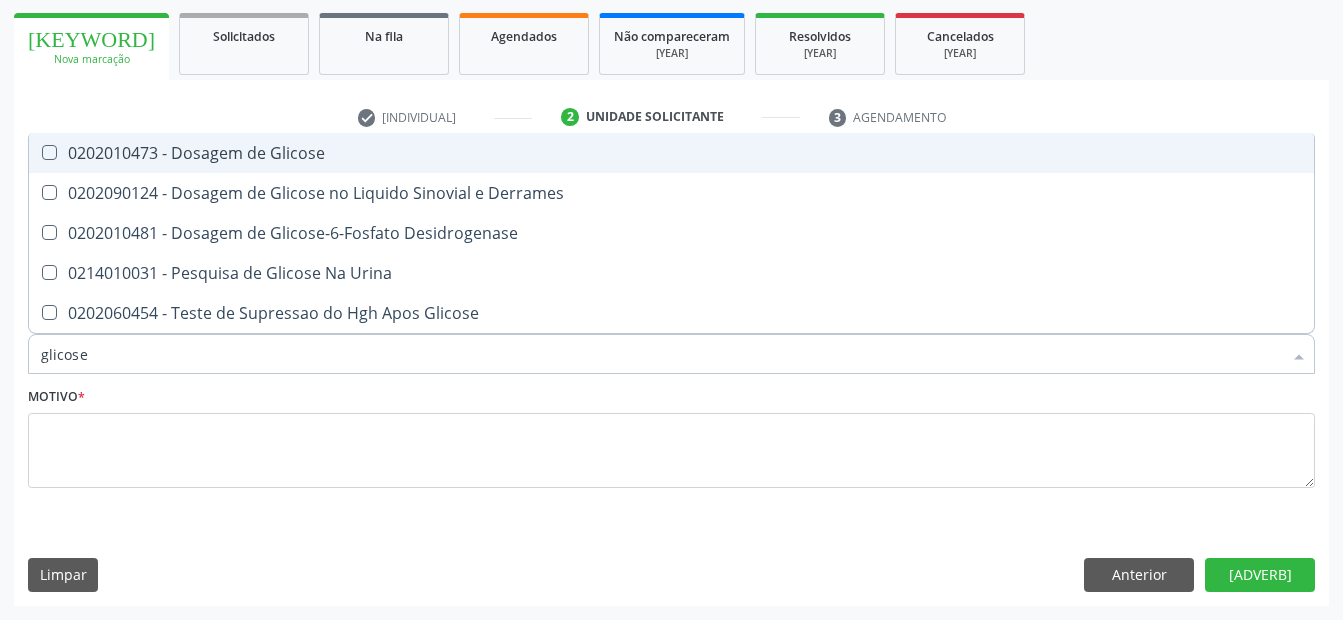 click on "0202010473 - Dosagem de Glicose" at bounding box center [671, 153] 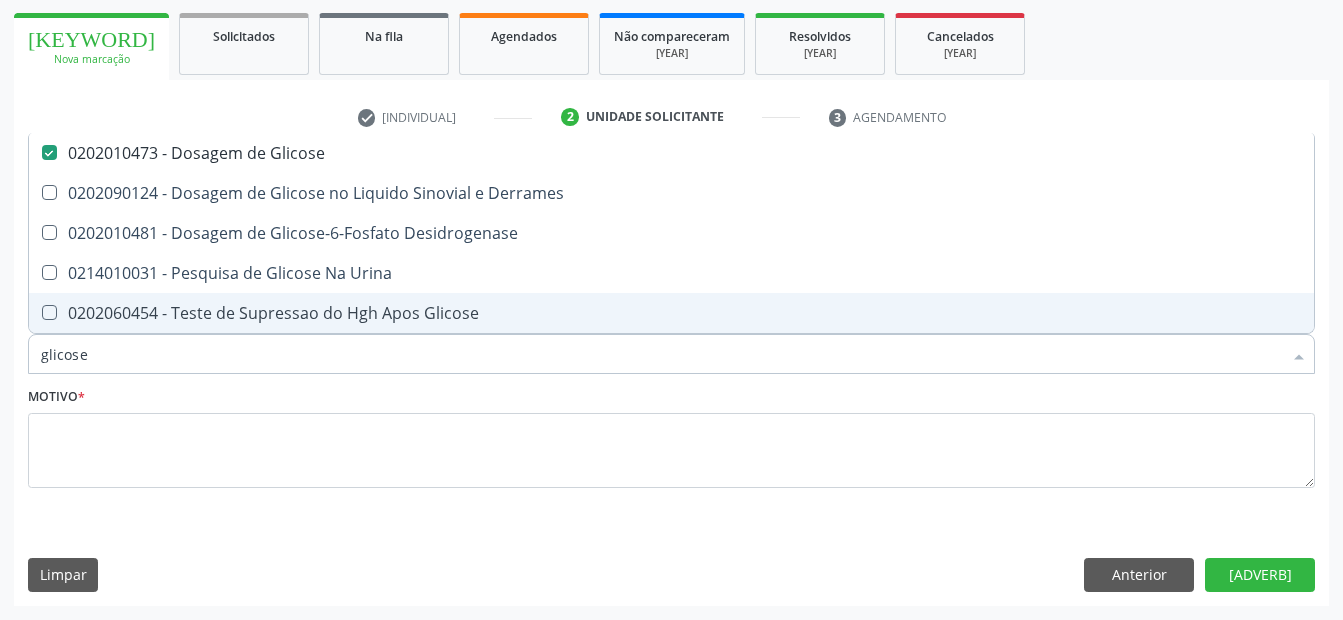 click on "Item de agendamento
*
[MEDICAL_TERM]
Desfazer seleção
[PROCEDIMENTO] - Dosagem de [MEDICAL_TERM]
[PROCEDIMENTO] - Dosagem de [MEDICAL_TERM] no Liquido Sinovial e Derrames
[PROCEDIMENTO] - Dosagem de [MEDICAL_TERM]-6-Fosfato Desidrogenase
[PROCEDIMENTO] - Pesquisa de [MEDICAL_TERM] Na Urina
[PROCEDIMENTO] - Teste de Supressao do Hgh Apos [MEDICAL_TERM]
Nenhum resultado encontrado para: " [MEDICAL_TERM]  "
Não há nenhuma opção para ser exibida." at bounding box center [671, 343] 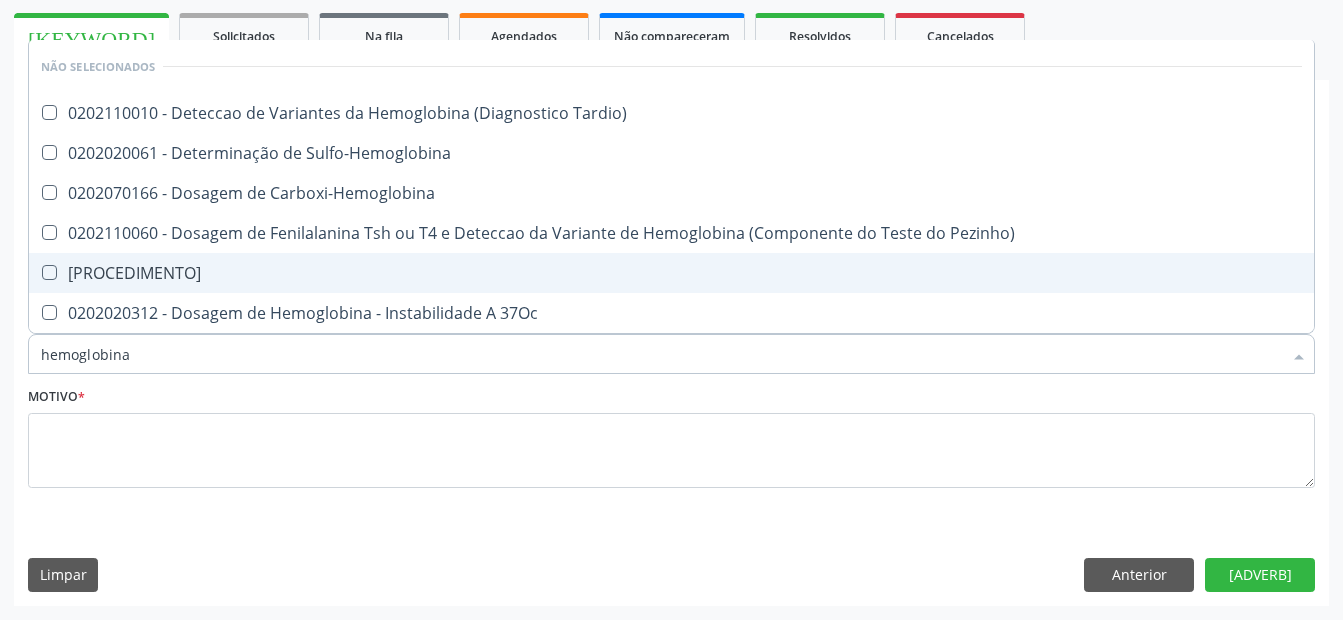 click on "[PROCEDIMENTO]" at bounding box center [671, 273] 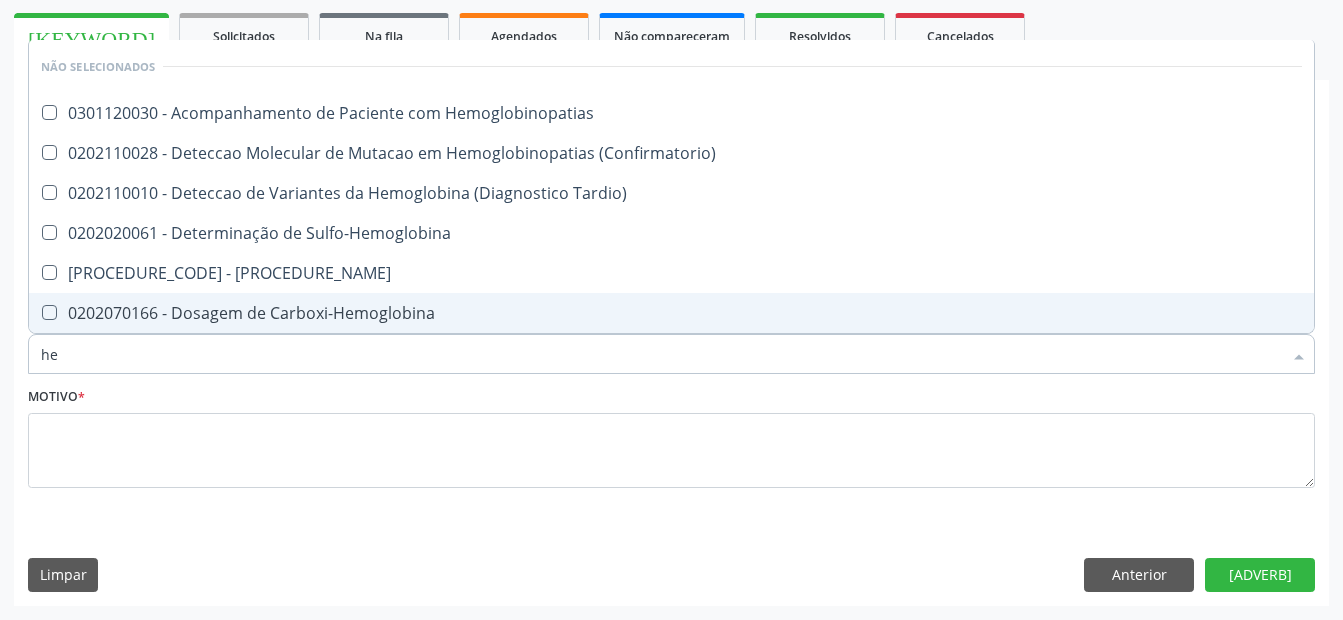 type on "h" 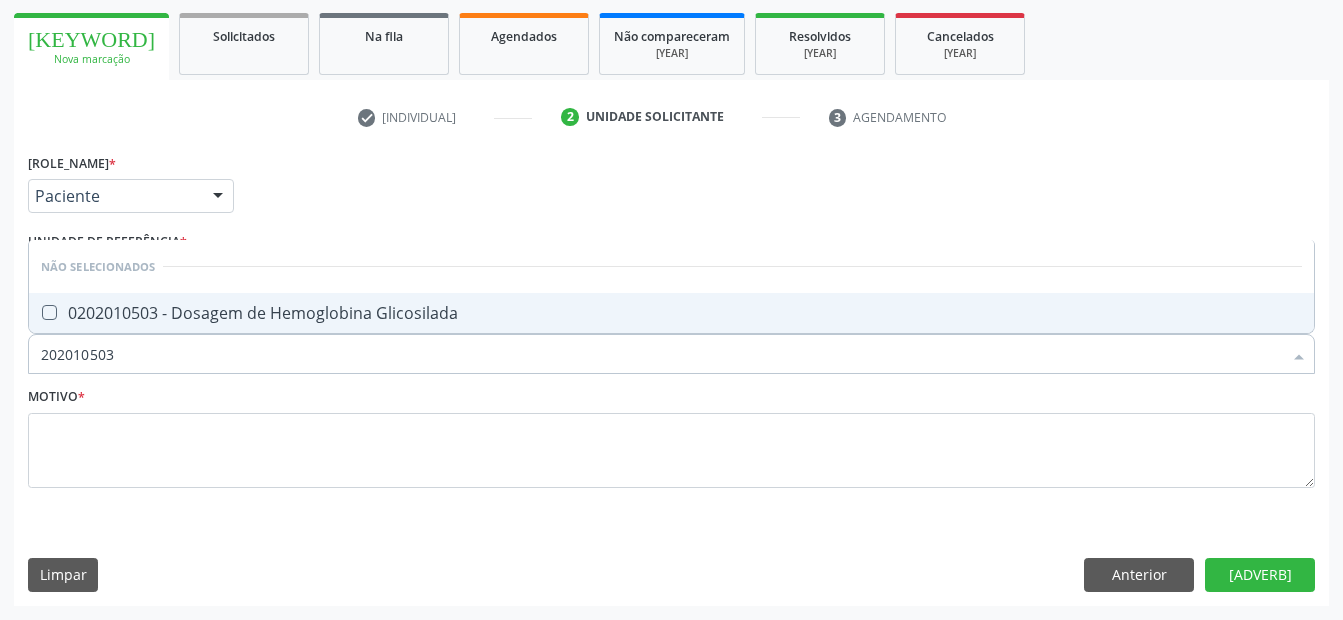 click on "0202010503 - Dosagem de Hemoglobina Glicosilada" at bounding box center (671, 313) 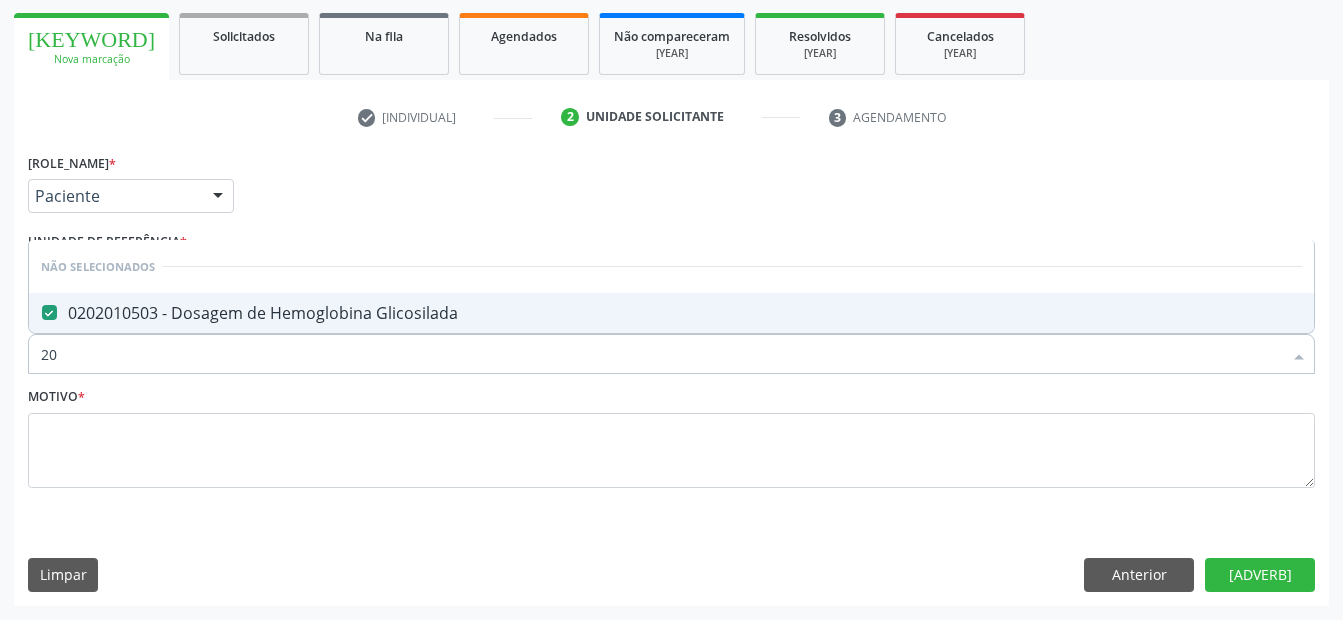 type on "2" 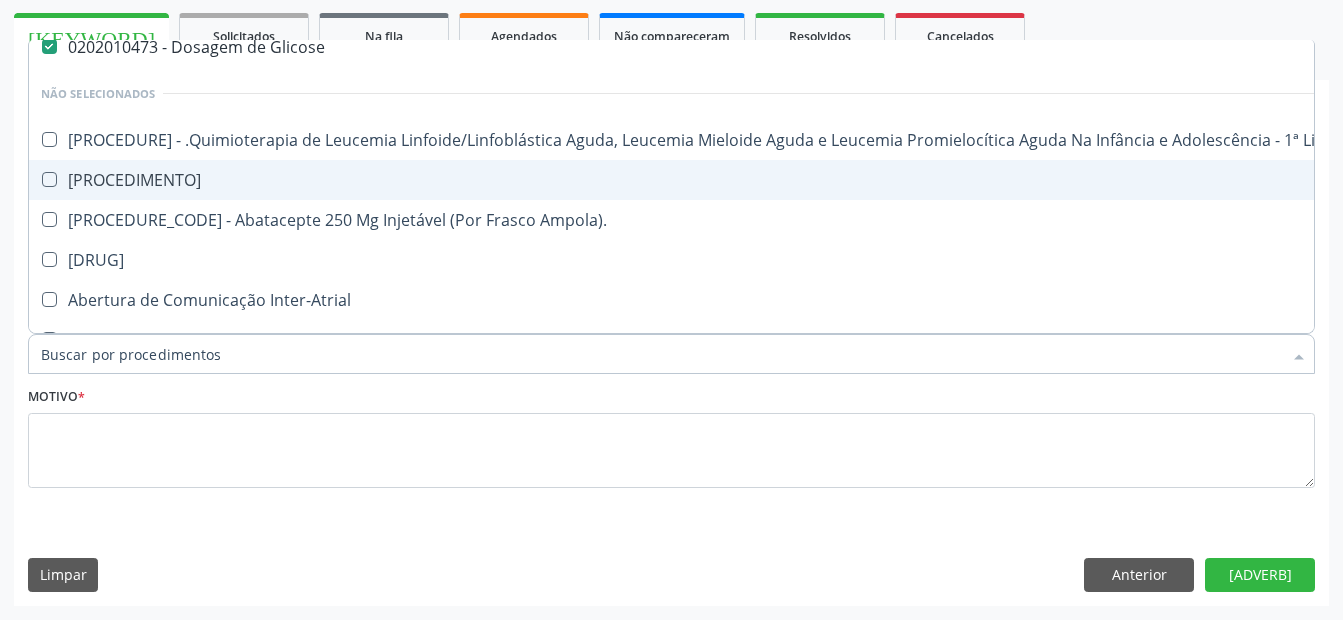scroll, scrollTop: 0, scrollLeft: 0, axis: both 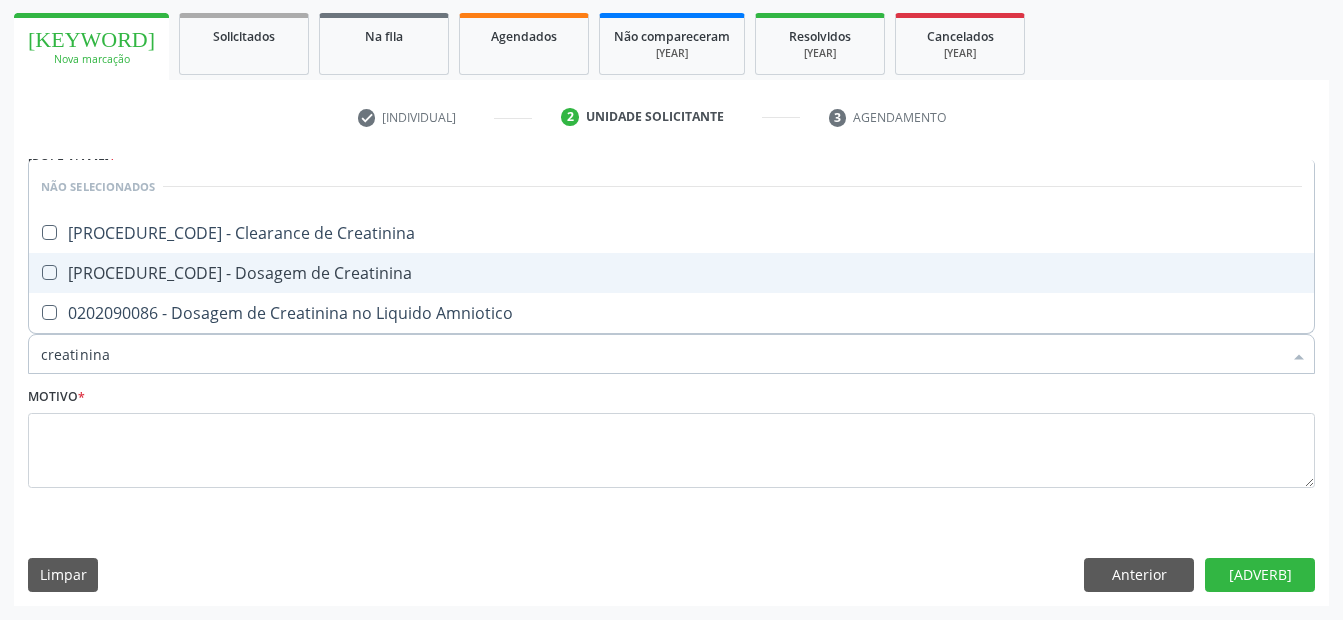 click on "[PROCEDURE_CODE] - Dosagem de Creatinina" at bounding box center [671, 273] 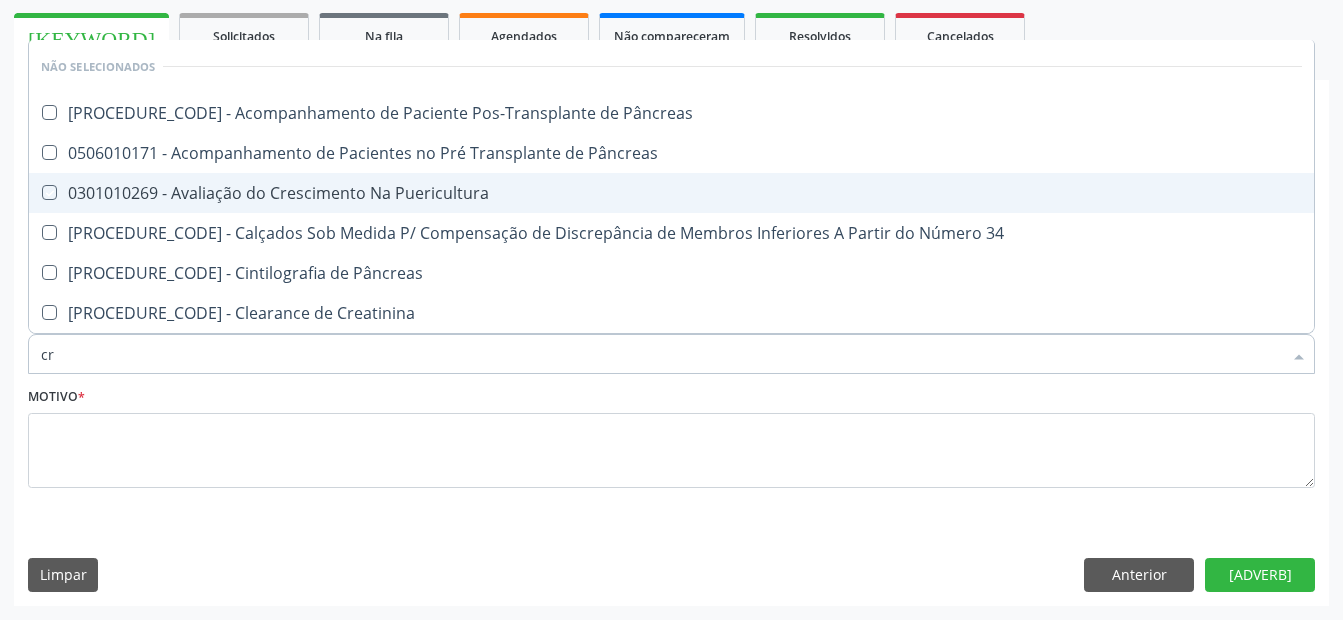 type on "c" 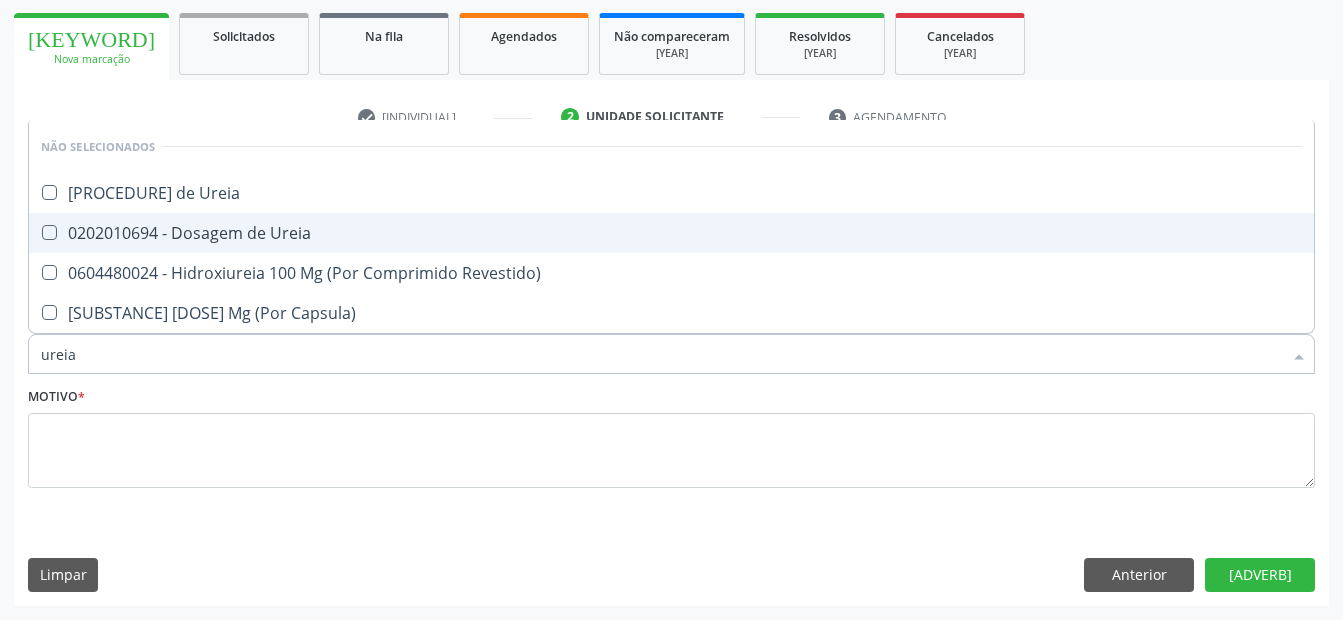 click on "0202010694 - Dosagem de Ureia" at bounding box center [671, 233] 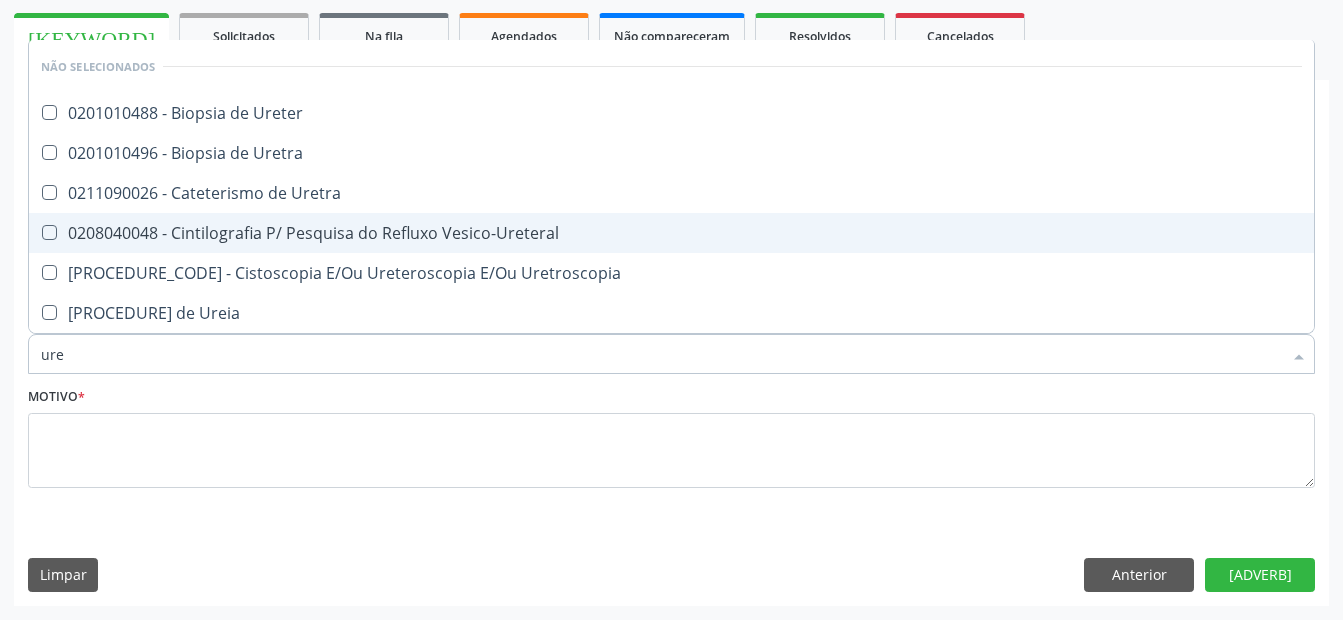 type on "[URINE_SAMPLE]" 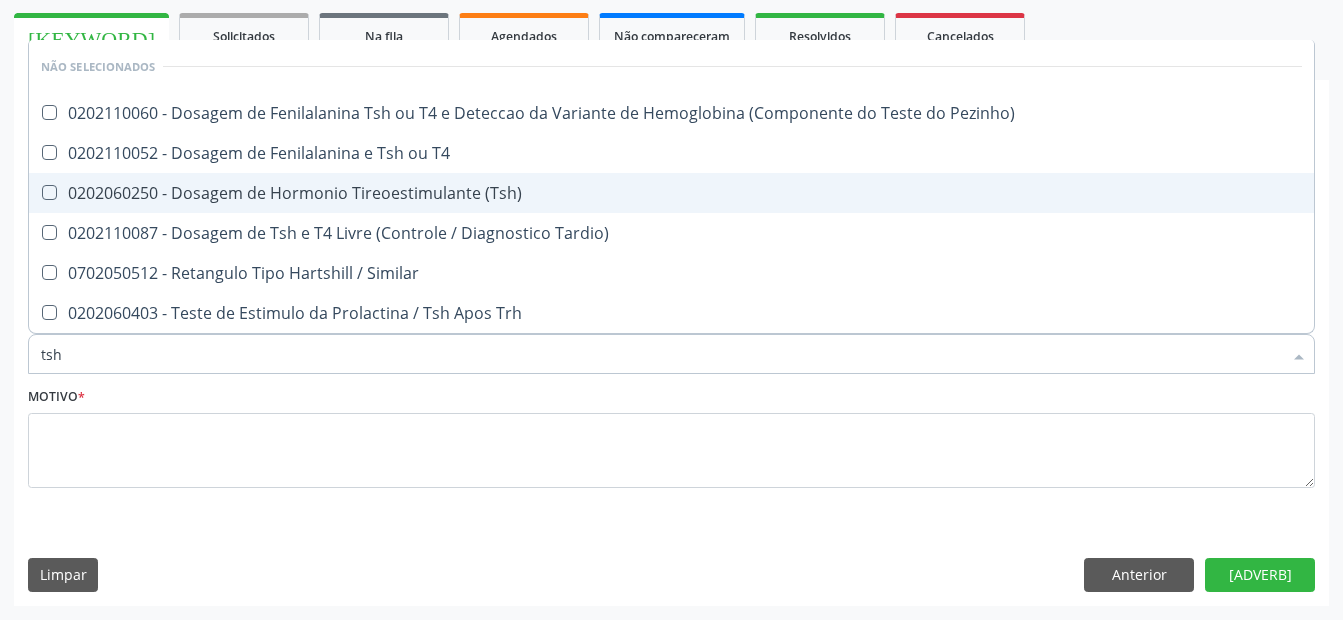 click on "0202060250 - Dosagem de Hormonio Tireoestimulante (Tsh)" at bounding box center (671, 193) 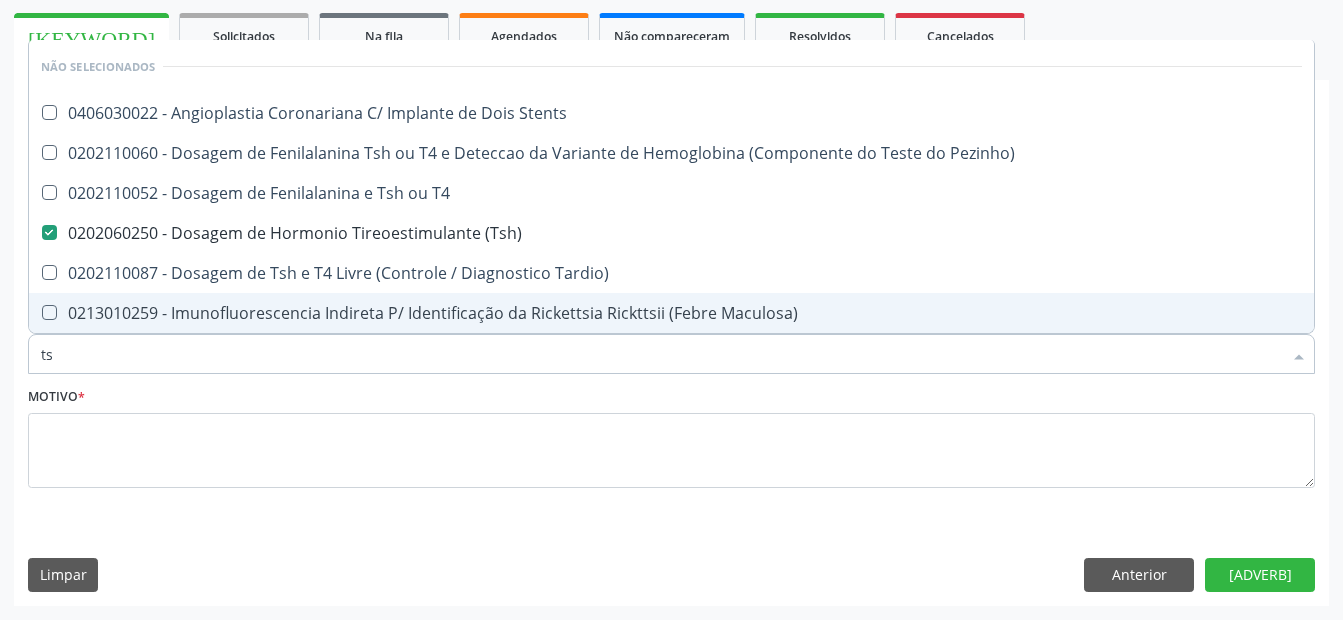 type on "t" 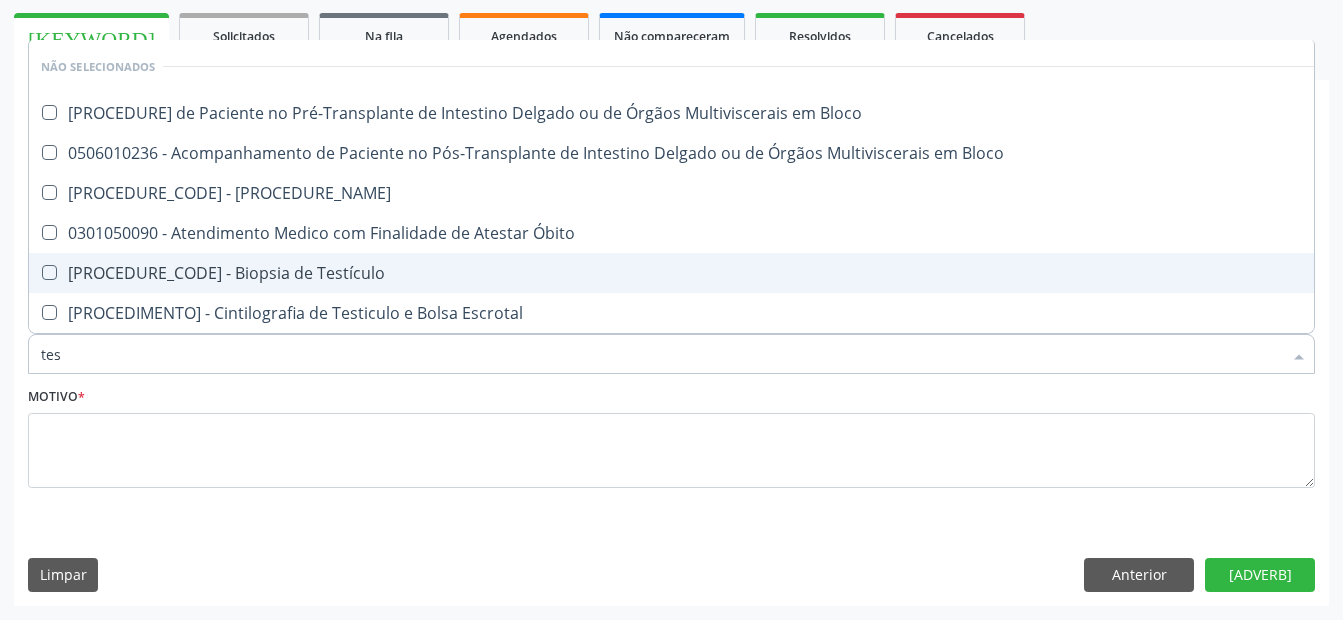 type on "te" 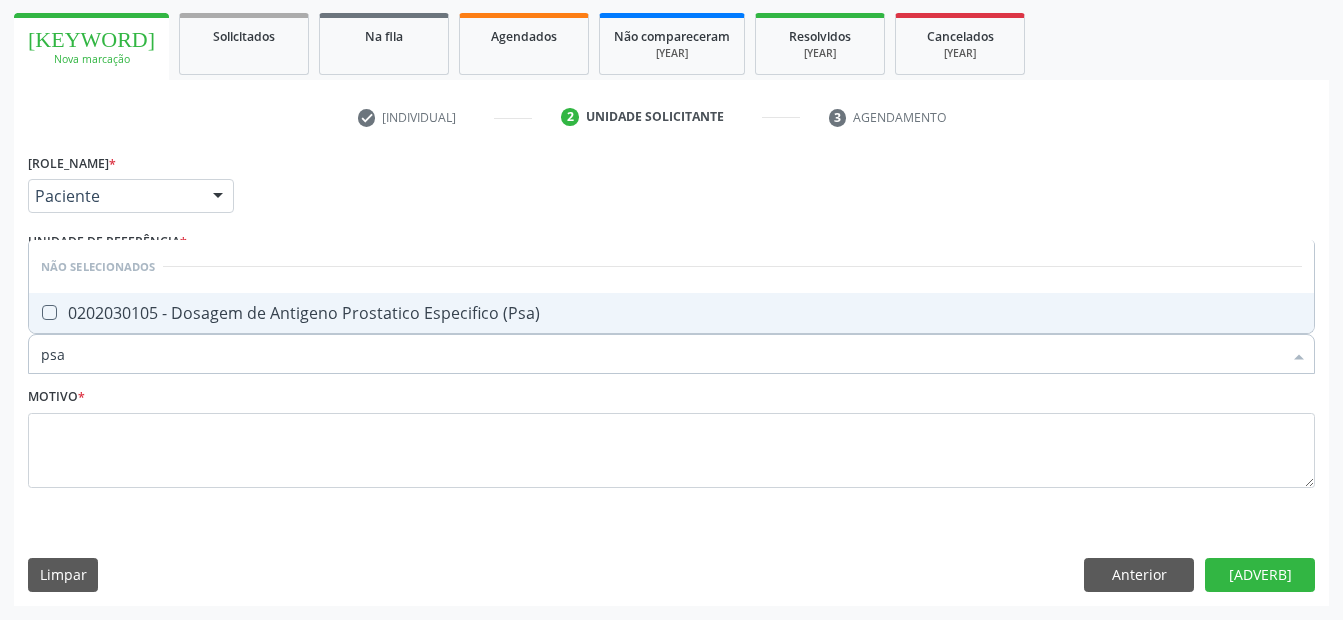 click on "0202030105 - Dosagem de Antigeno Prostatico Especifico (Psa)" at bounding box center [671, 313] 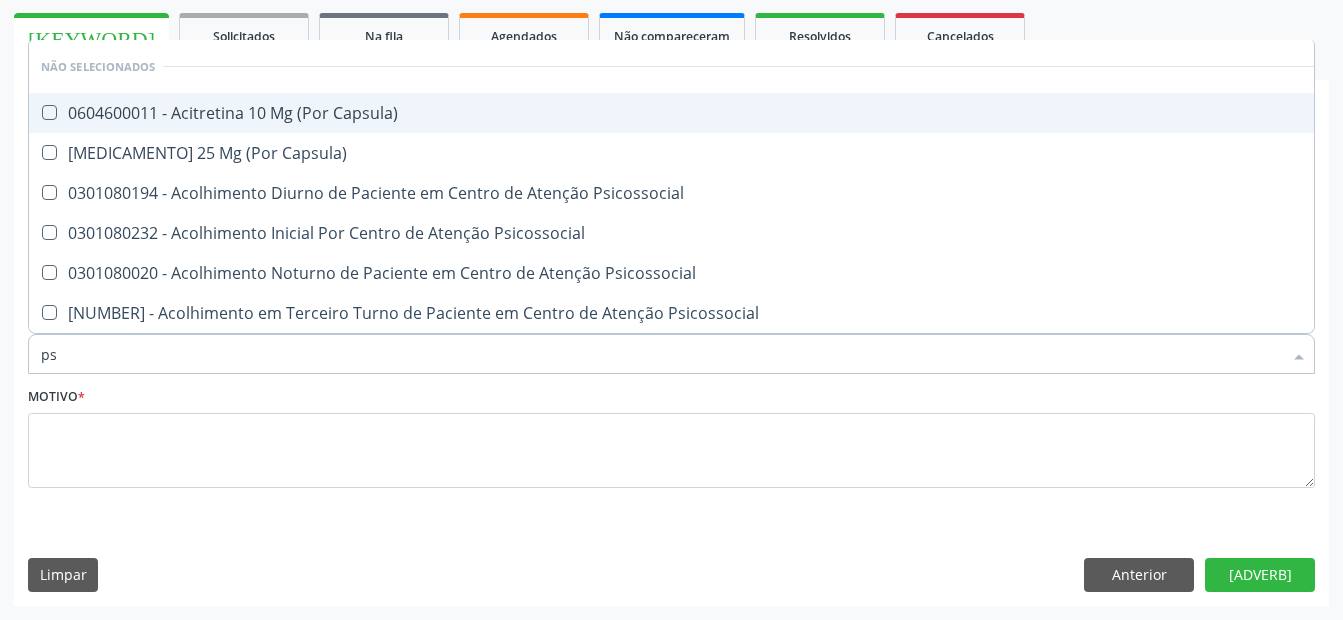type on "p" 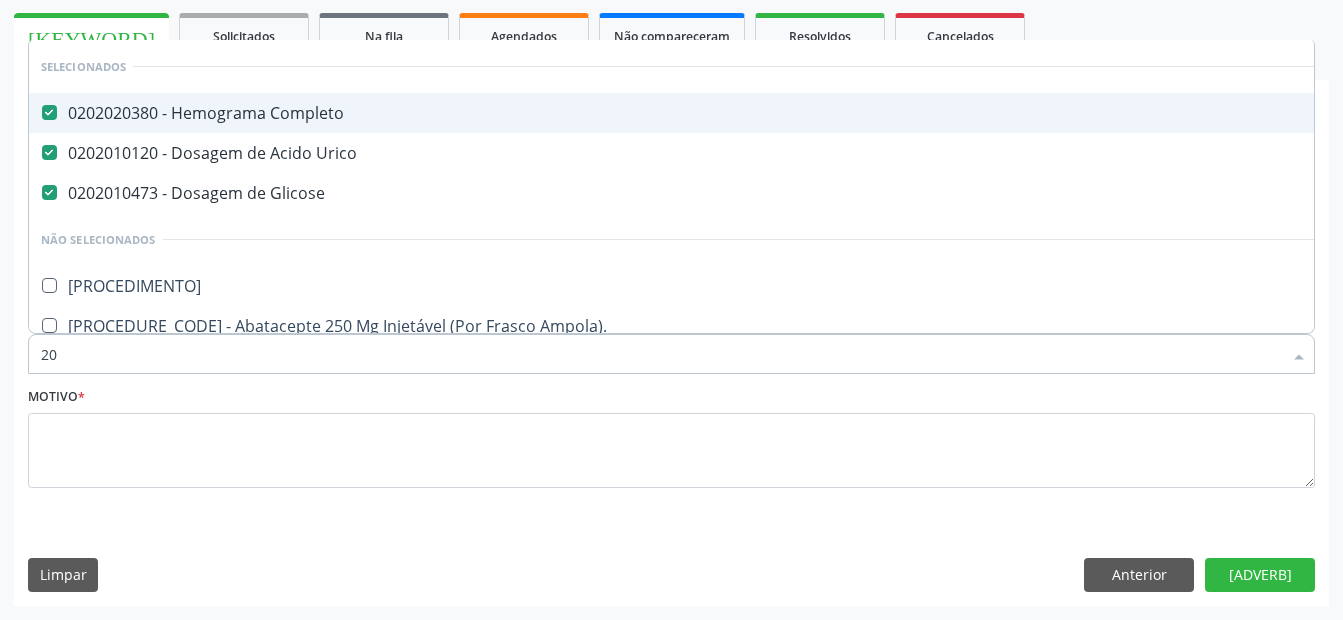 type on "[NUMBER]" 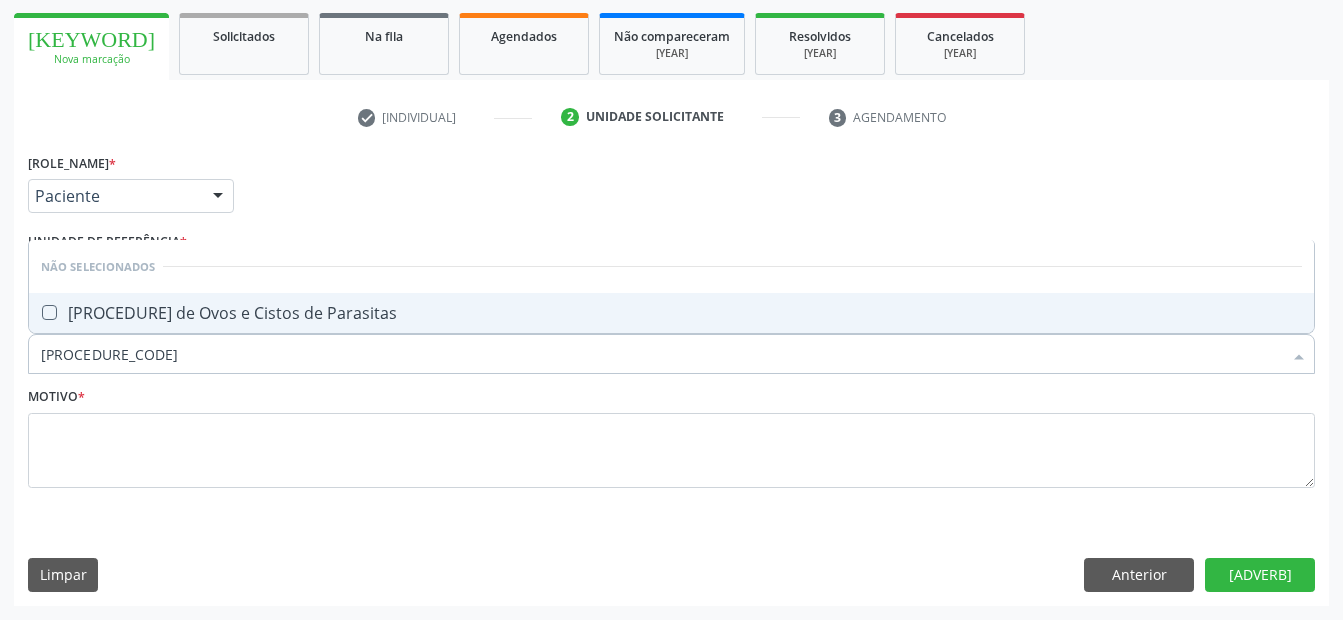 drag, startPoint x: 52, startPoint y: 313, endPoint x: 54, endPoint y: 329, distance: 16.124516 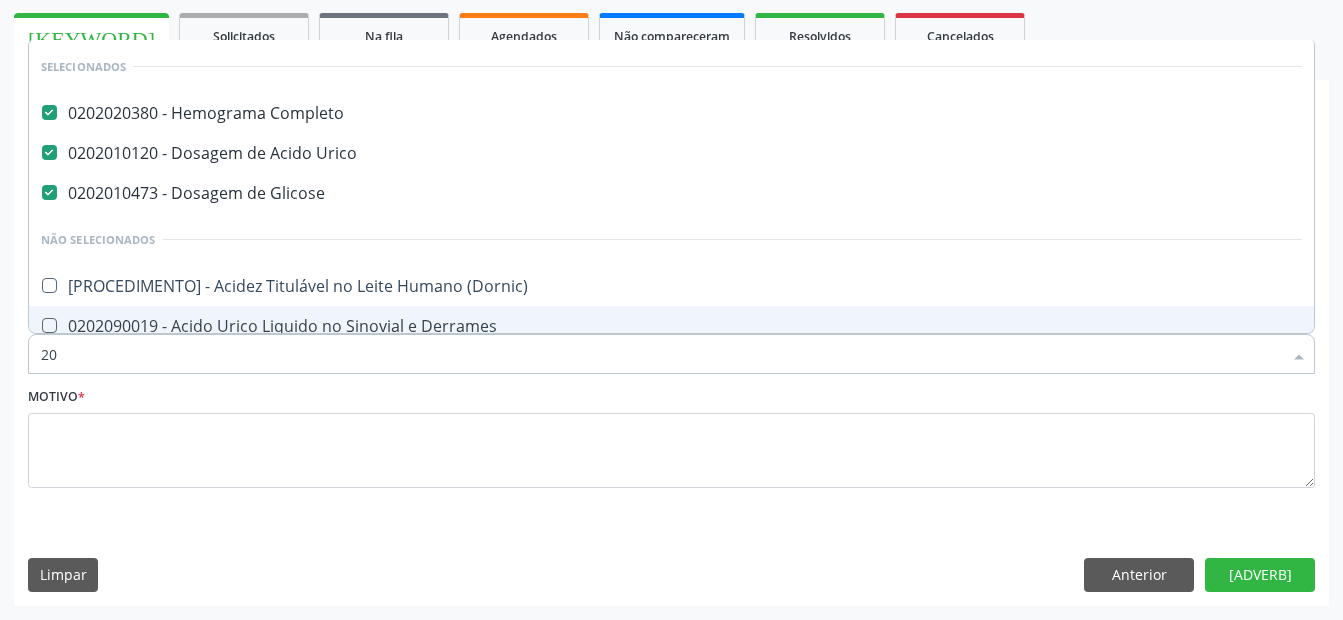 type on "2" 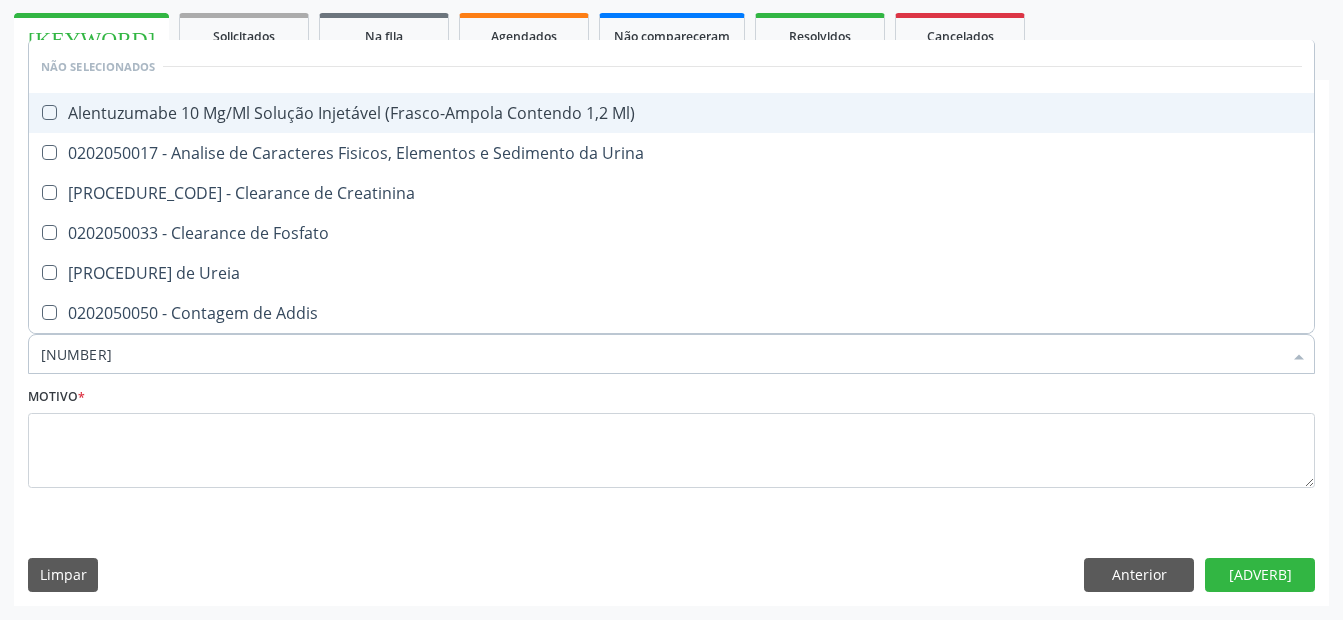 type on "2020" 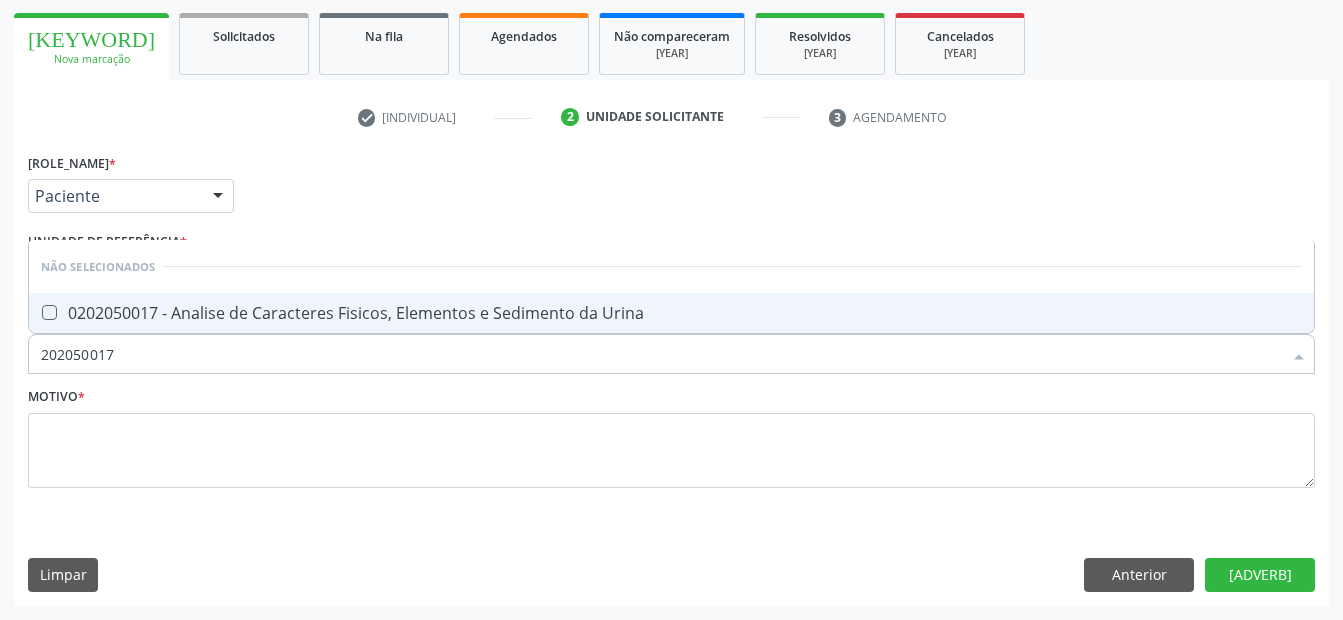 click at bounding box center [49, 312] 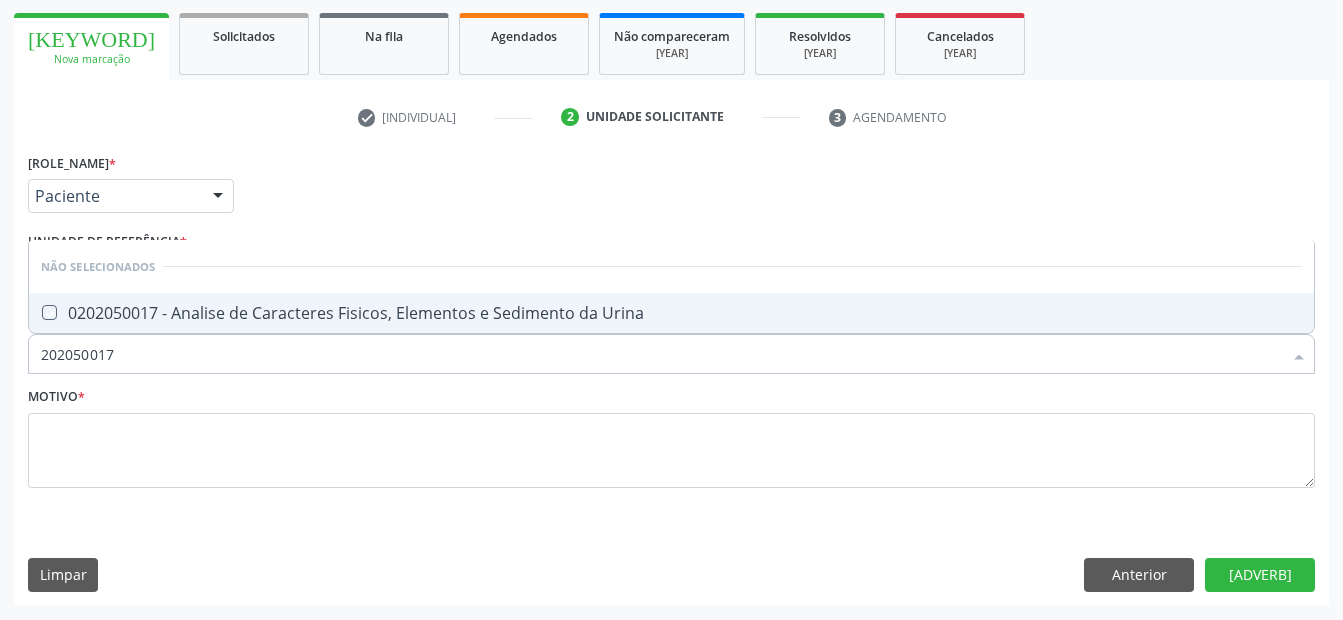 click at bounding box center (35, 312) 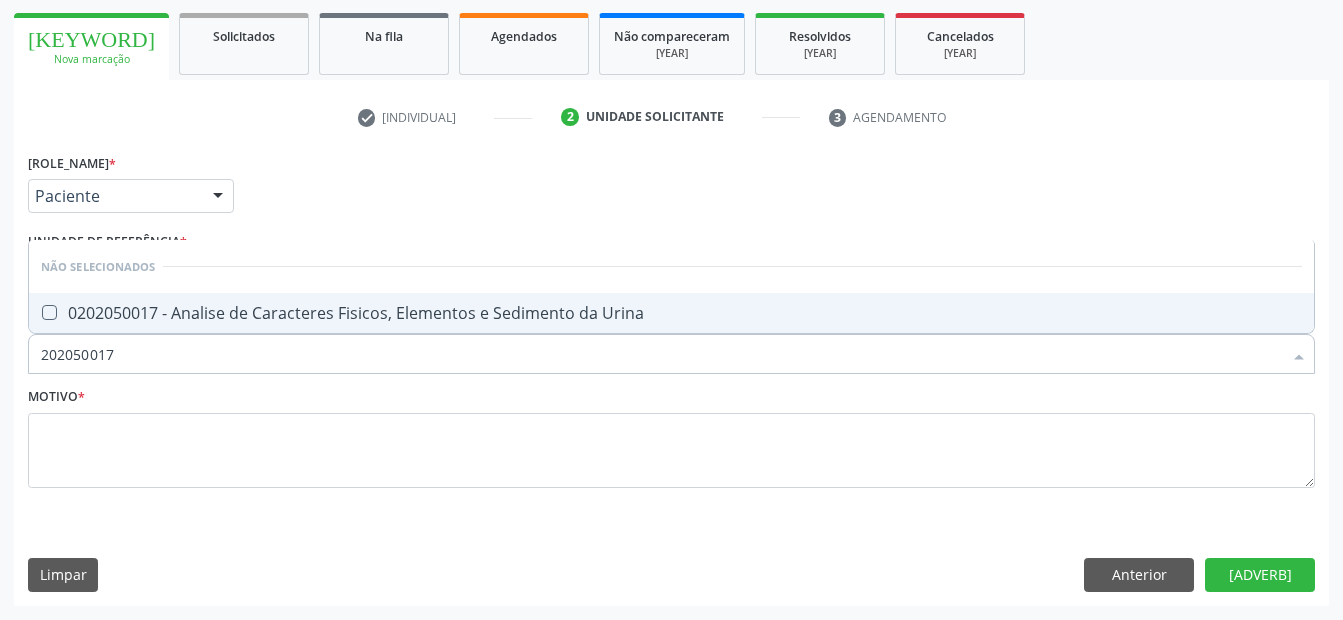 checkbox on "true" 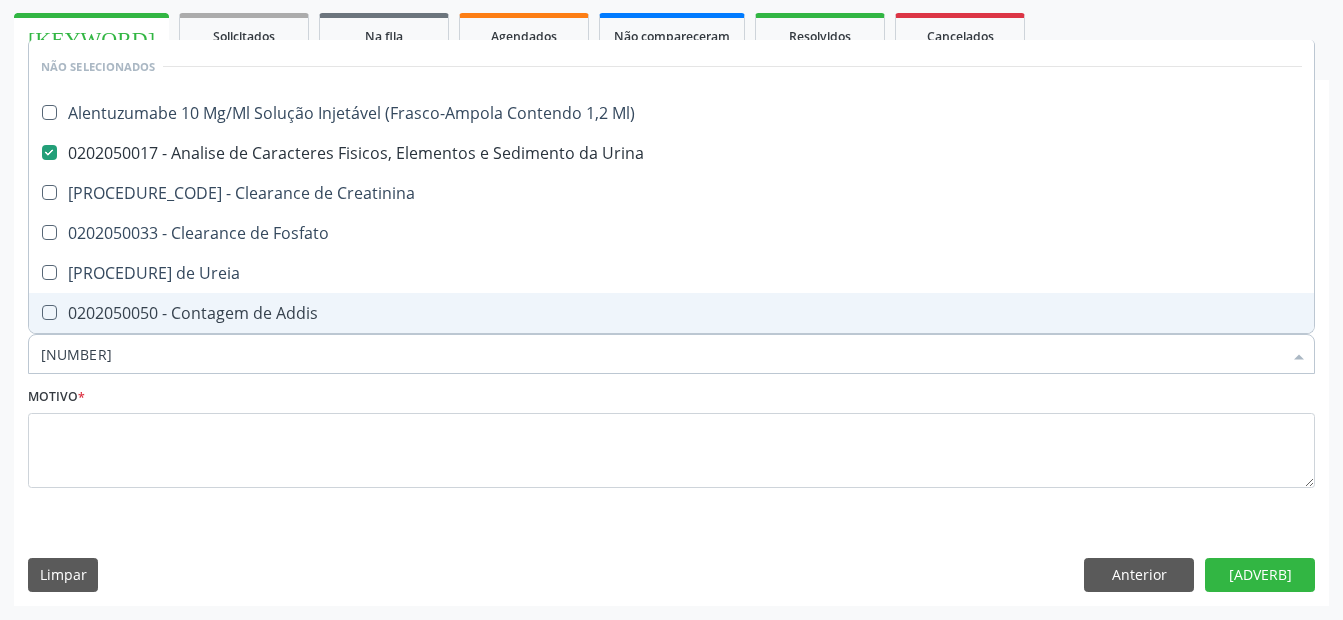 type on "20" 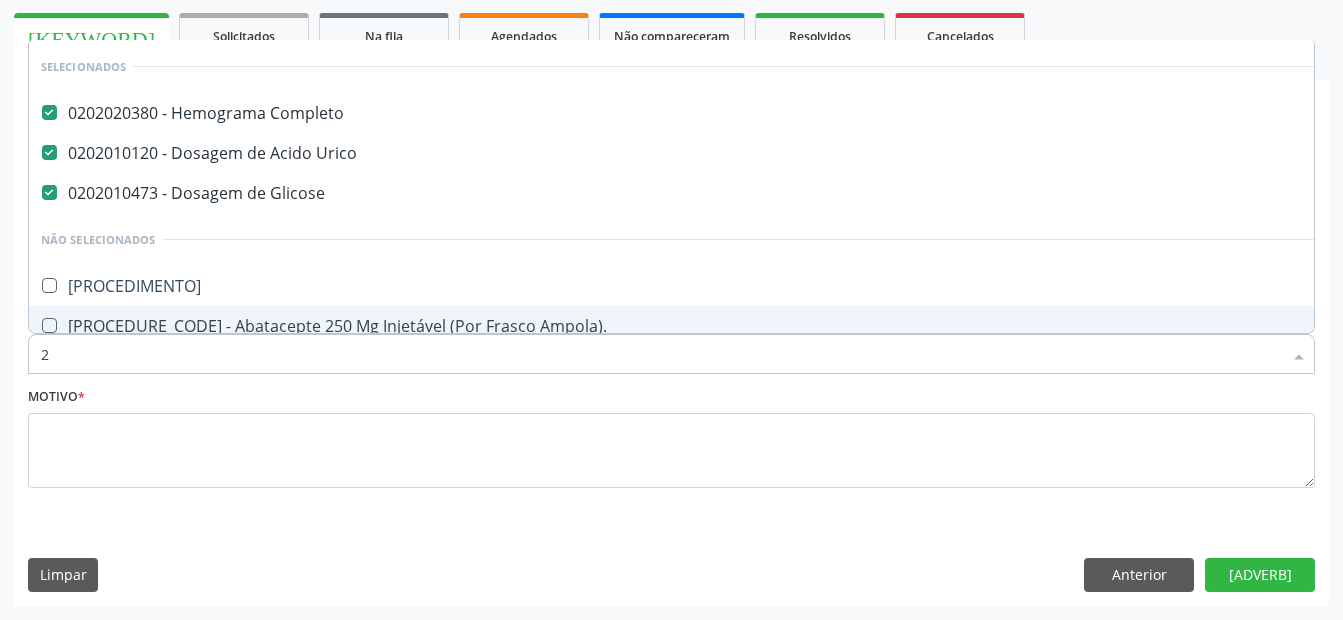 type 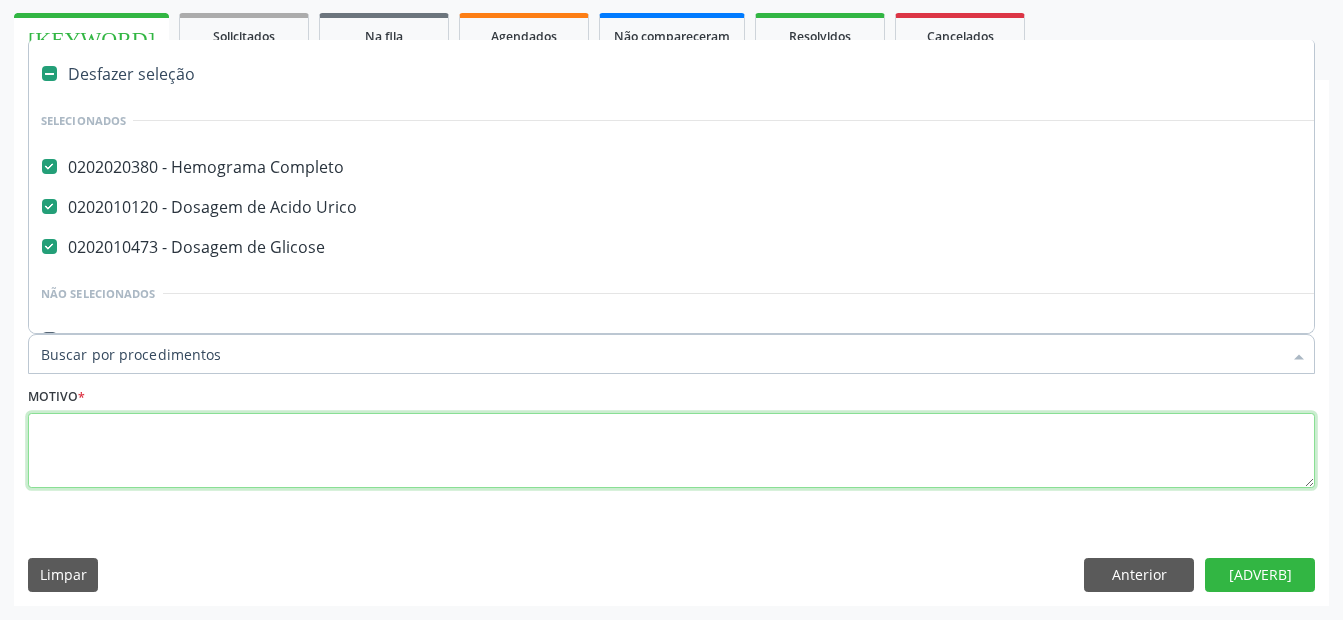 click at bounding box center [671, 451] 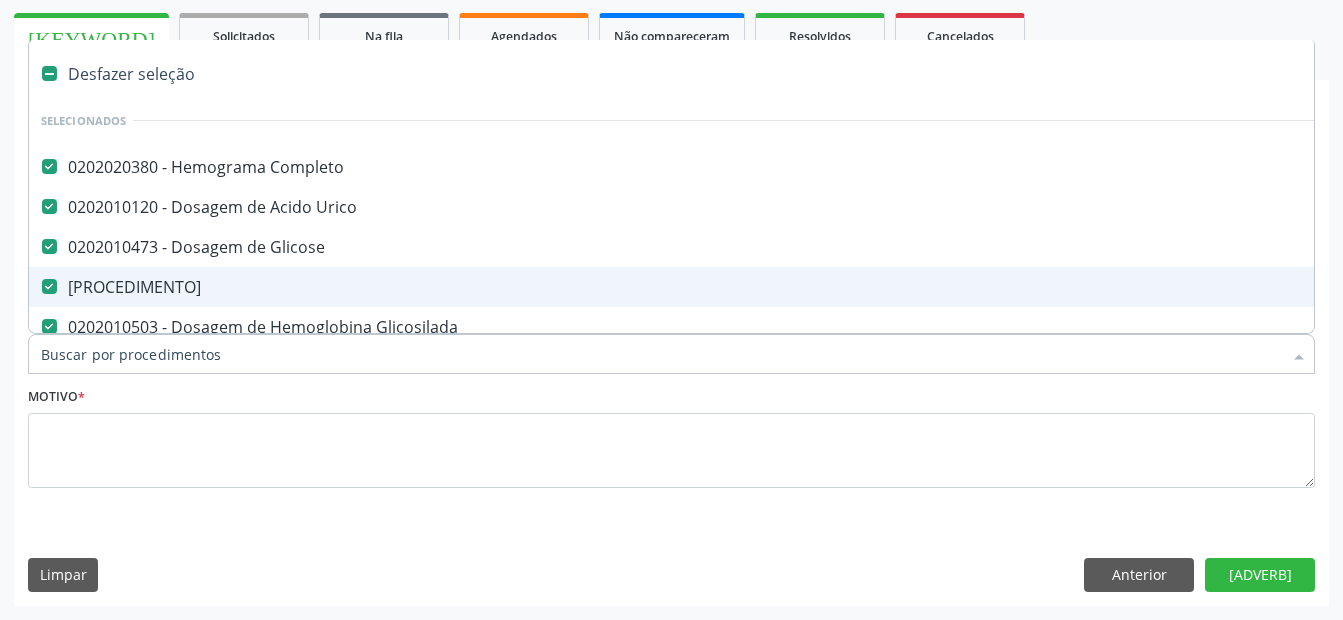 scroll, scrollTop: 100, scrollLeft: 0, axis: vertical 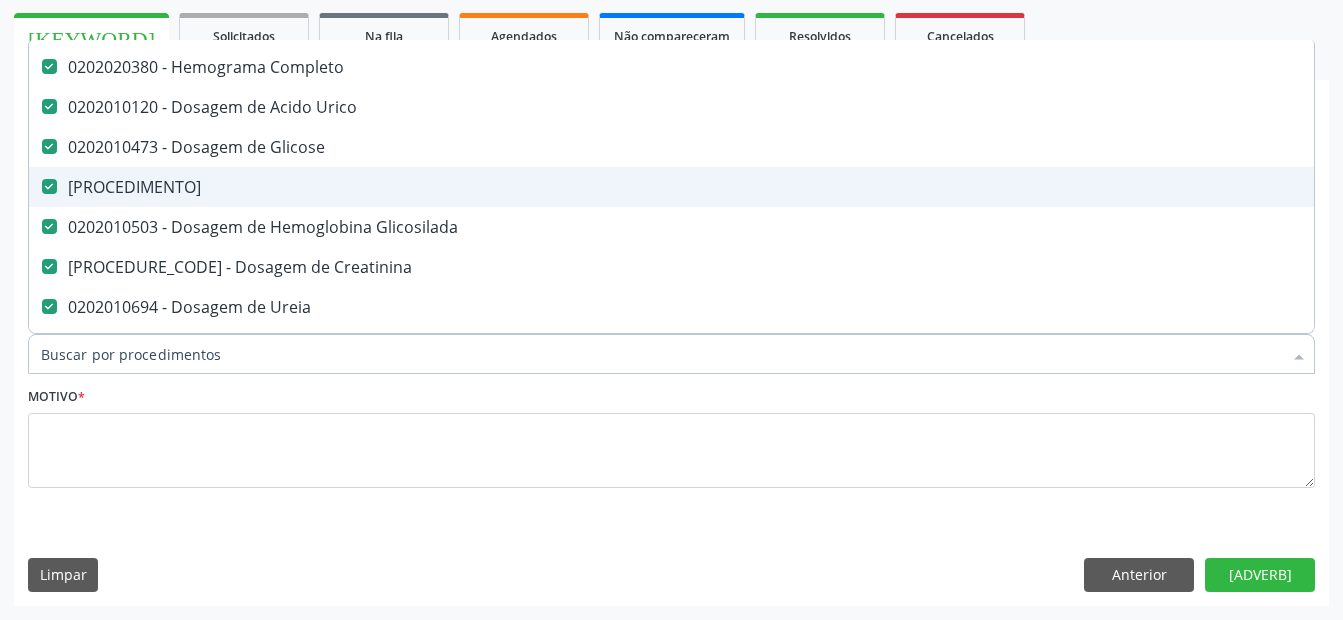 click at bounding box center (49, 186) 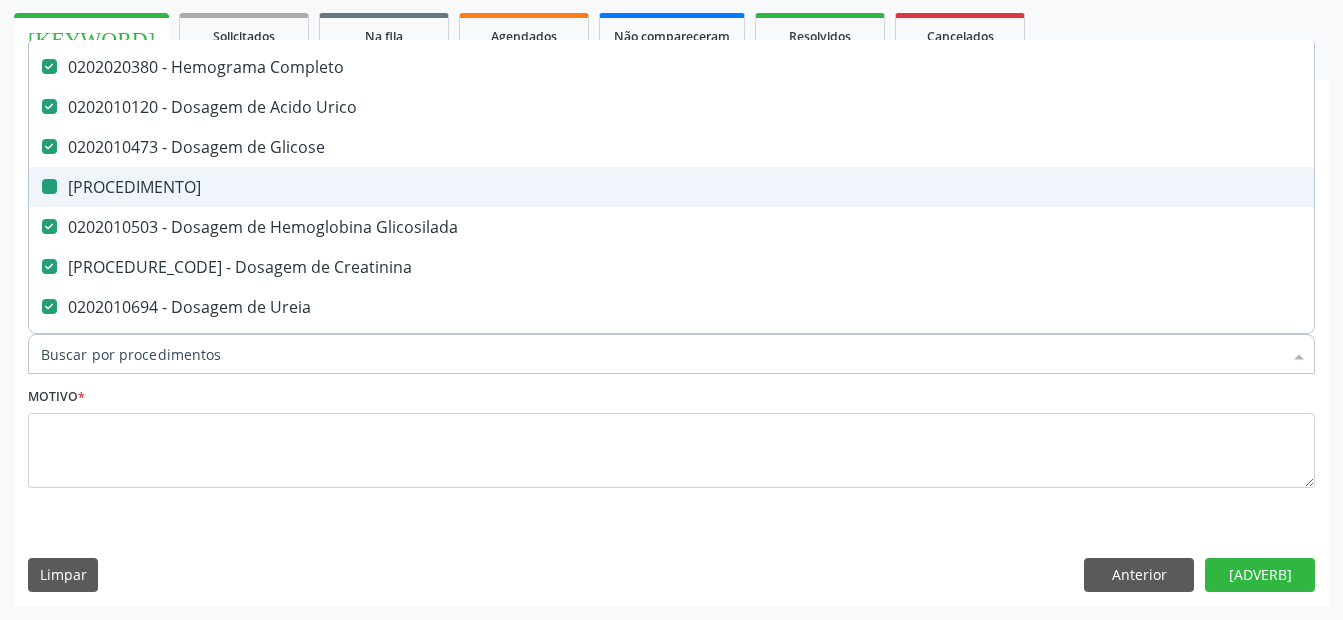 checkbox on "false" 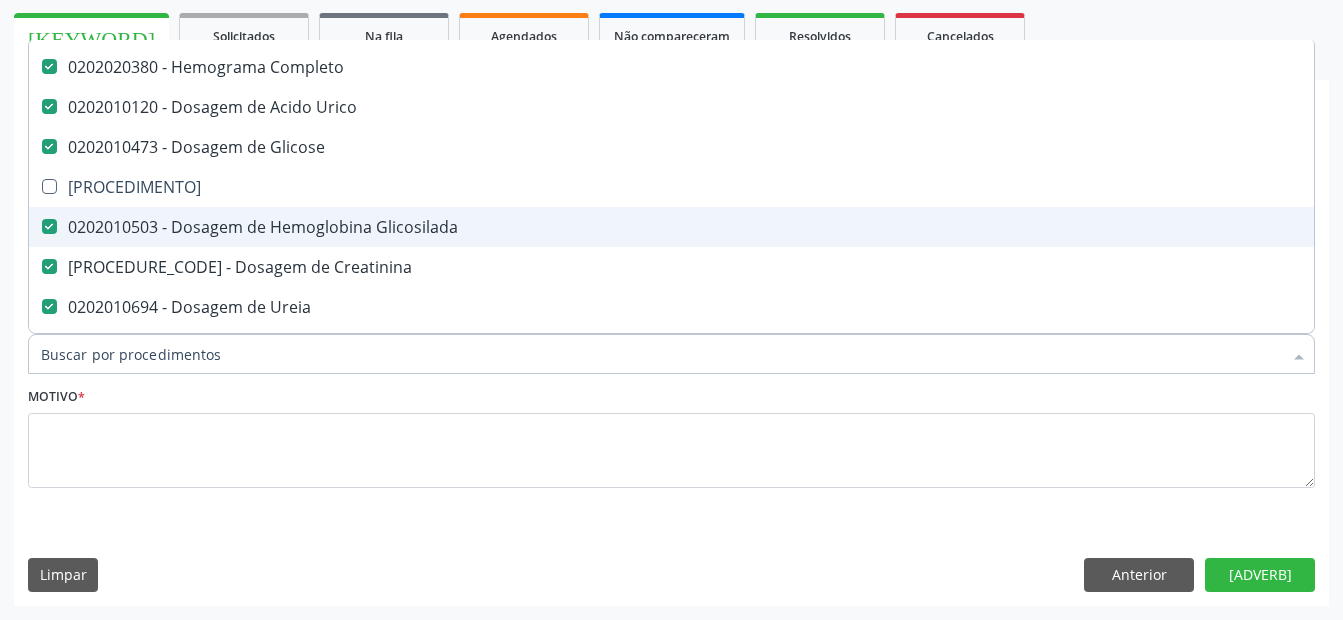 scroll, scrollTop: 0, scrollLeft: 0, axis: both 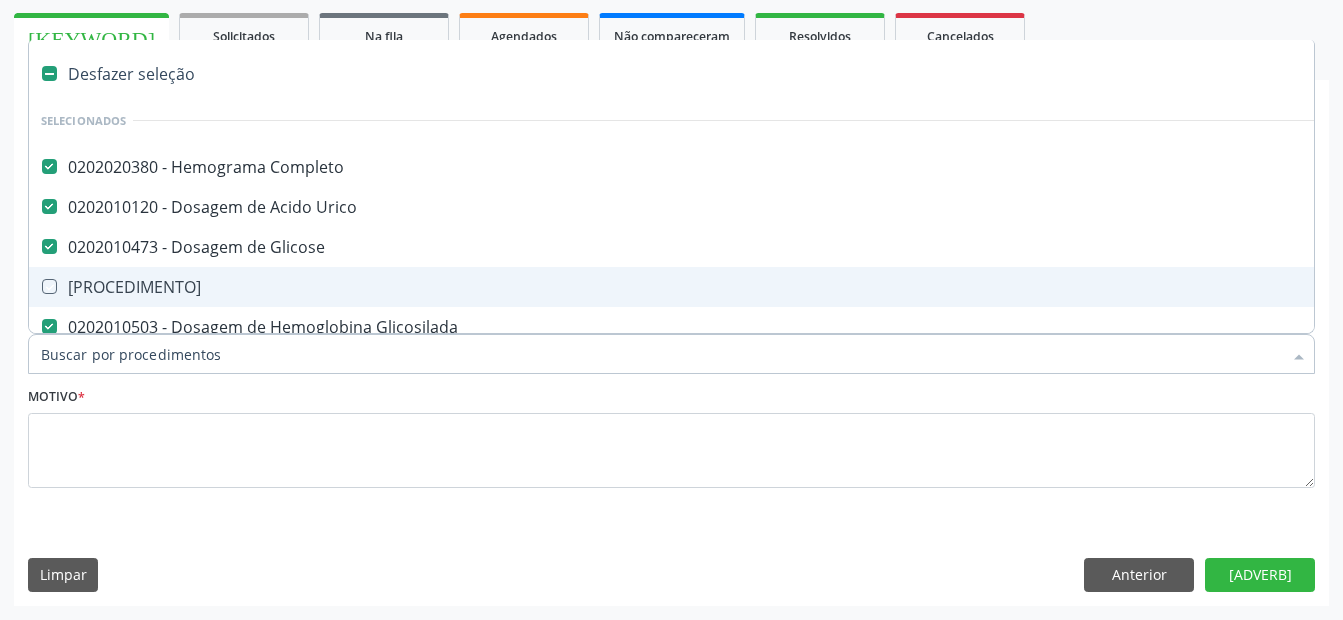 click on "Limpar
Anterior
Próximo" at bounding box center (671, 575) 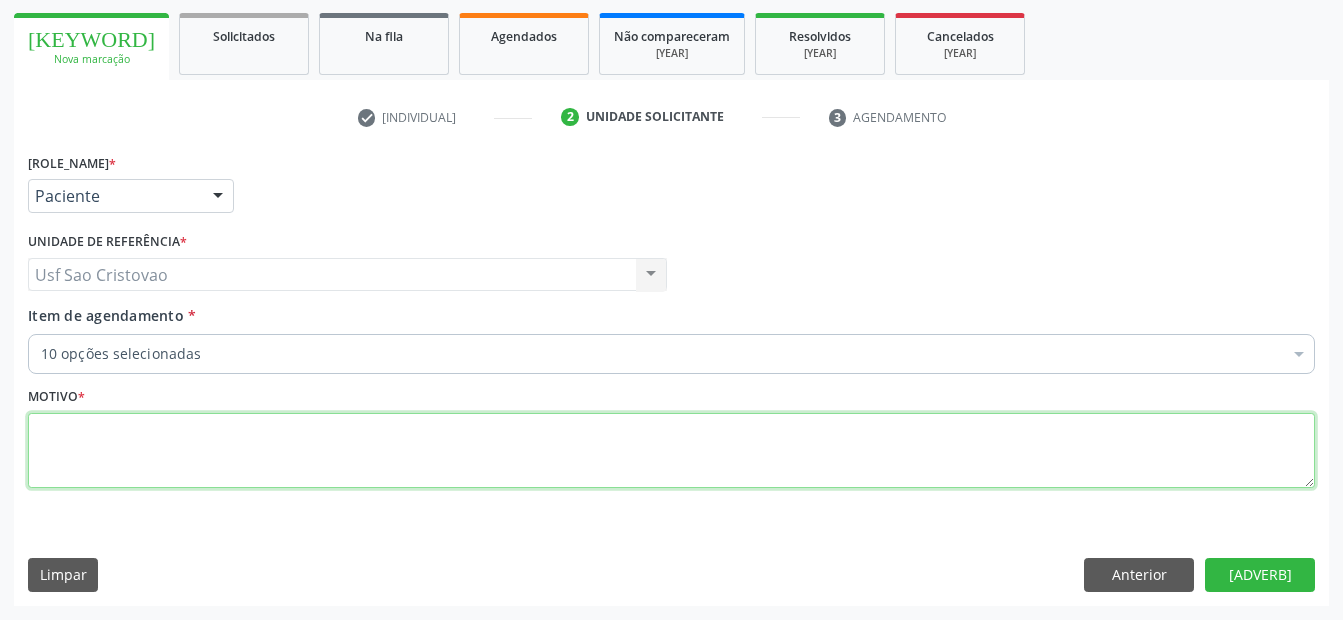 click at bounding box center [671, 451] 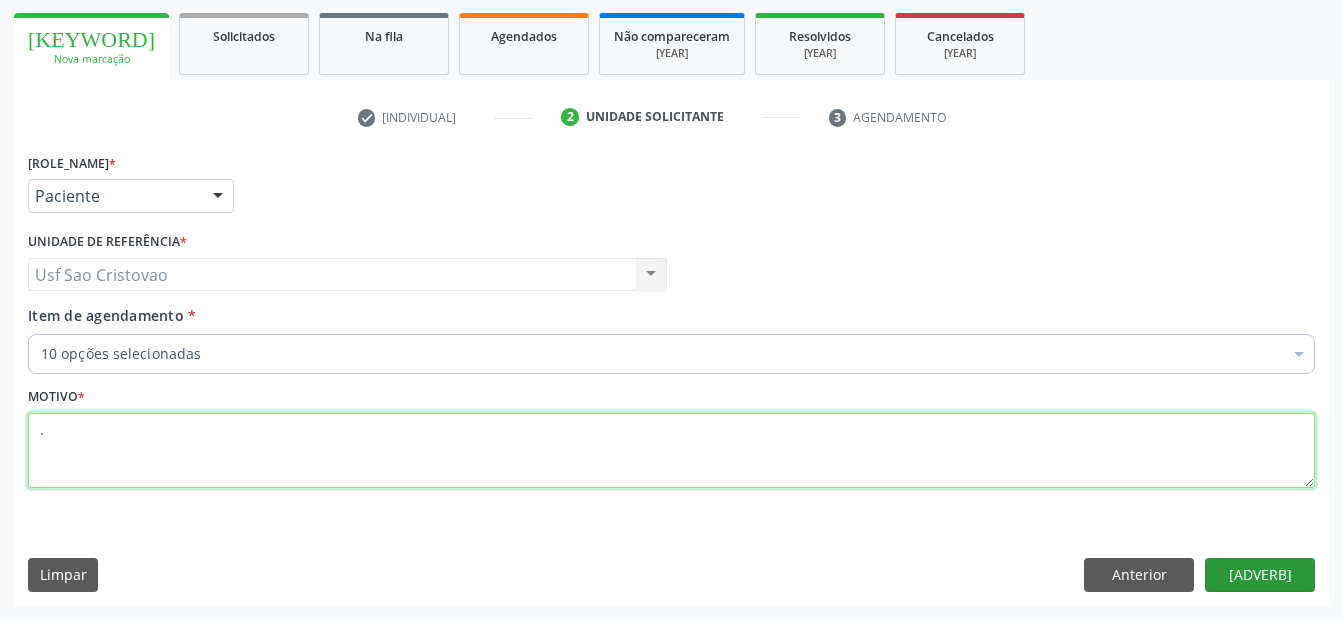 type on "." 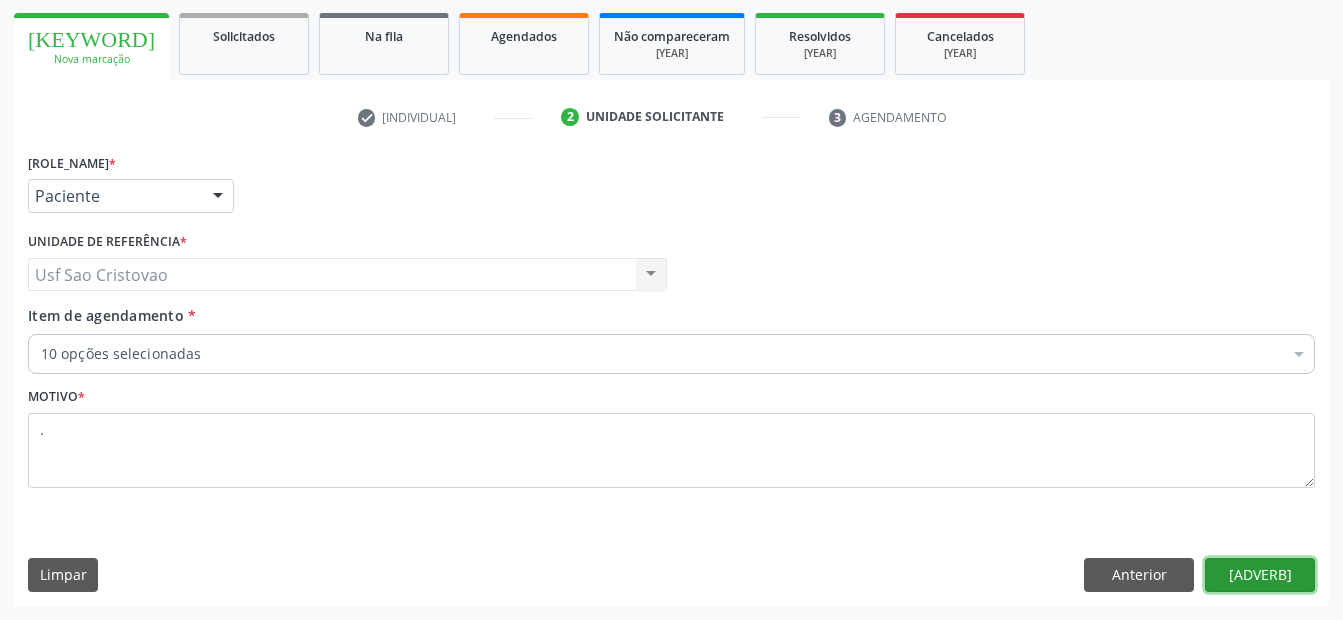 click on "[ADVERB]" at bounding box center [1260, 575] 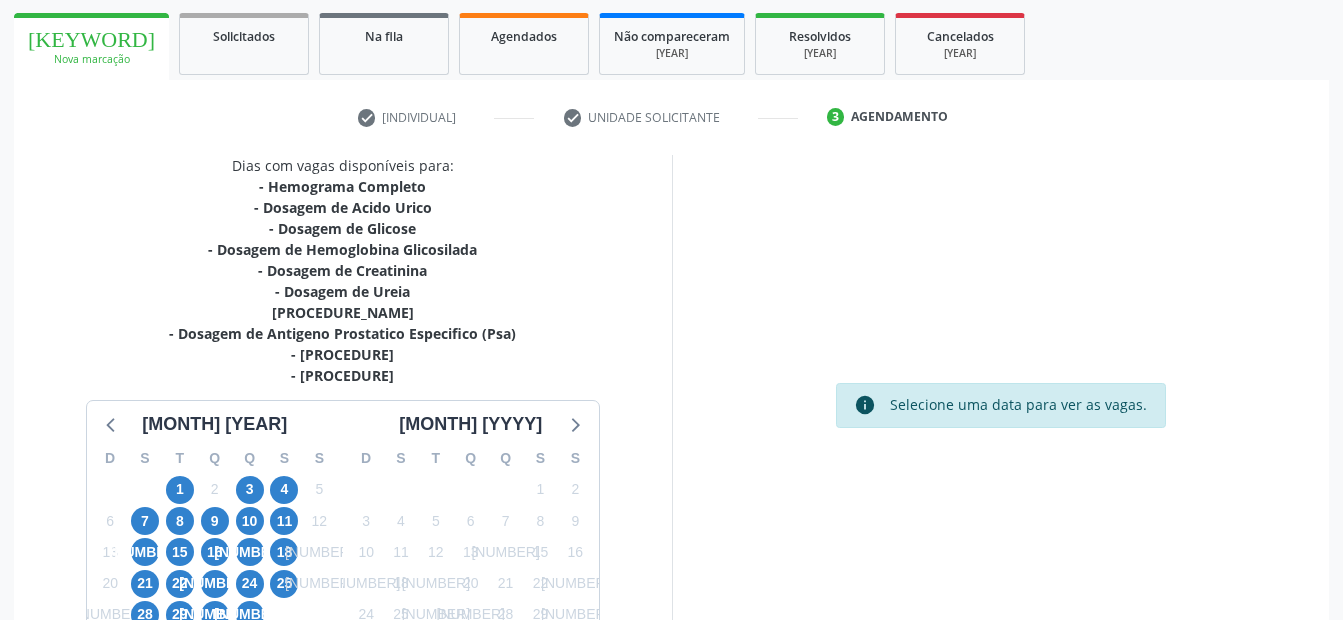 scroll, scrollTop: 386, scrollLeft: 0, axis: vertical 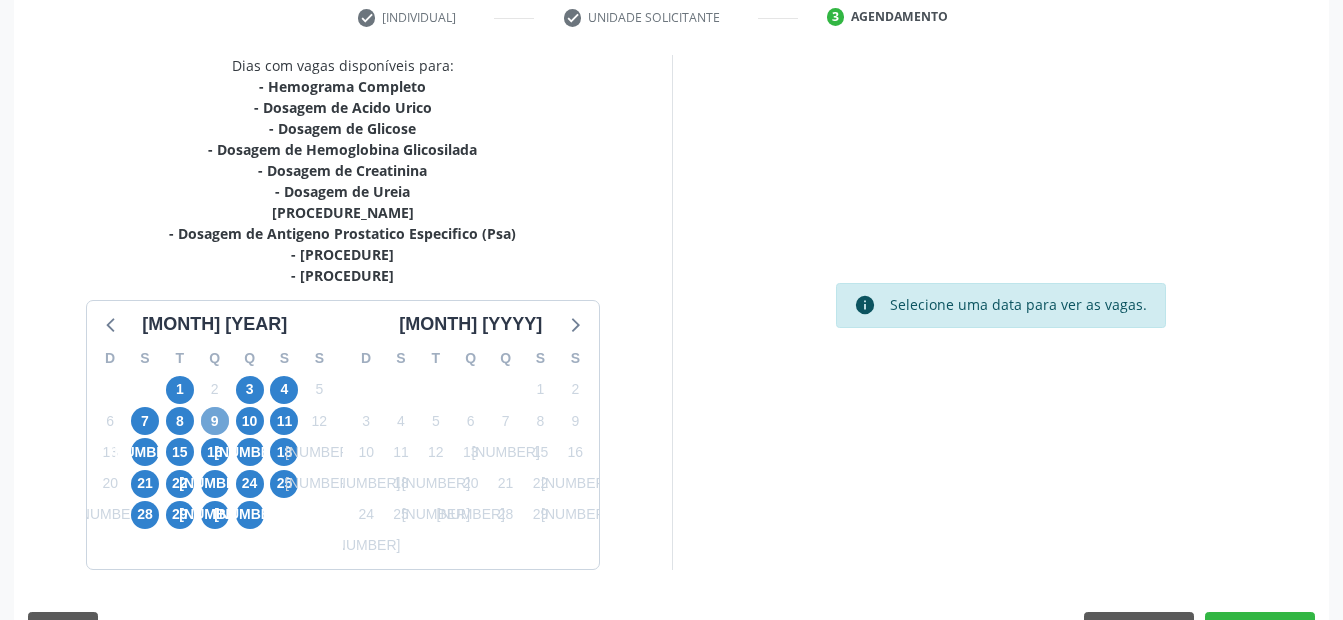 click on "9" at bounding box center (215, 421) 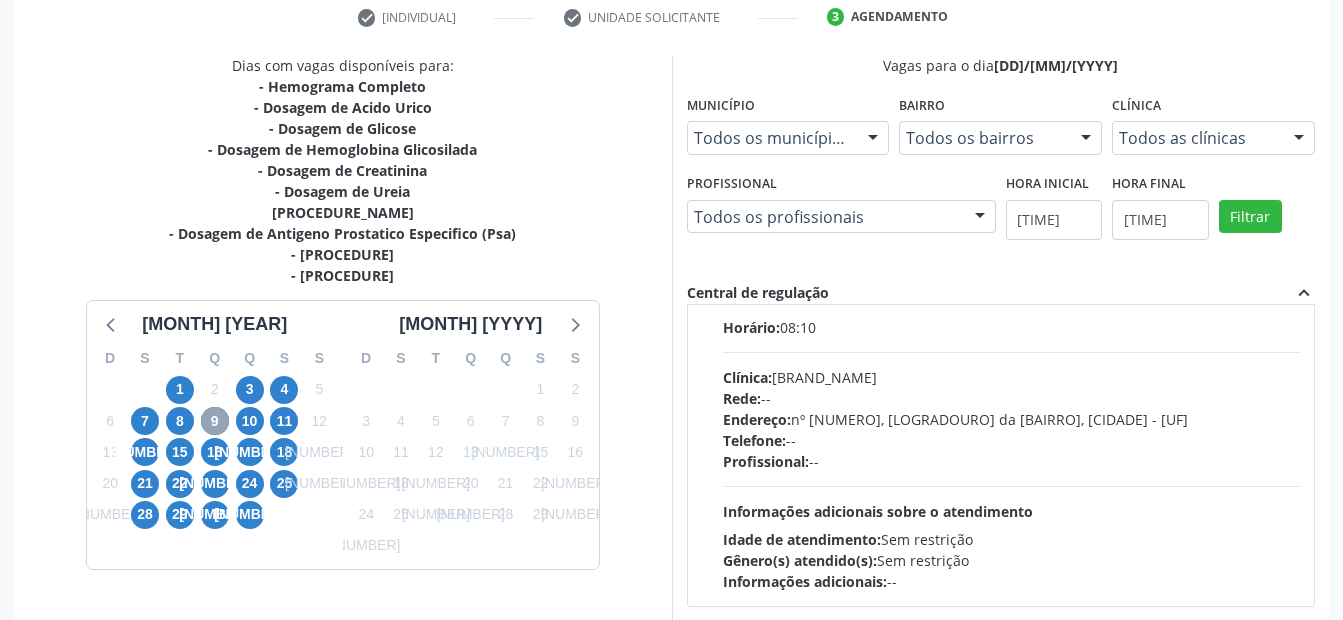 scroll, scrollTop: 1400, scrollLeft: 0, axis: vertical 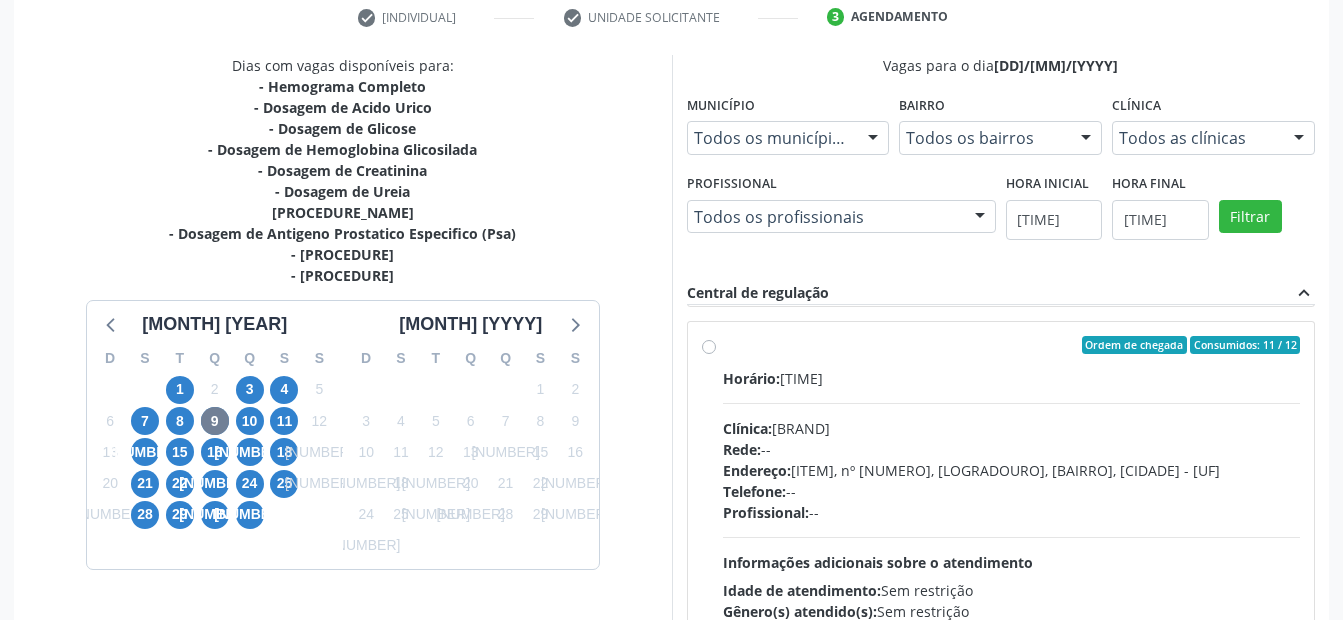 click on "Ordem de chegada
Consumidos: 11 / 12
Horário:   [TIME]
Clínica:  S B [BRAND] de Analise Clinica
Rede:
--
Endereço:   Casa, nº 679, Centro, [CITY] - PE
Telefone:   --
Profissional:
--
Informações adicionais sobre o atendimento
Idade de atendimento:
Sem restrição
Gênero(s) atendido(s):
Sem restrição
Informações adicionais:
--" at bounding box center [1001, 489] 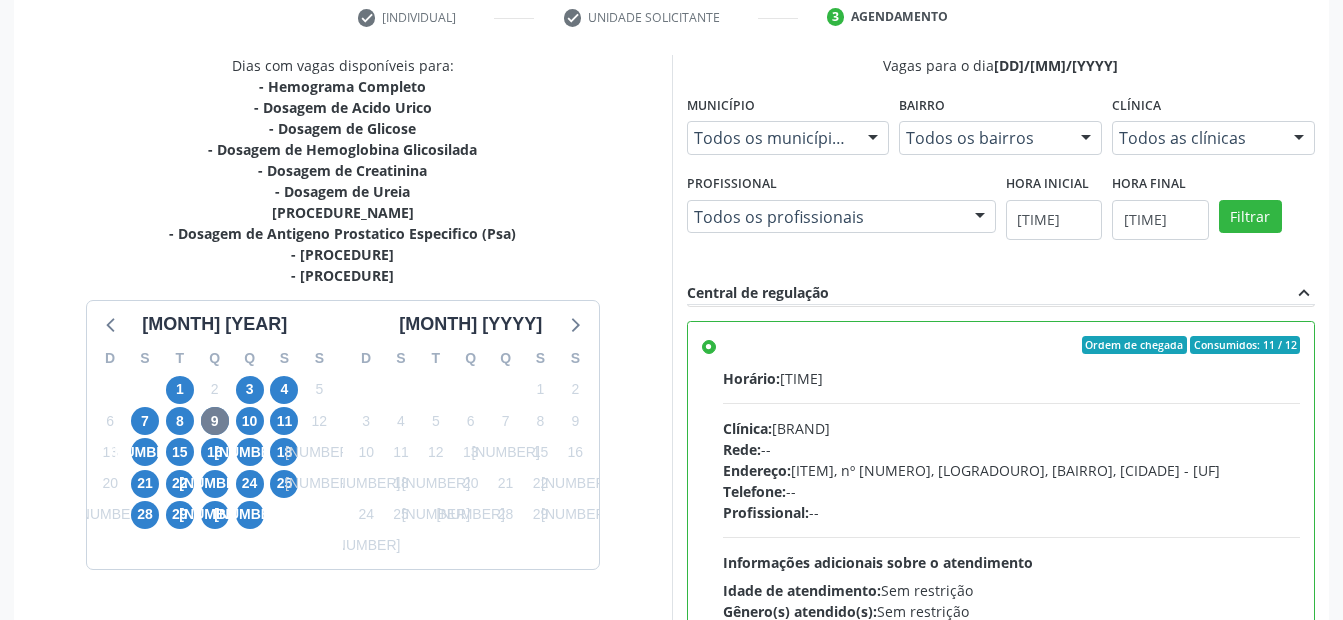 scroll, scrollTop: 575, scrollLeft: 0, axis: vertical 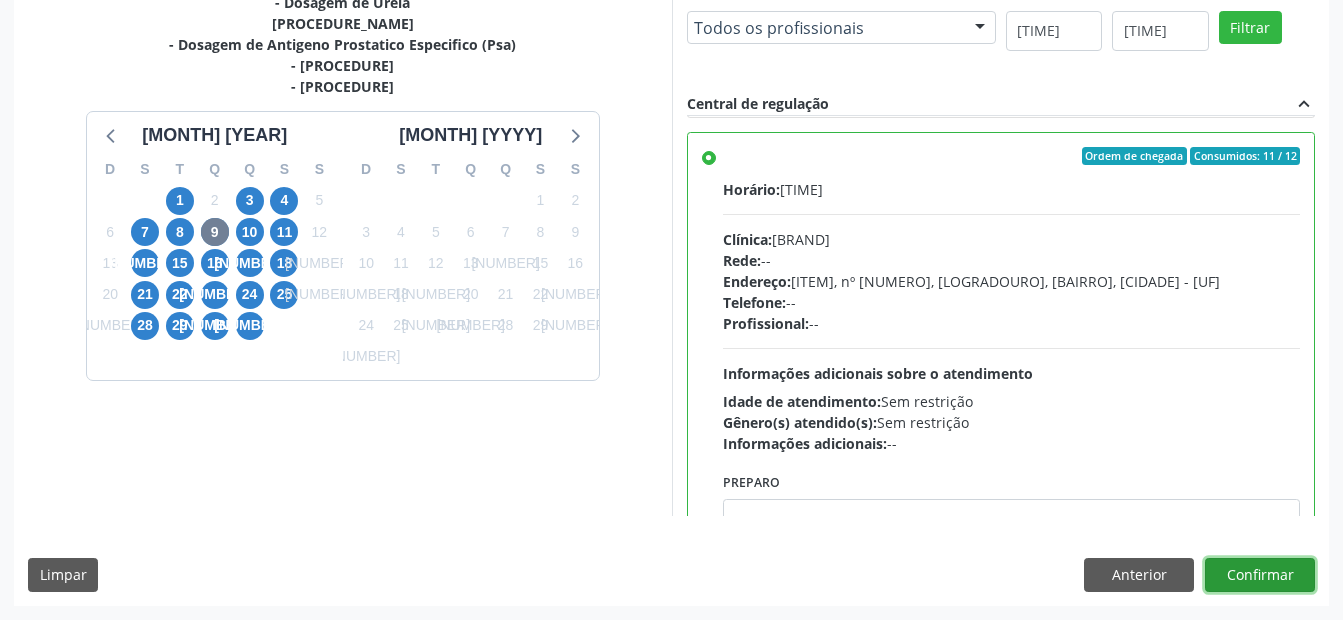 click on "Confirmar" at bounding box center (1260, 575) 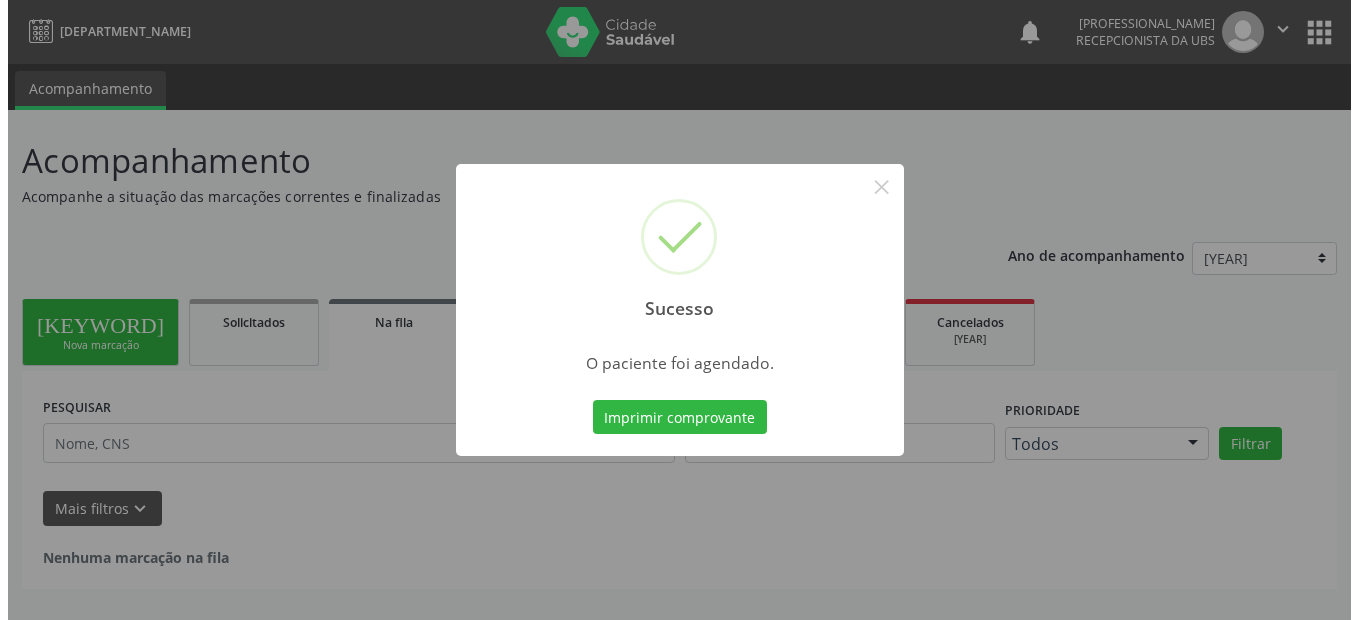 scroll, scrollTop: 0, scrollLeft: 0, axis: both 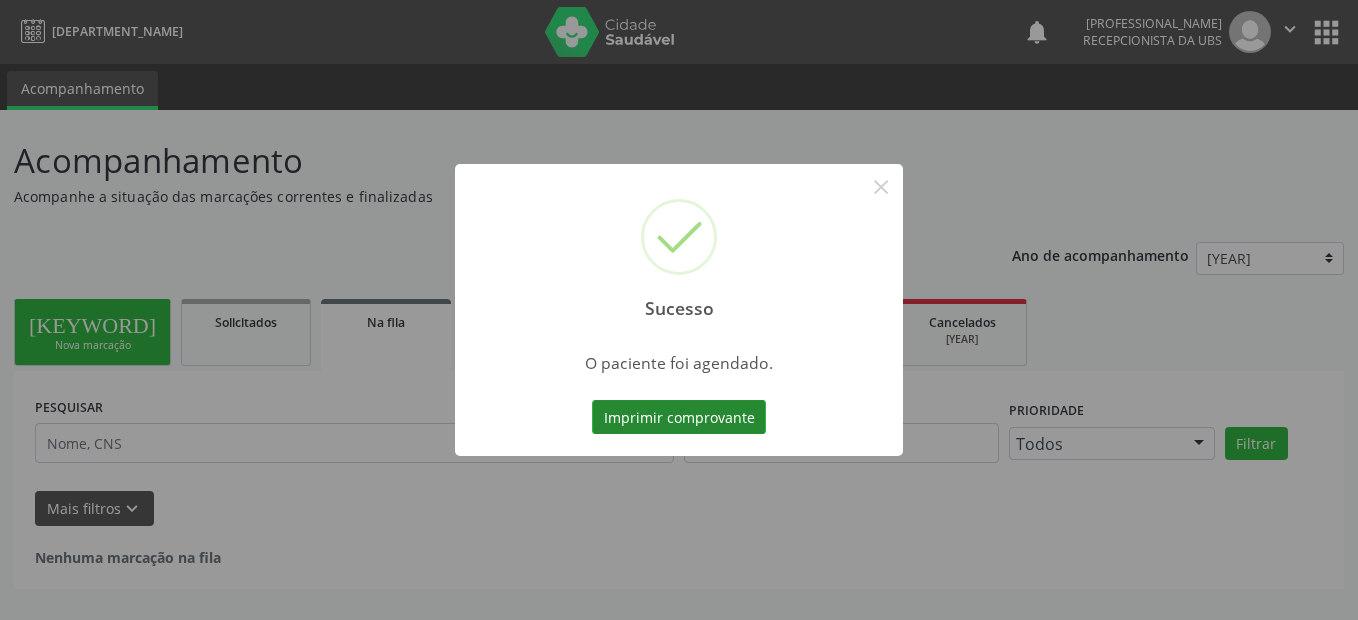 click on "Imprimir comprovante" at bounding box center [679, 417] 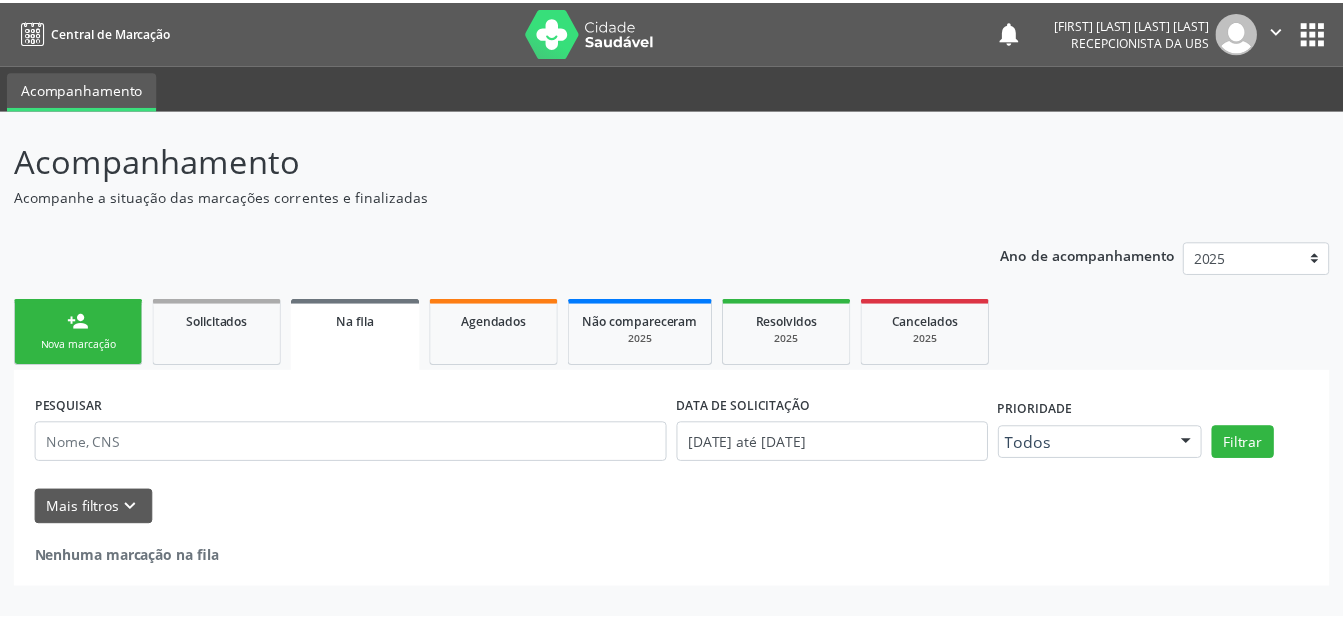 scroll, scrollTop: 0, scrollLeft: 0, axis: both 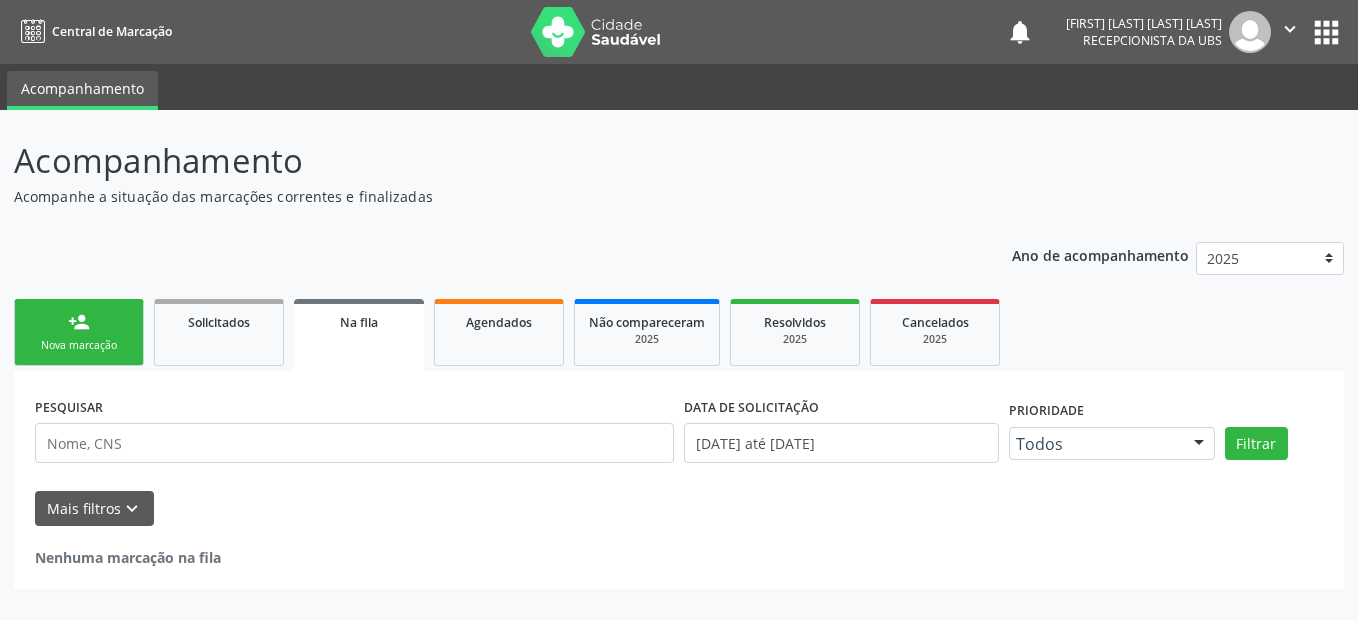 click on "person_add
Nova marcação" at bounding box center [79, 332] 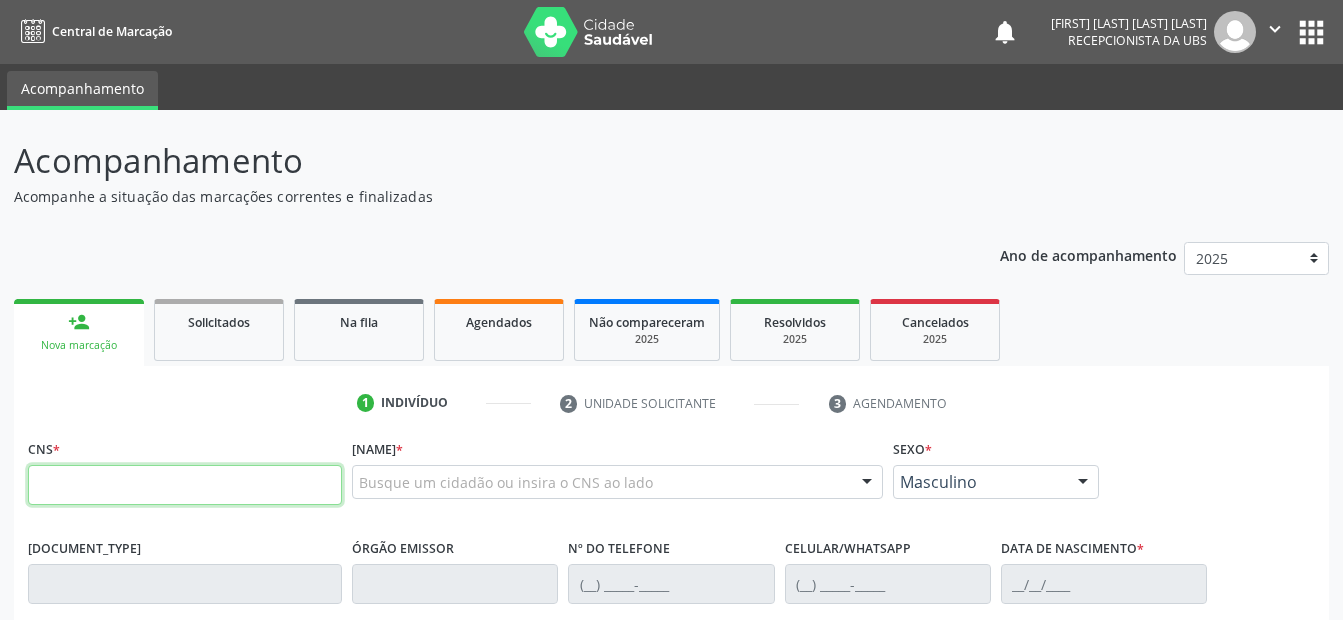 click at bounding box center (185, 485) 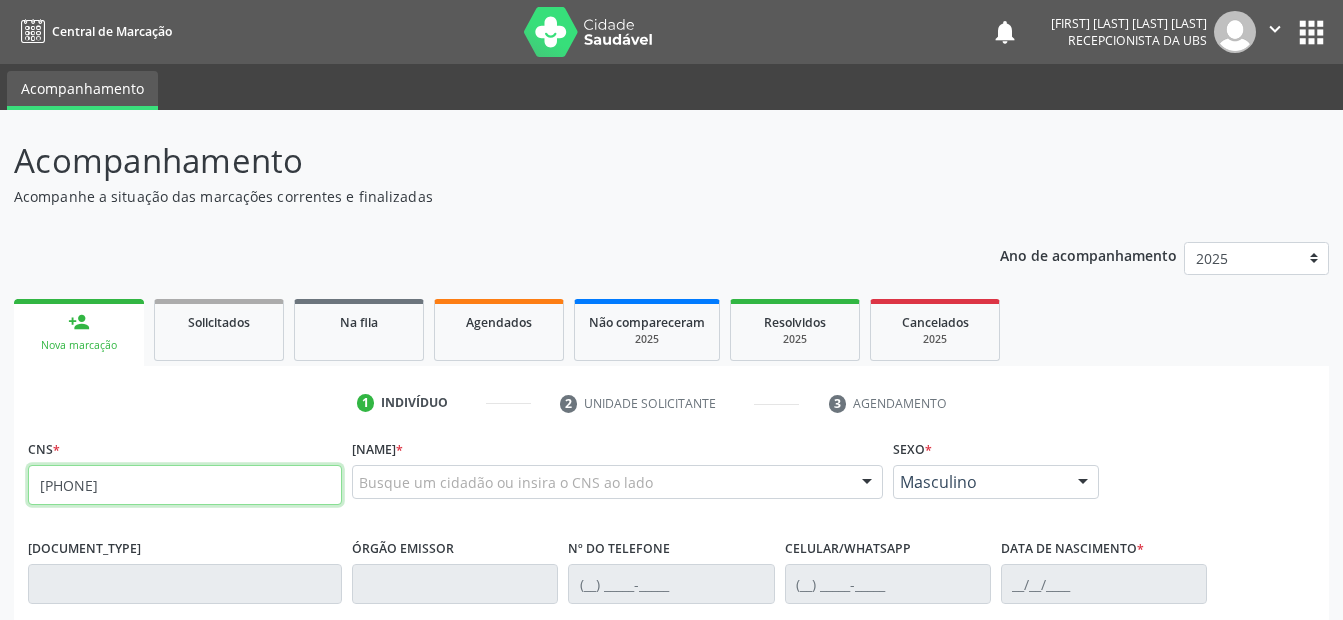 scroll, scrollTop: 100, scrollLeft: 0, axis: vertical 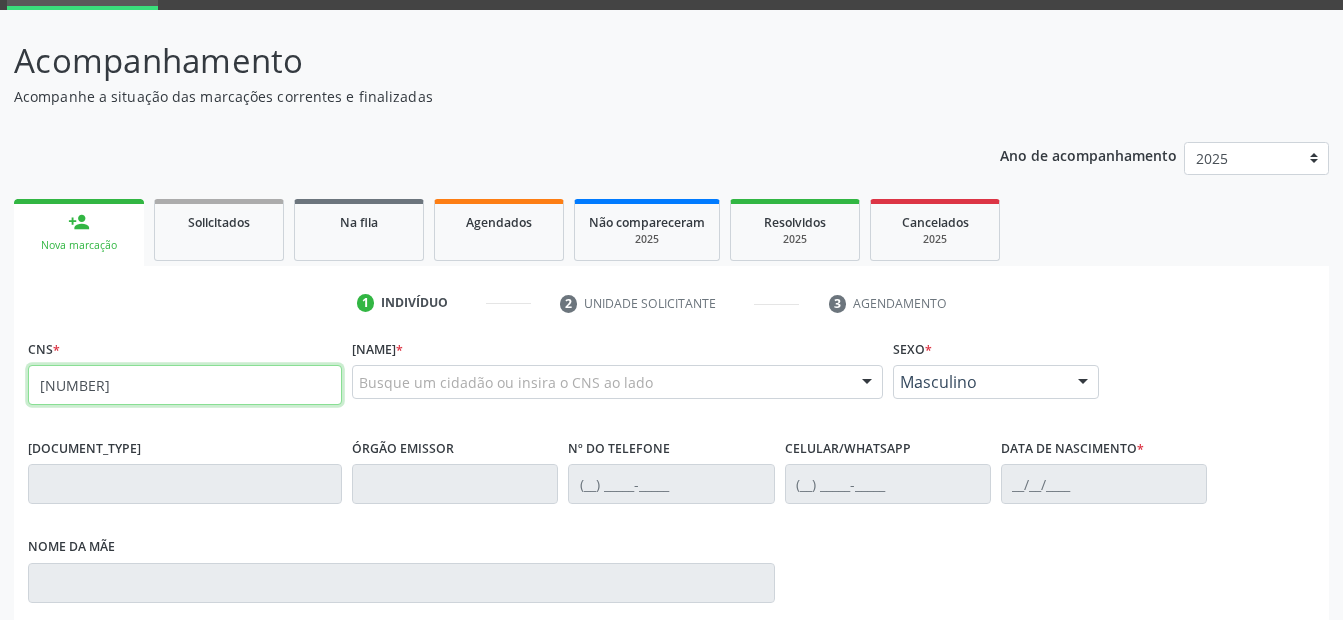 type on "[NUMBER]" 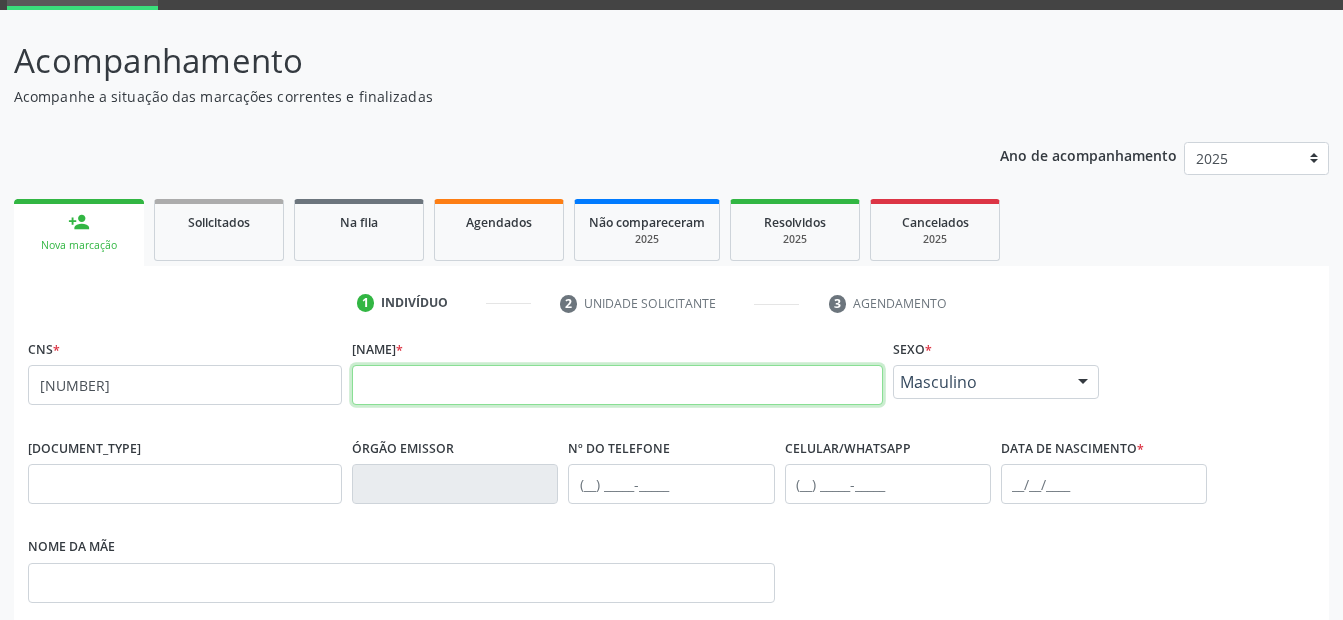click at bounding box center (617, 385) 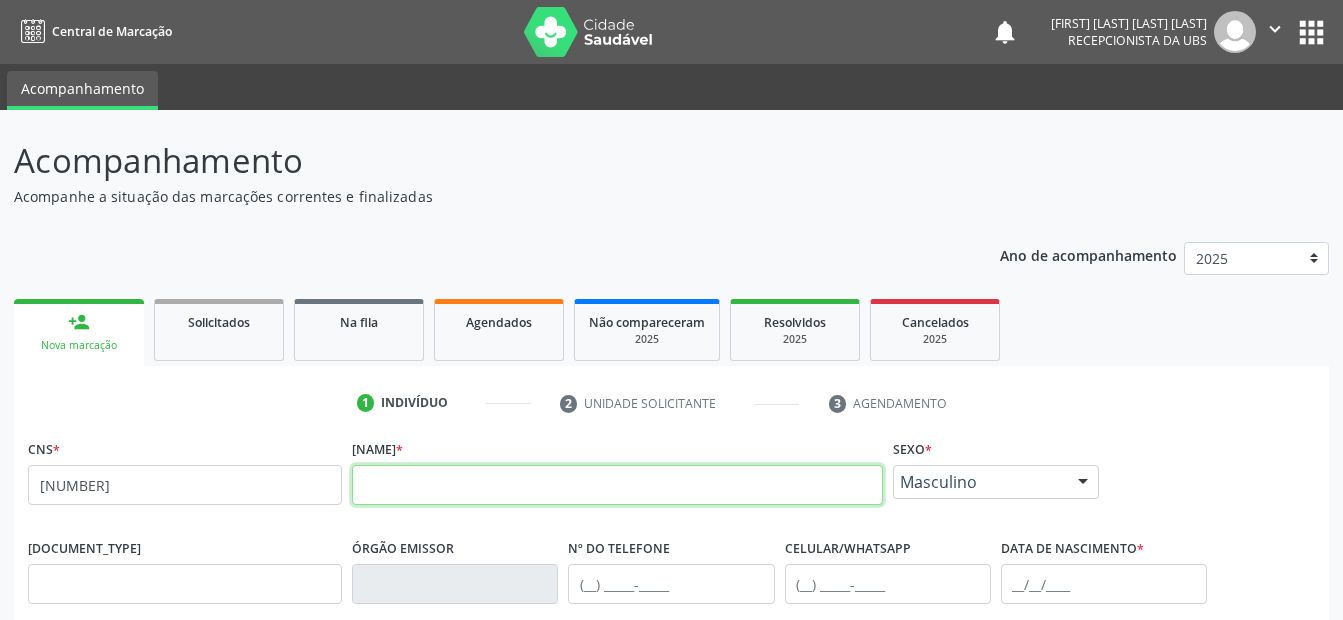 scroll, scrollTop: 100, scrollLeft: 0, axis: vertical 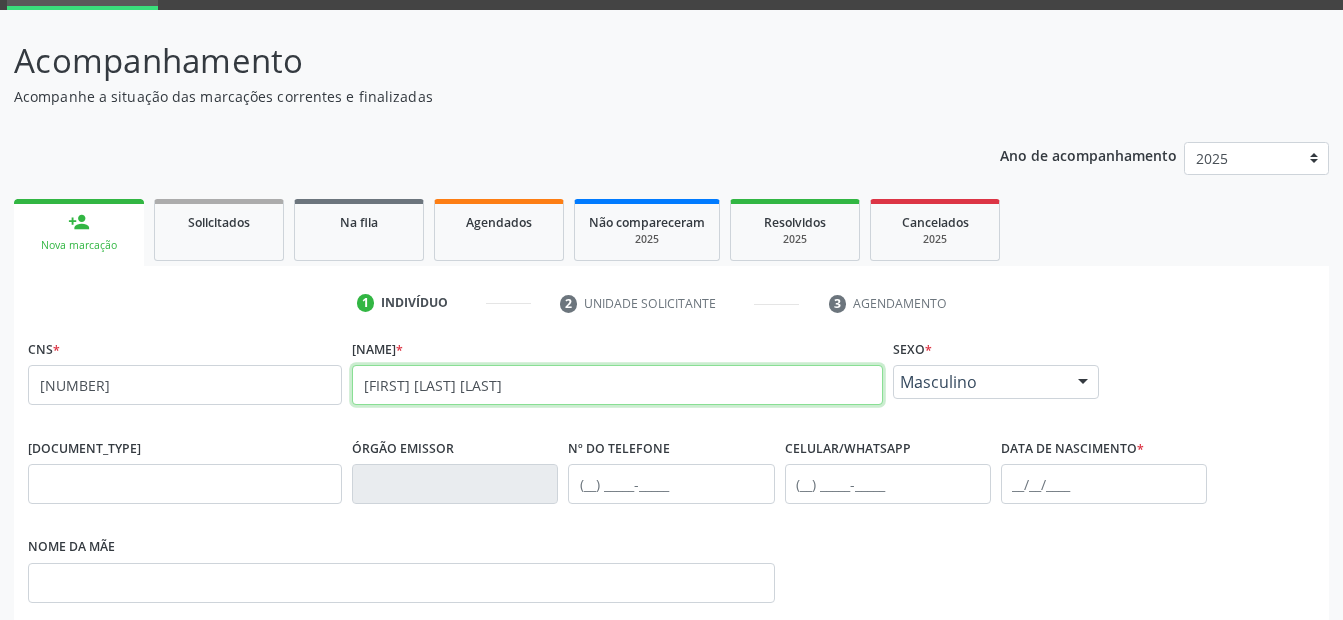 type on "[FIRST] [LAST] [LAST]" 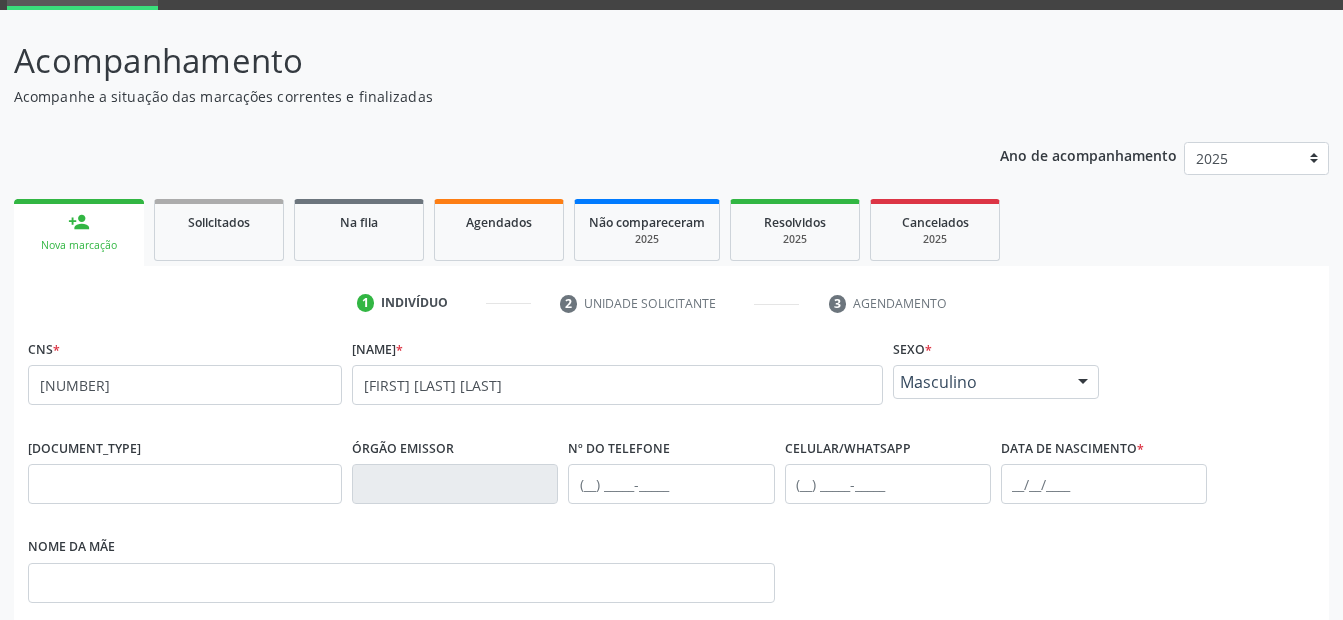 click on "Masculino" at bounding box center [979, 382] 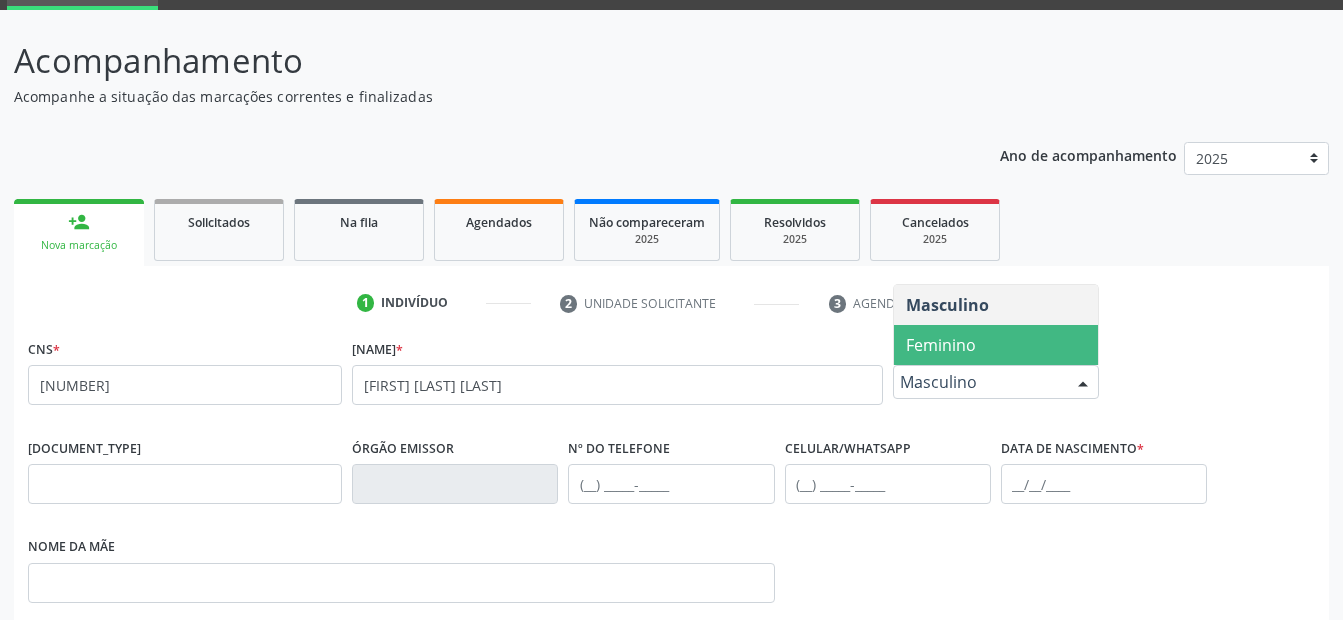 click on "Feminino" at bounding box center (996, 345) 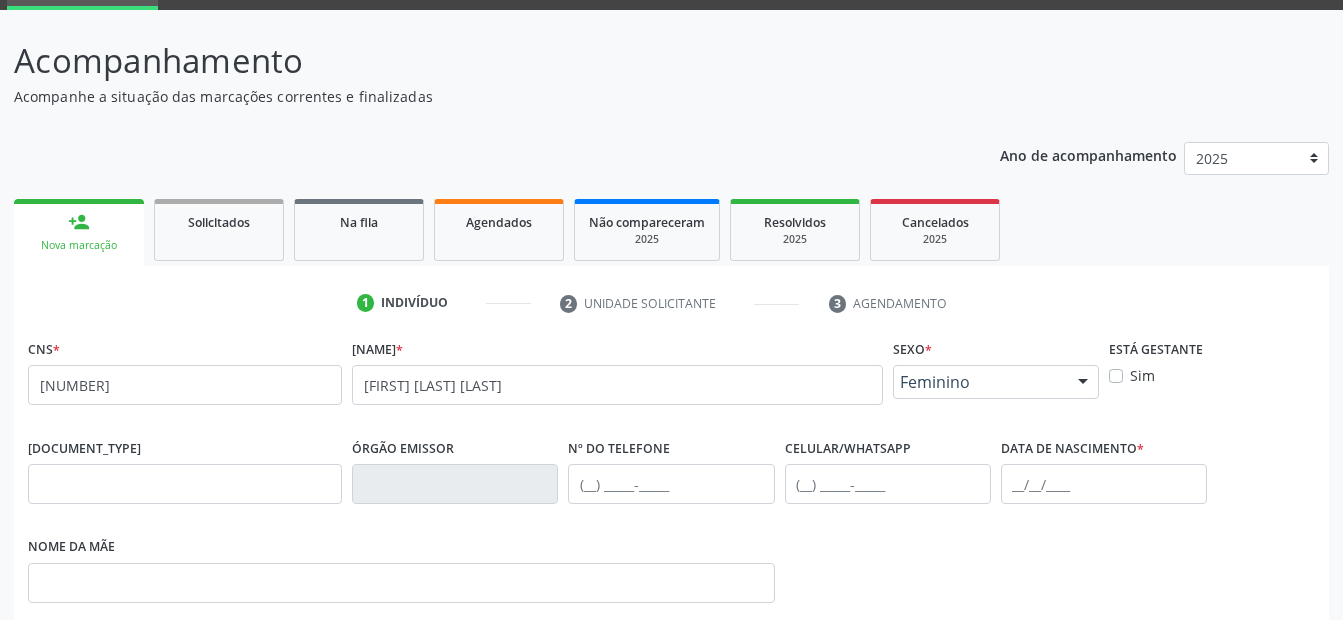 click on "Sim" at bounding box center (1142, 375) 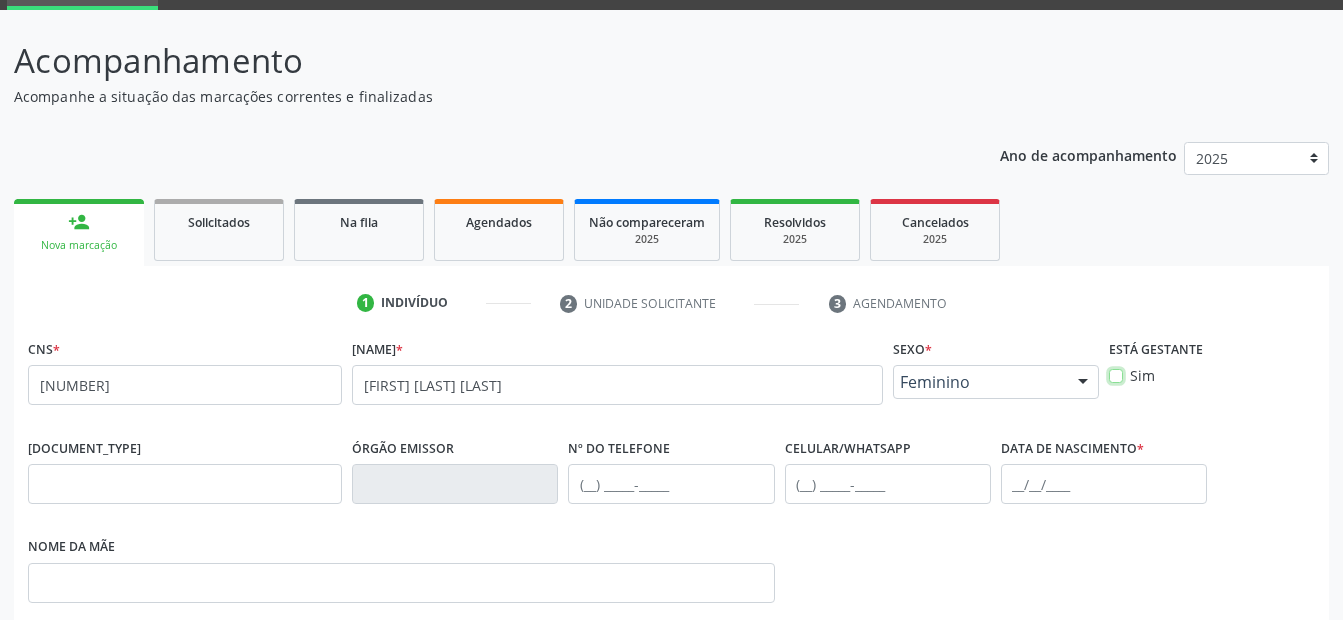 click on "Sim" at bounding box center [1116, 374] 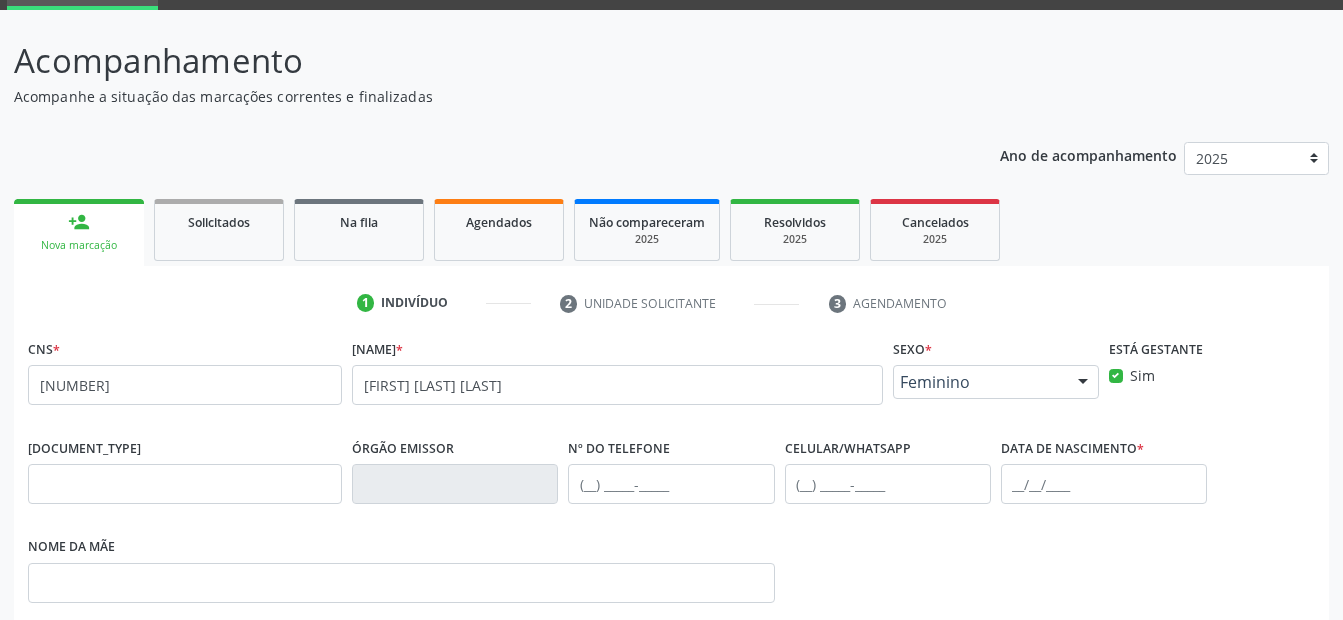 click on "Sim" at bounding box center [1142, 375] 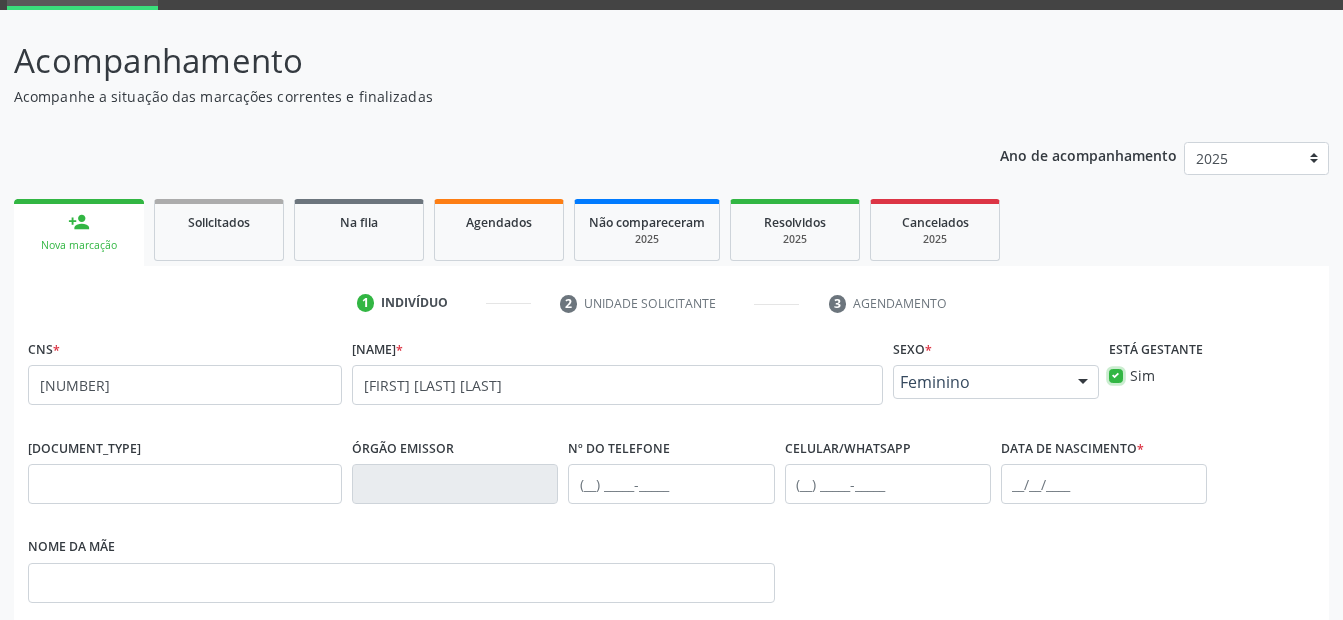 click on "Sim" at bounding box center (1116, 374) 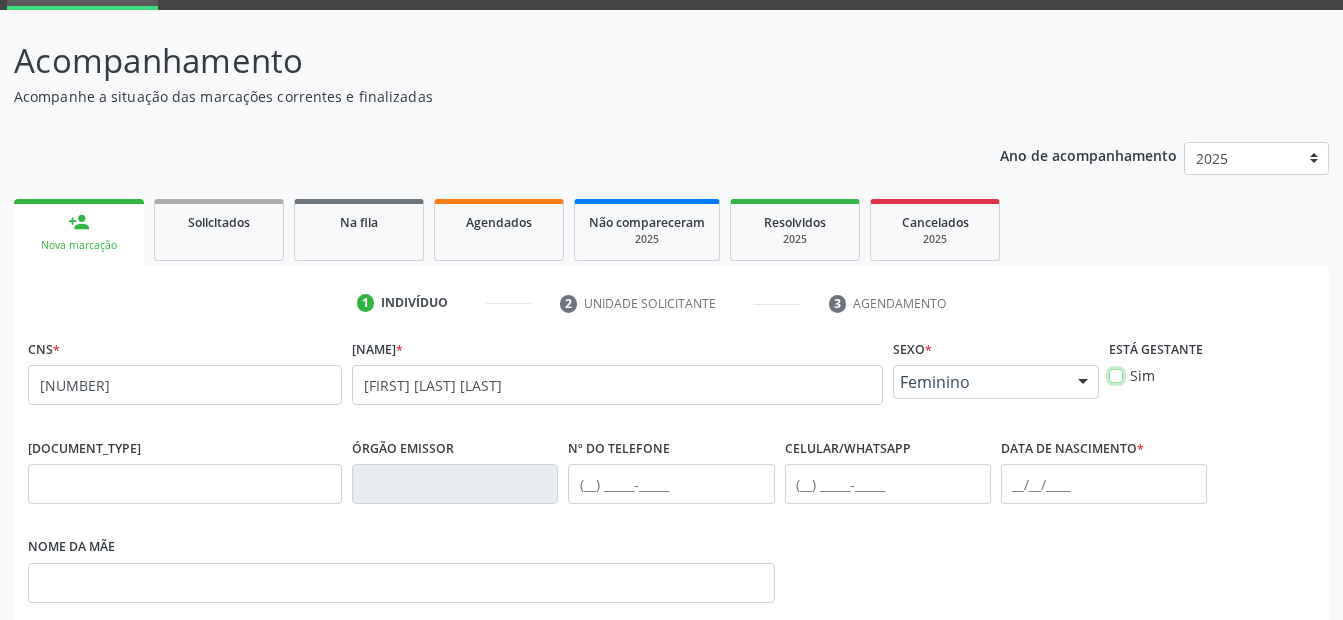 scroll, scrollTop: 200, scrollLeft: 0, axis: vertical 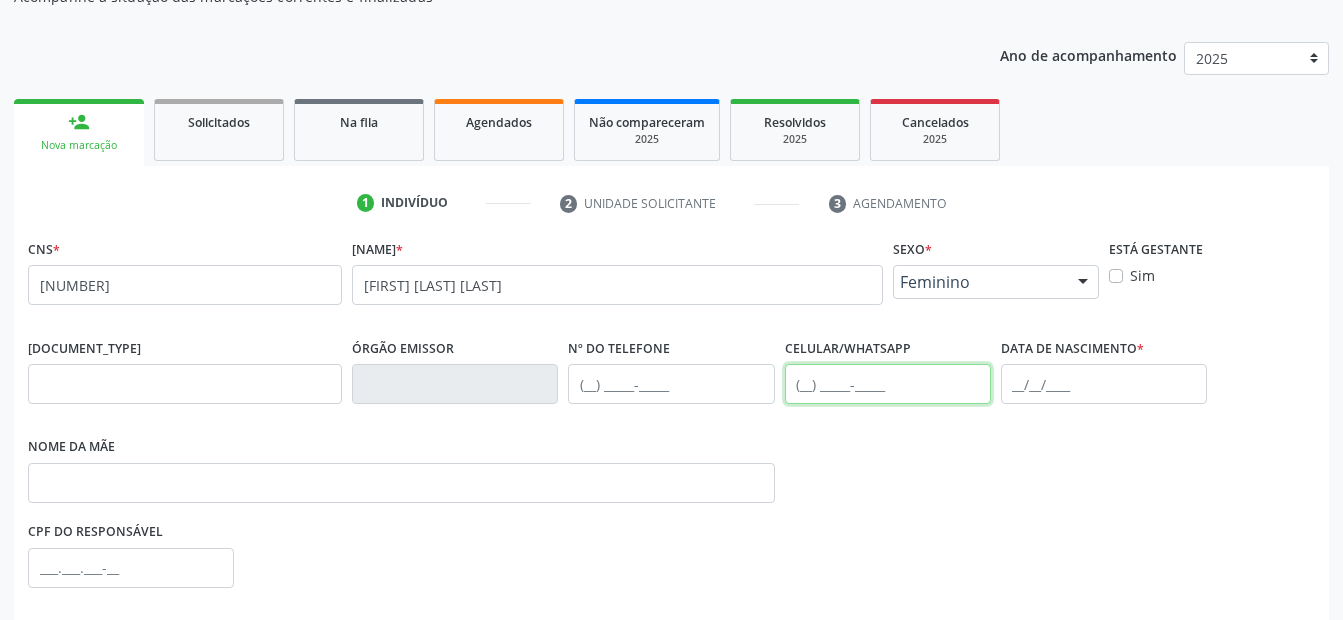 click at bounding box center [888, 384] 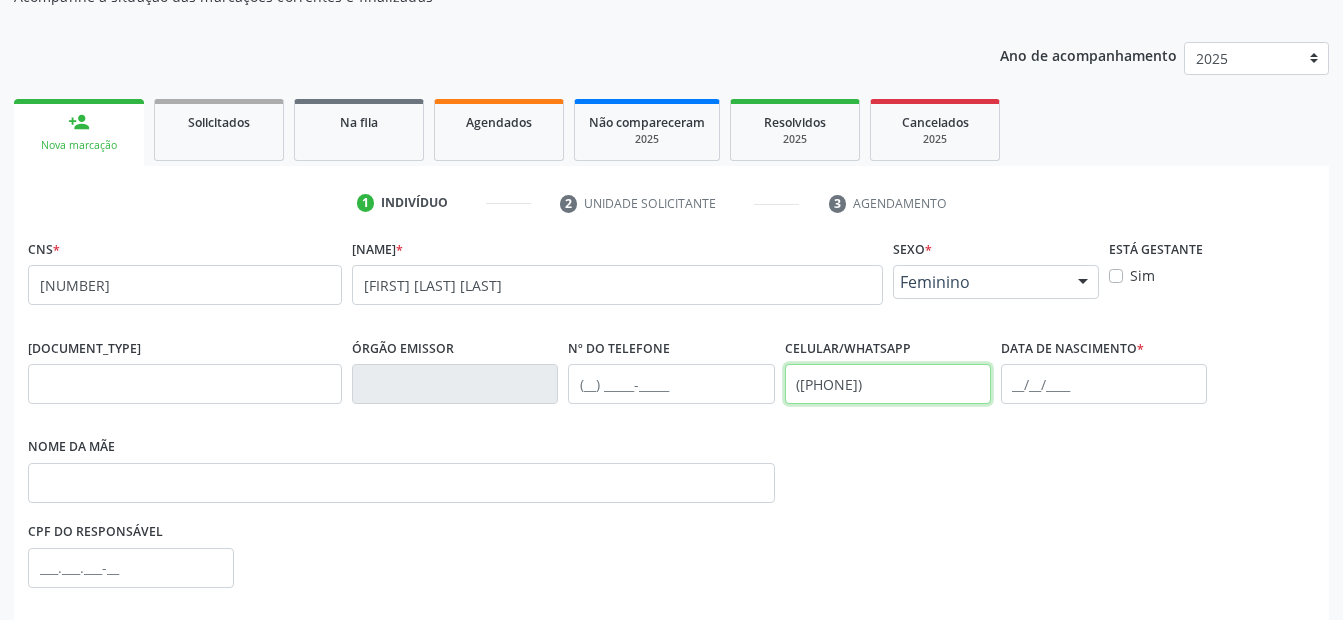type on "(87) 98598-7966" 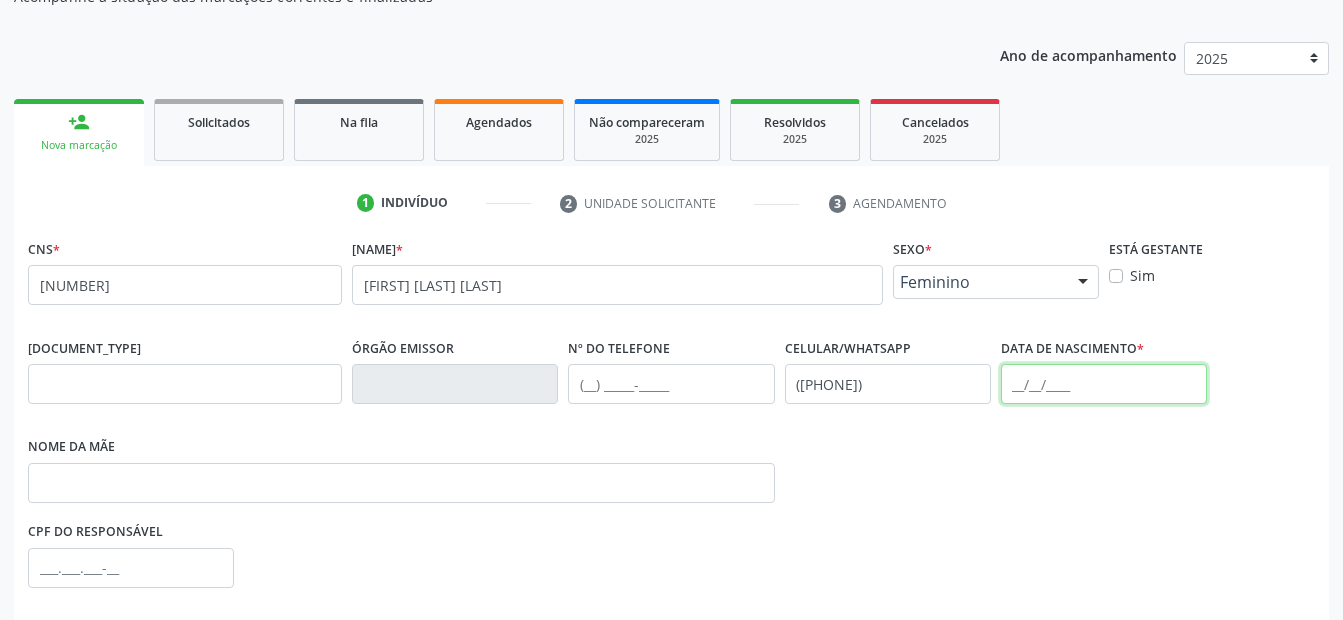 click at bounding box center (1104, 384) 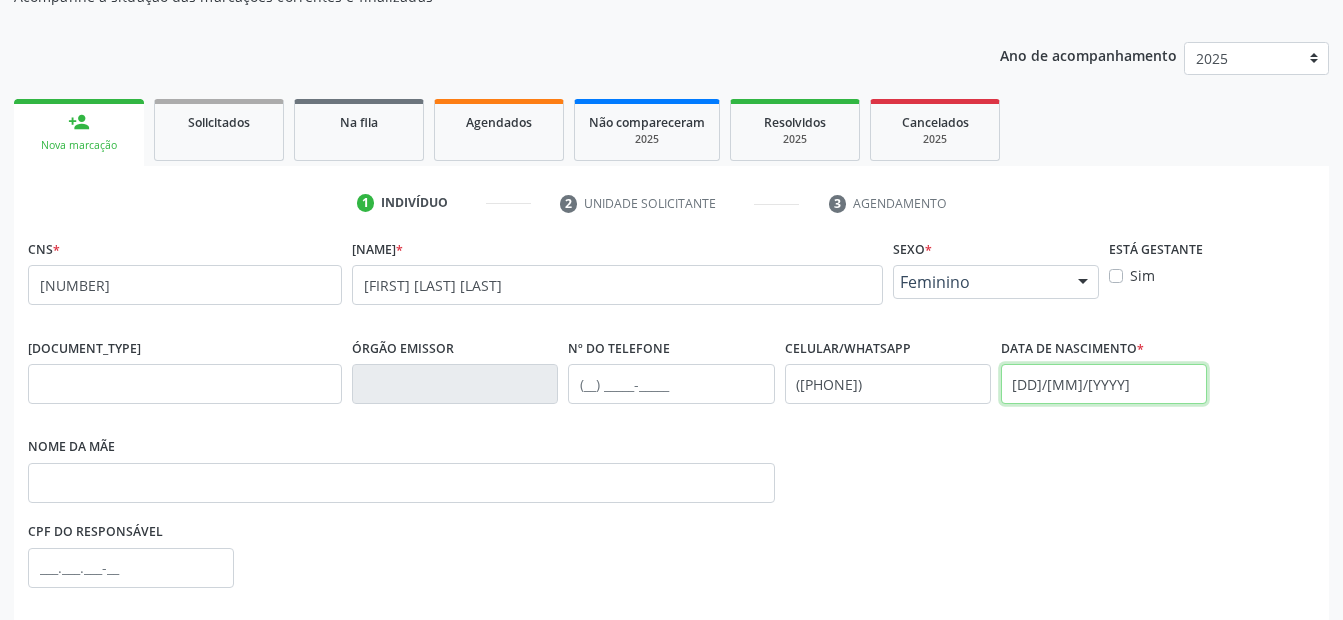 scroll, scrollTop: 300, scrollLeft: 0, axis: vertical 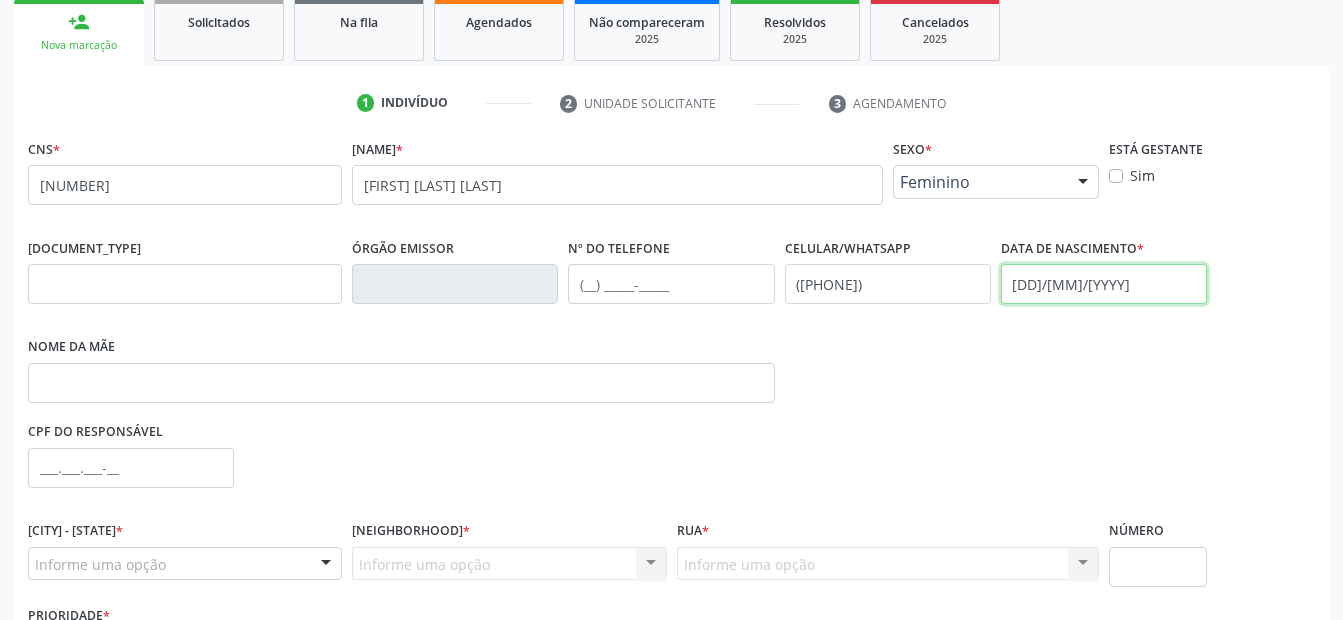 type on "29/12/1991" 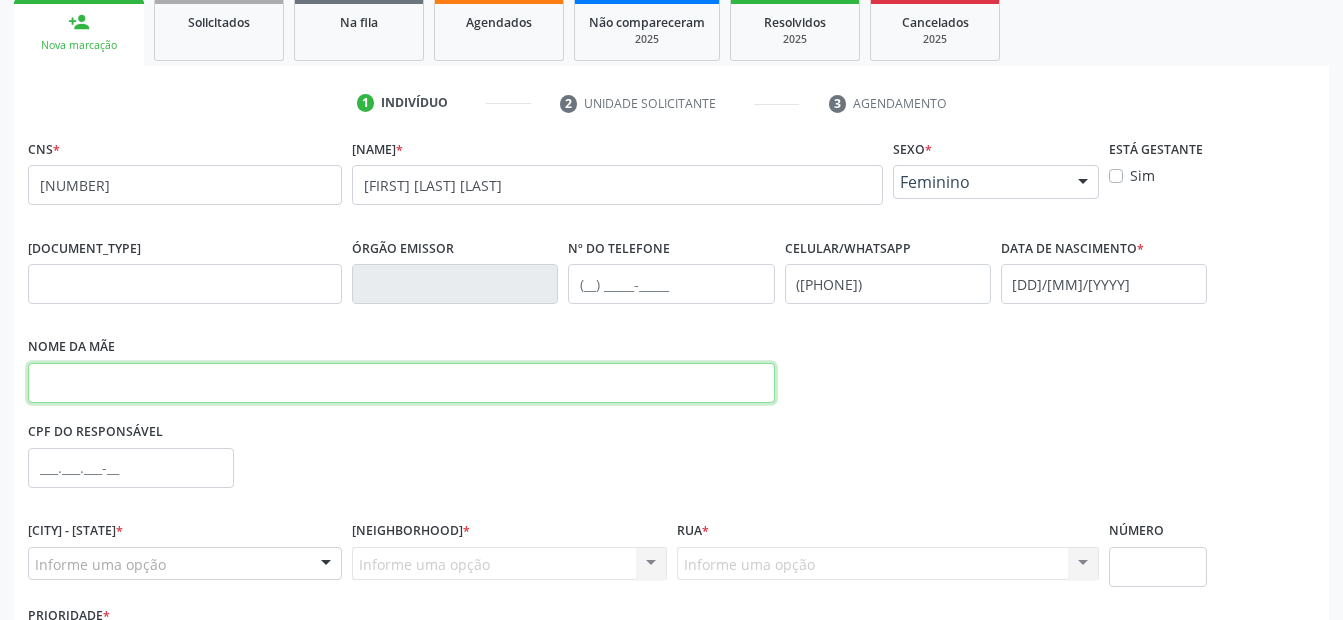 click at bounding box center [401, 383] 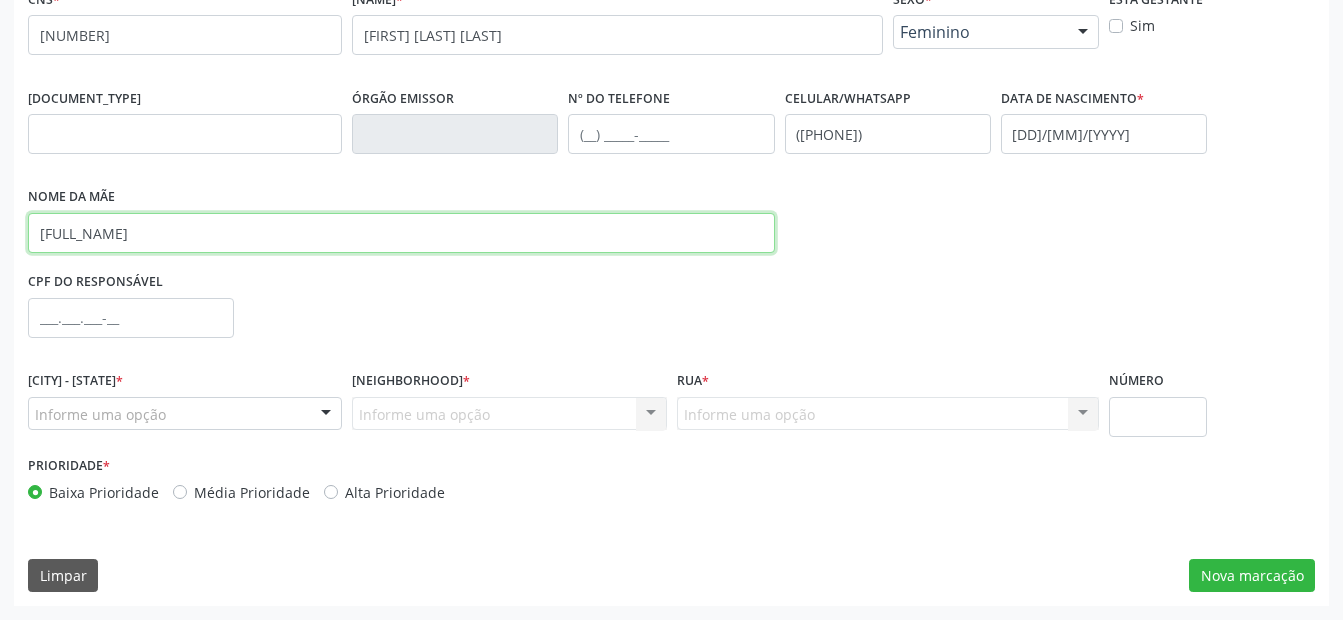 type on "RUTH DO NASCIMENTO OLIVEIRA" 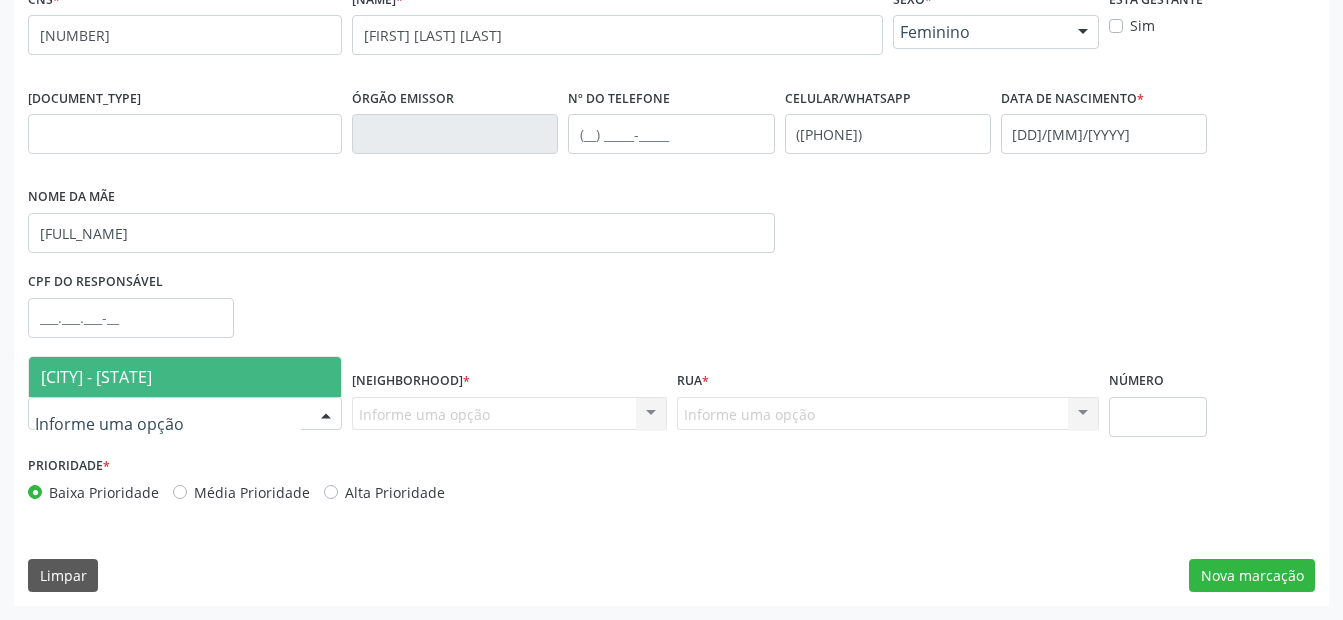 click on "Serra Talhada - PE" at bounding box center (96, 377) 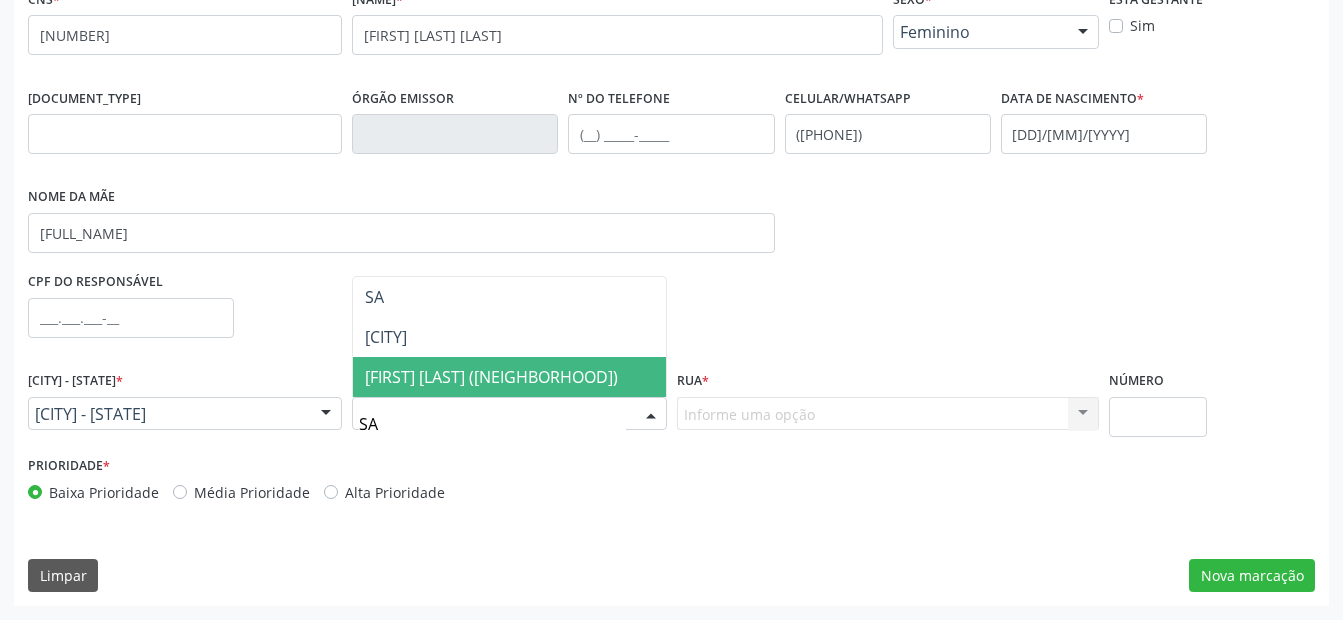 scroll, scrollTop: 0, scrollLeft: 0, axis: both 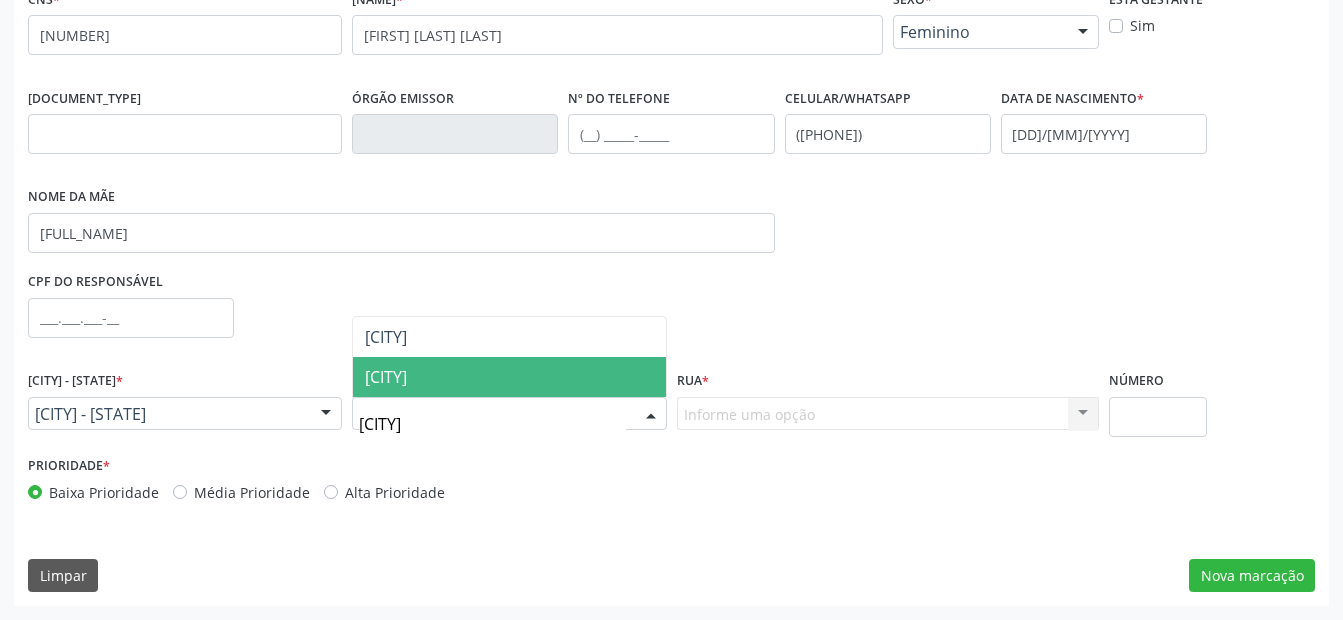 click on "São Cristovão" at bounding box center (386, 377) 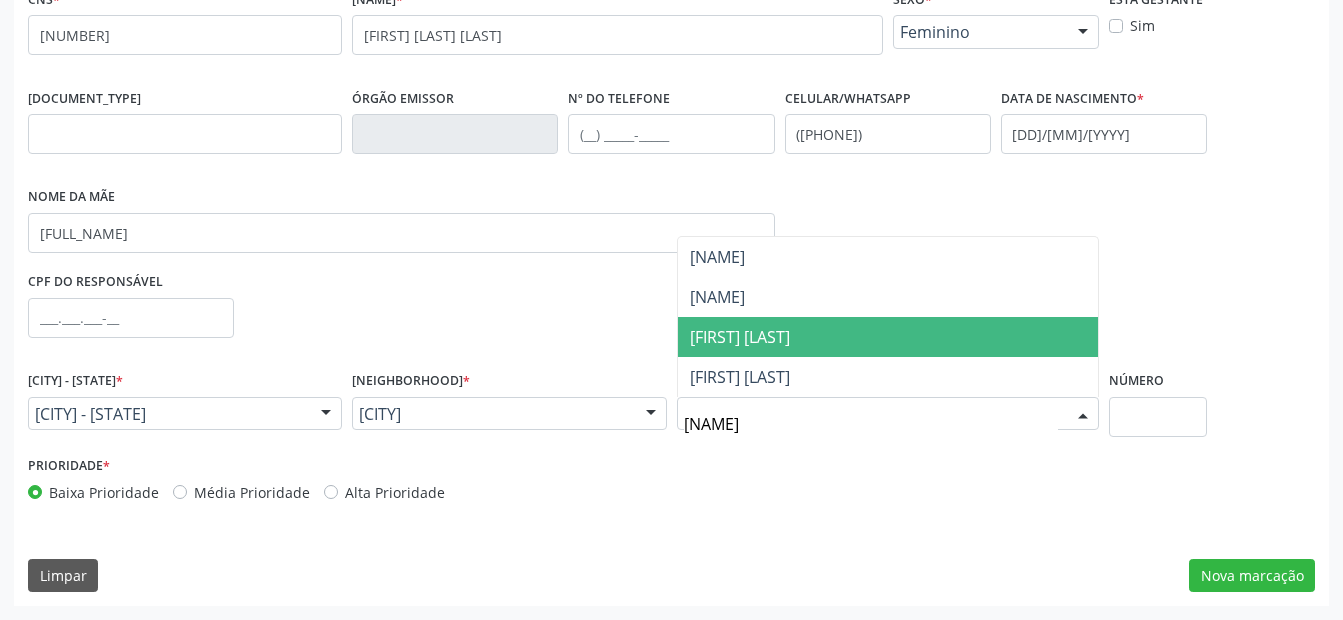click on "Antonio Tomé Souza" at bounding box center [888, 337] 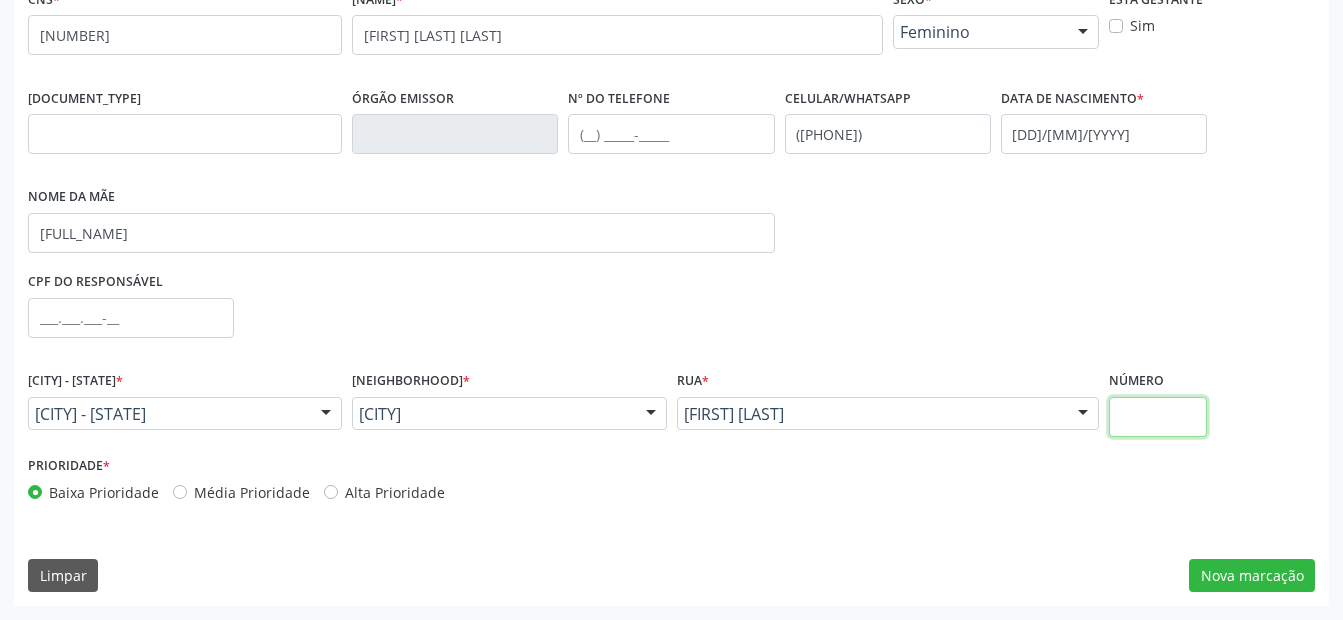 click at bounding box center [1158, 417] 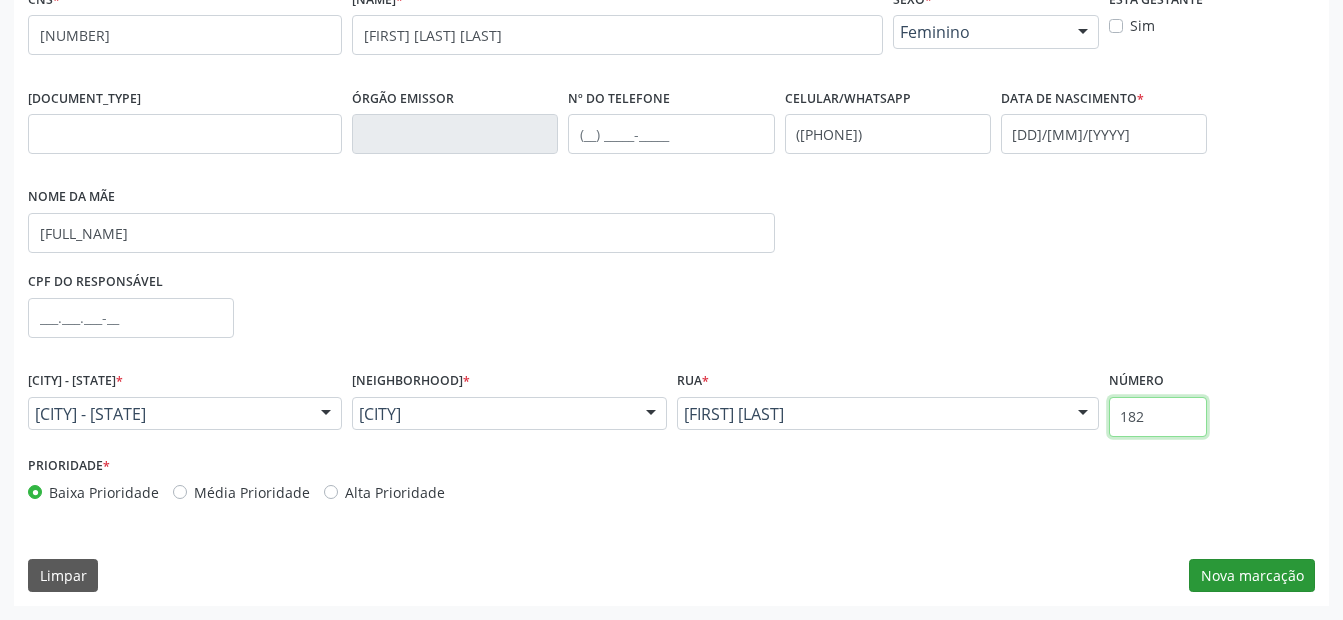 type on "182" 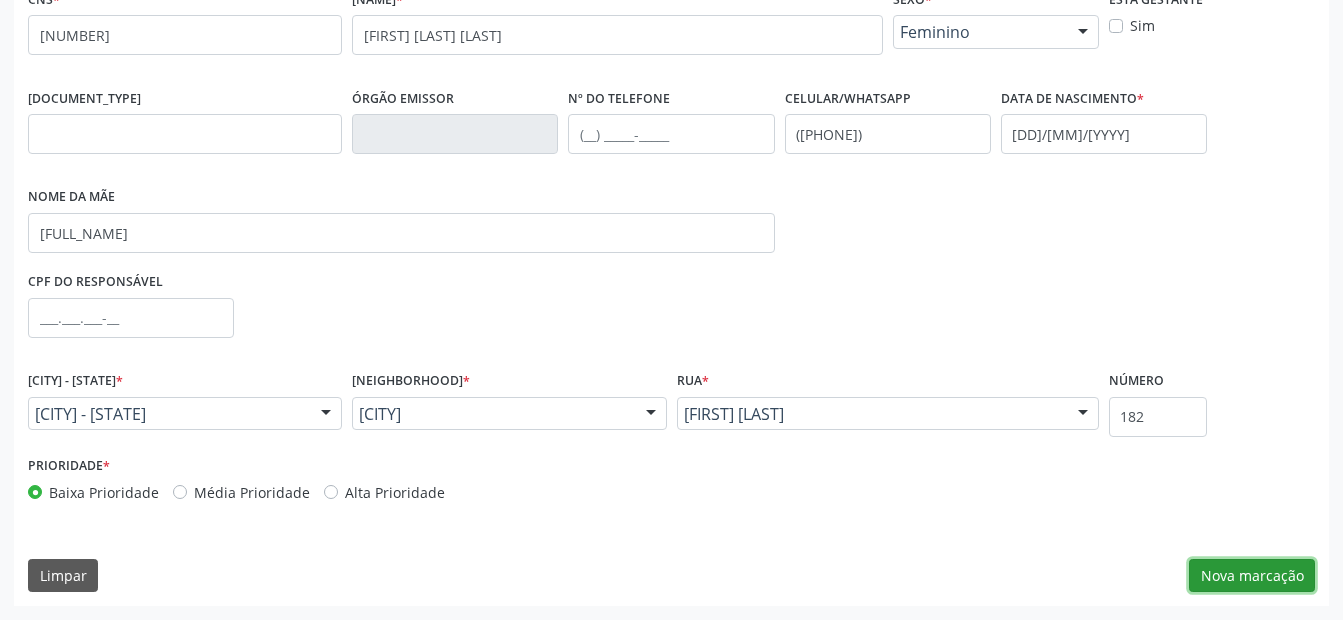 click on "Nova marcação" at bounding box center (1252, 576) 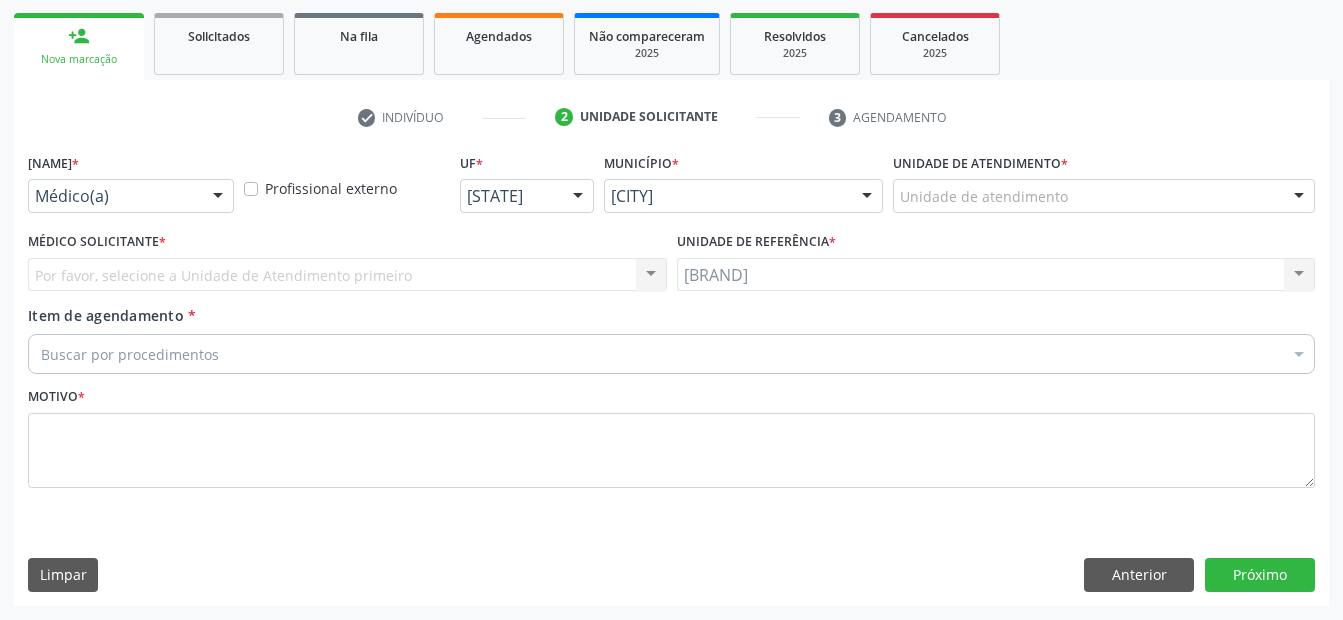 scroll, scrollTop: 286, scrollLeft: 0, axis: vertical 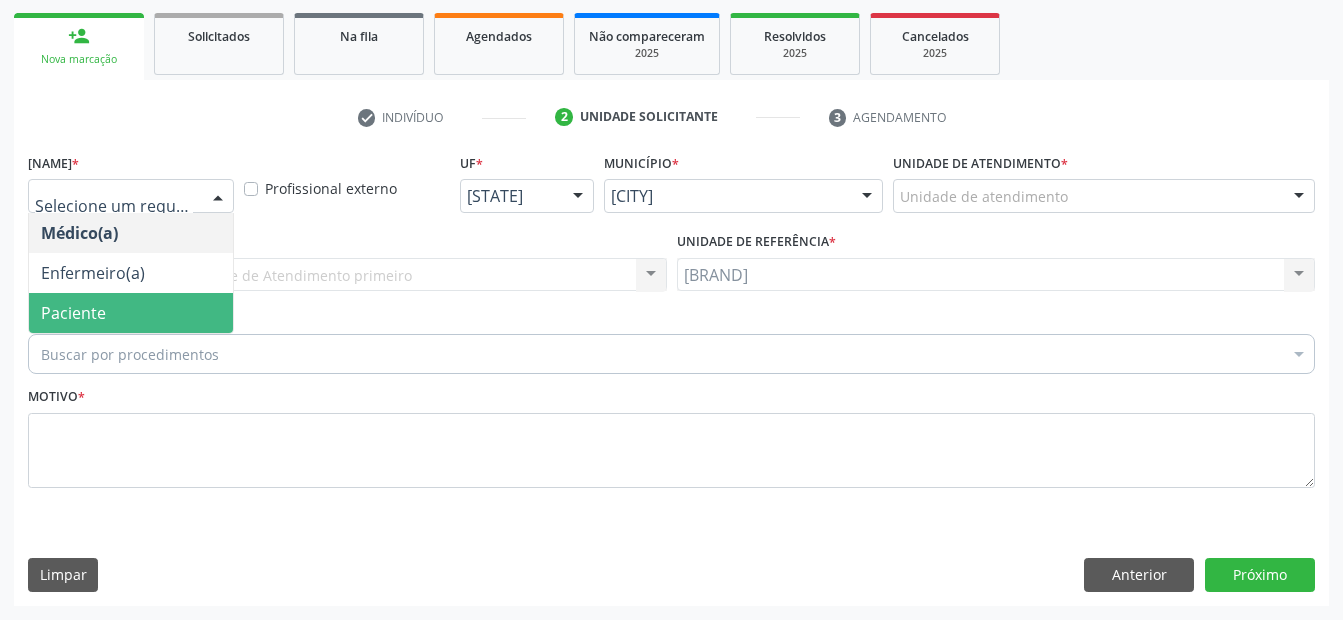 click on "Paciente" at bounding box center [131, 313] 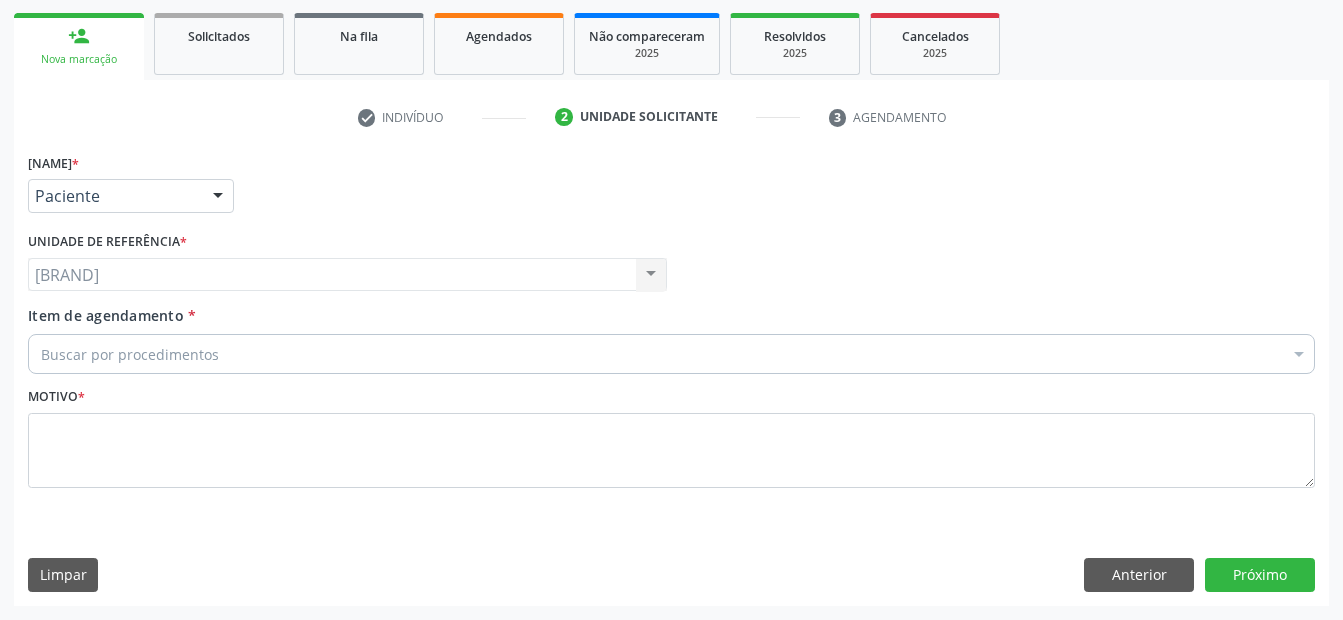 click on "Buscar por procedimentos" at bounding box center (671, 354) 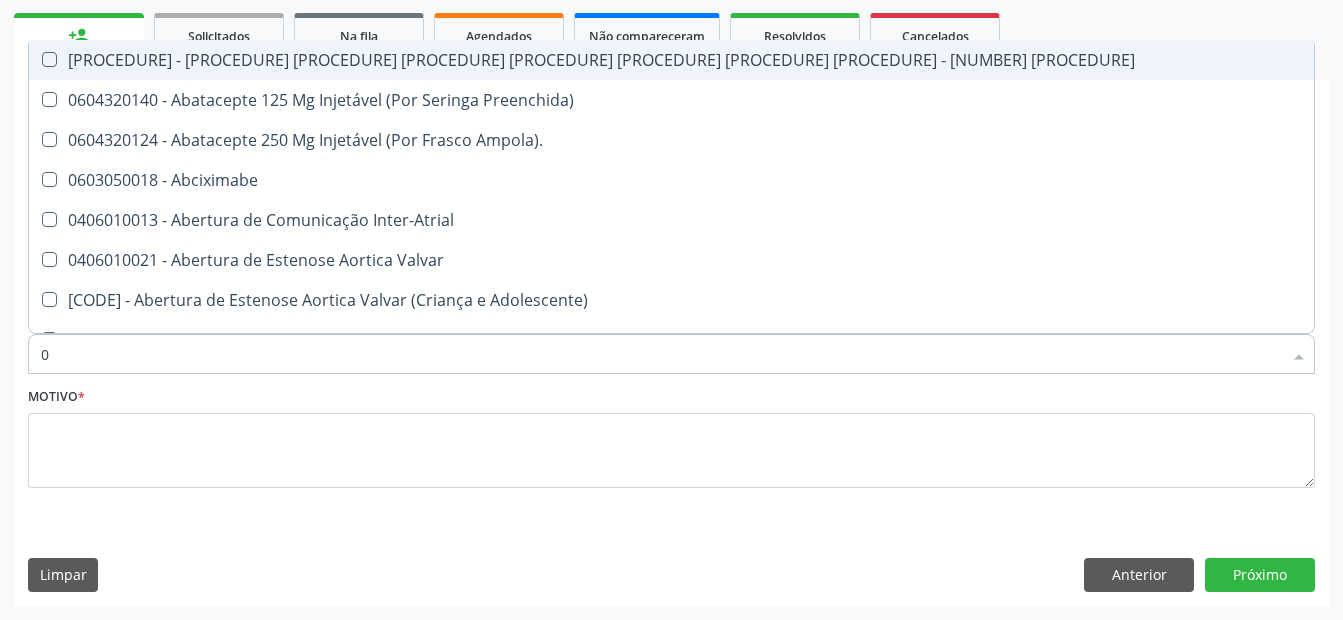 type on "02" 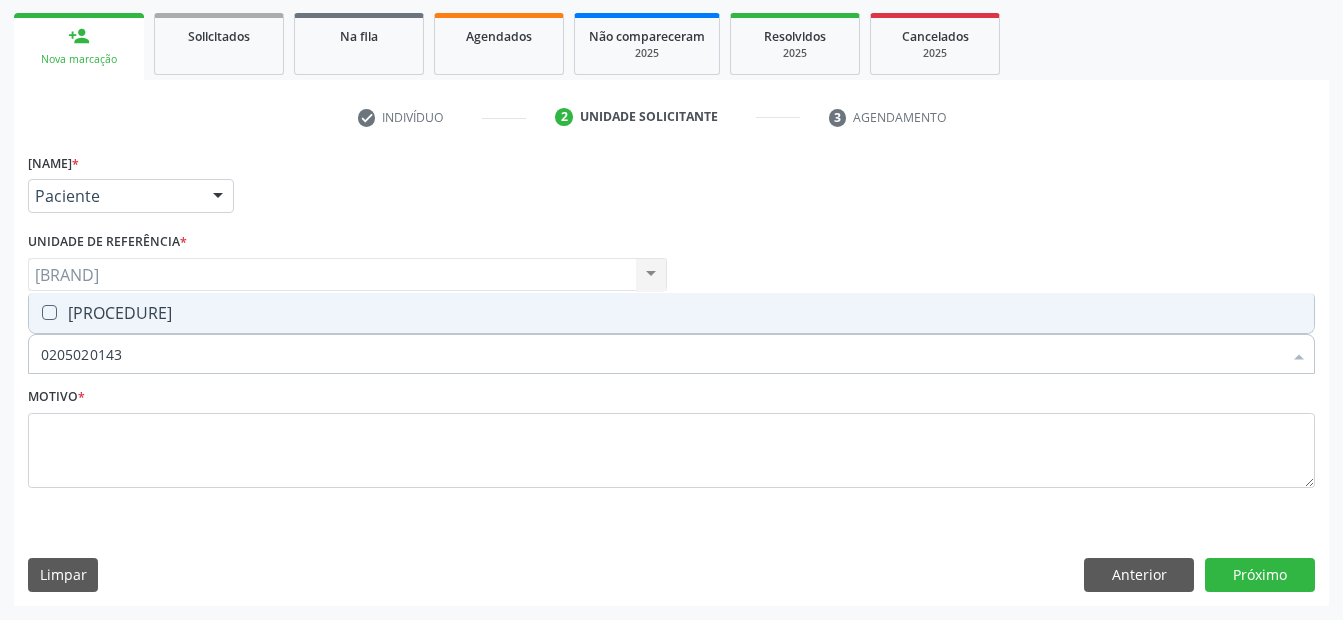 click at bounding box center (49, 312) 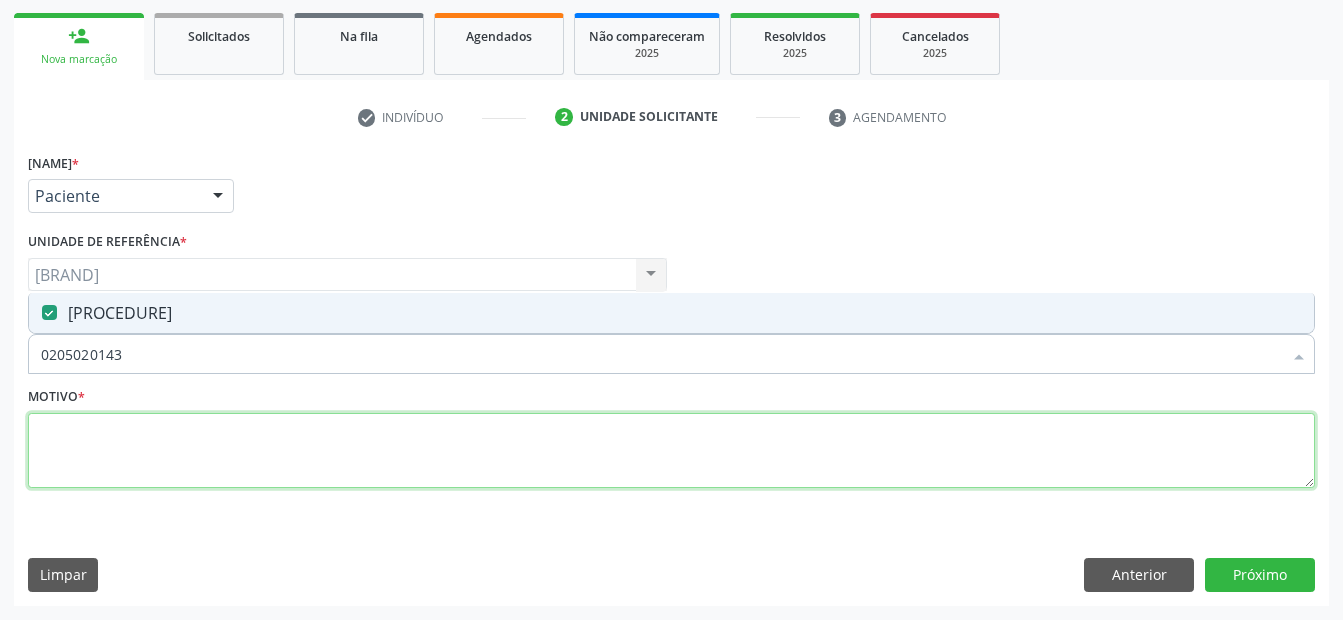 click at bounding box center [671, 451] 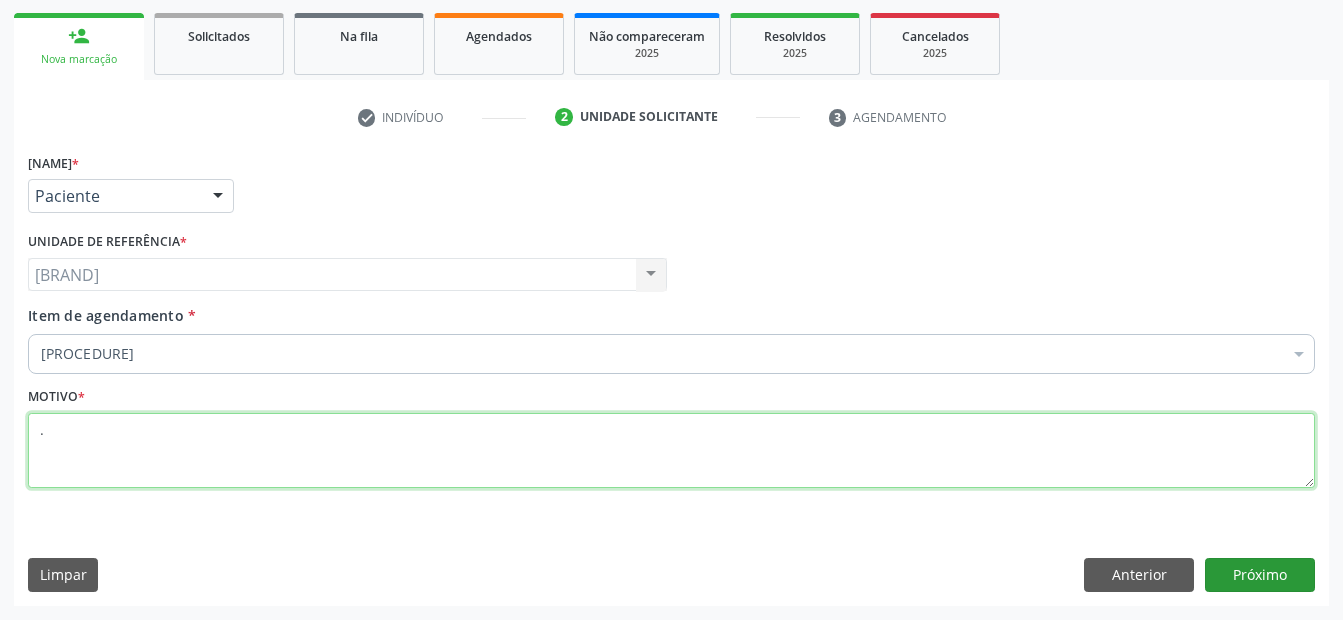 type on "." 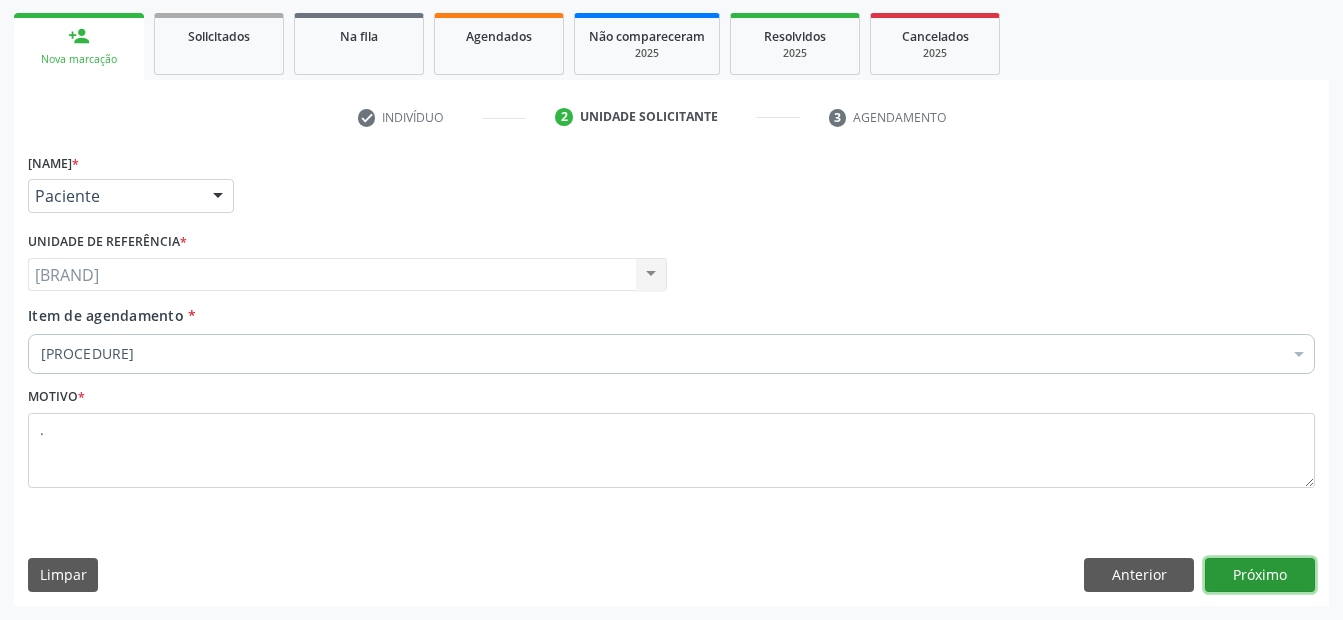 click on "[ADVERB]" at bounding box center [1260, 575] 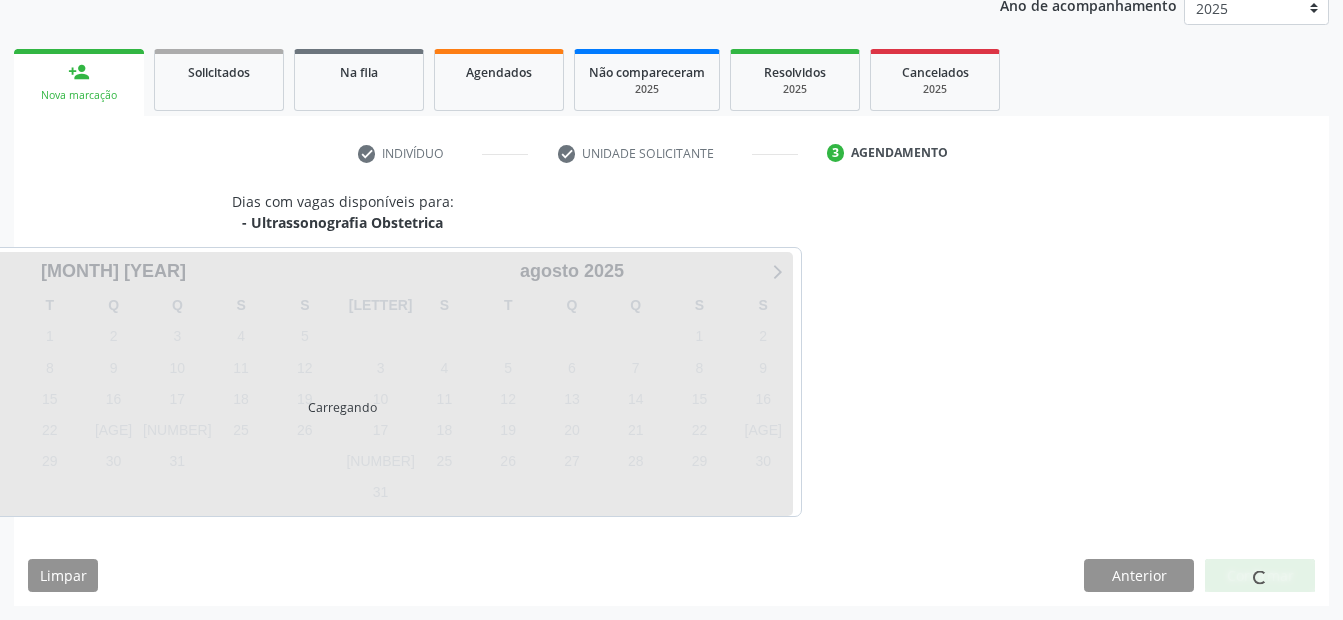 scroll, scrollTop: 250, scrollLeft: 0, axis: vertical 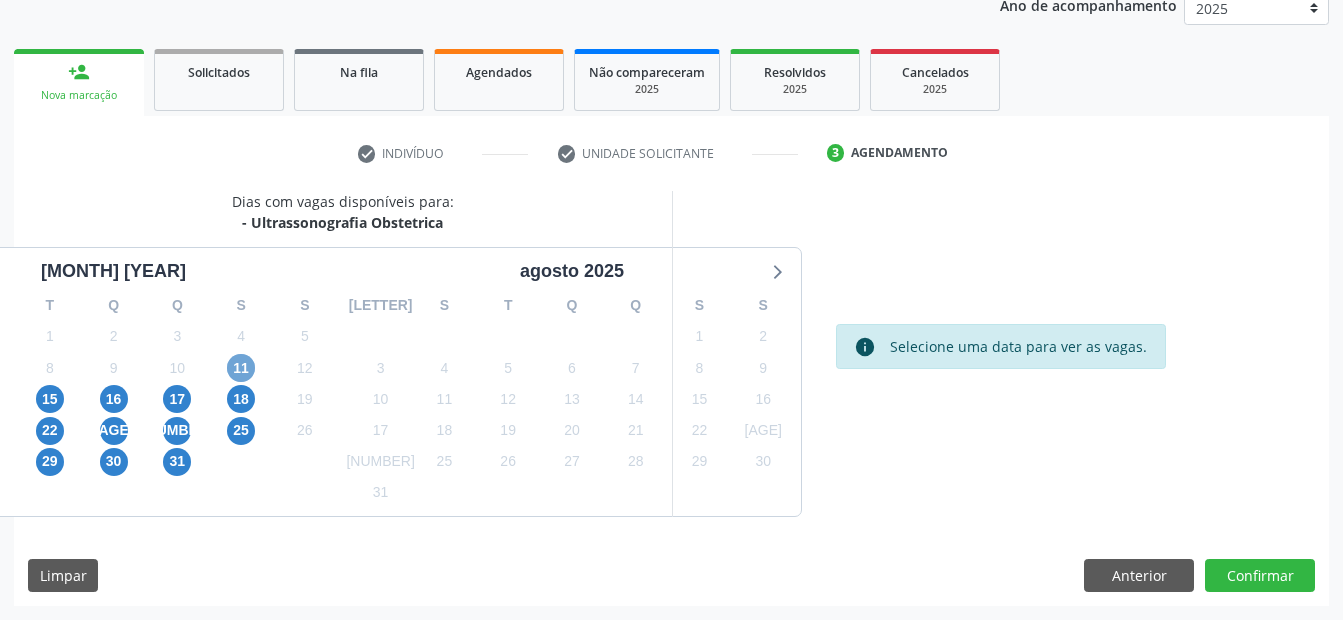click on "11" at bounding box center (241, 368) 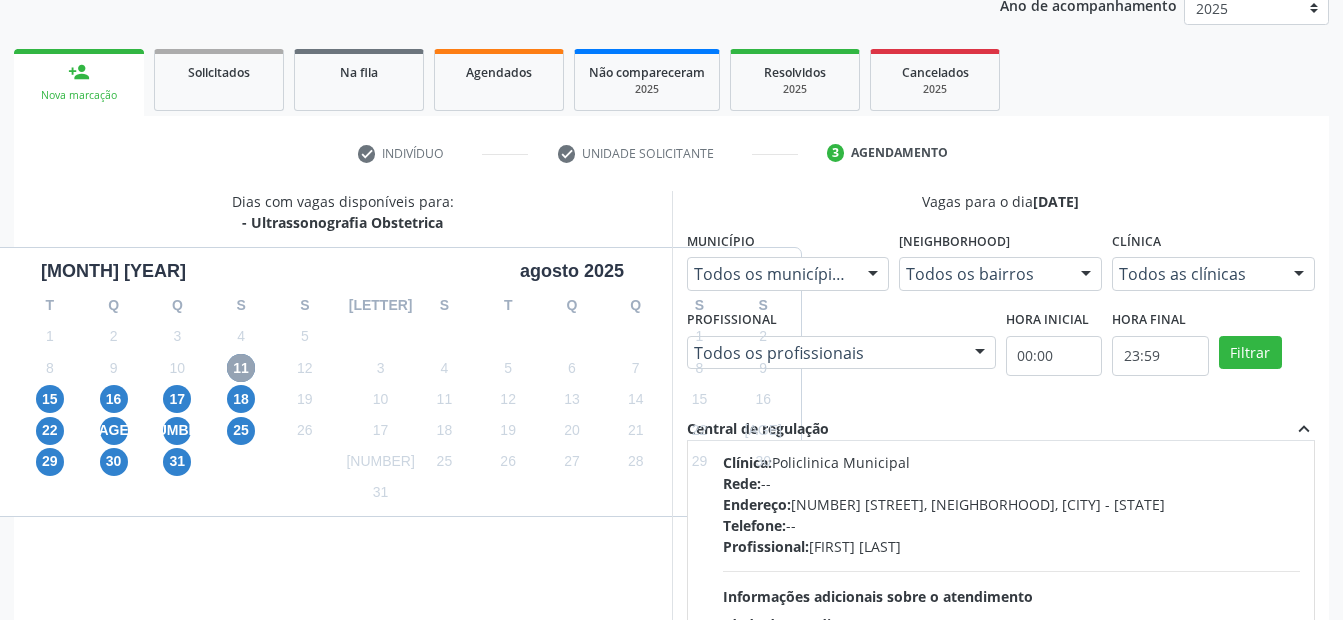 scroll, scrollTop: 200, scrollLeft: 0, axis: vertical 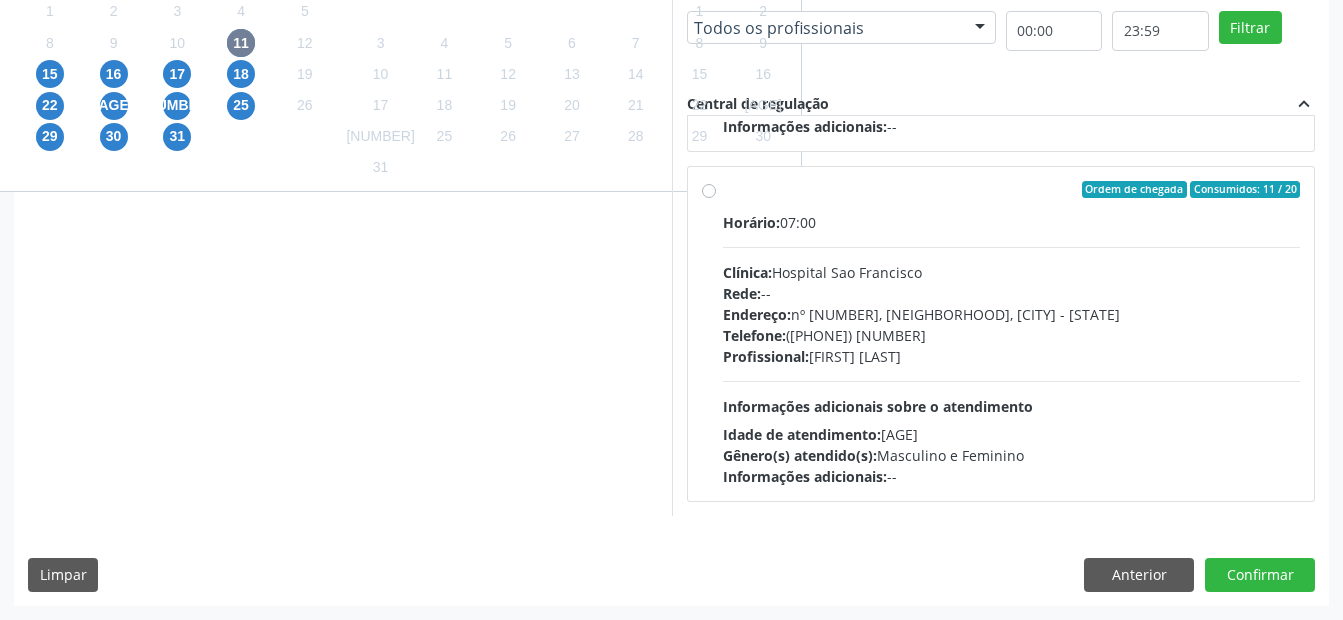 click on "Ordem de chegada
Consumidos: 11 / 20
Horário:   07:00
Clínica:  Hospital Sao Francisco
Rede:
--
Endereço:   nº 384, Varzea, Serra Talhada - PE
Telefone:   (81) 38312142
Profissional:
Yuri Araujo Magalhaes
Informações adicionais sobre o atendimento
Idade de atendimento:
de 0 a 120 anos
Gênero(s) atendido(s):
Masculino e Feminino
Informações adicionais:
--" at bounding box center (1012, 334) 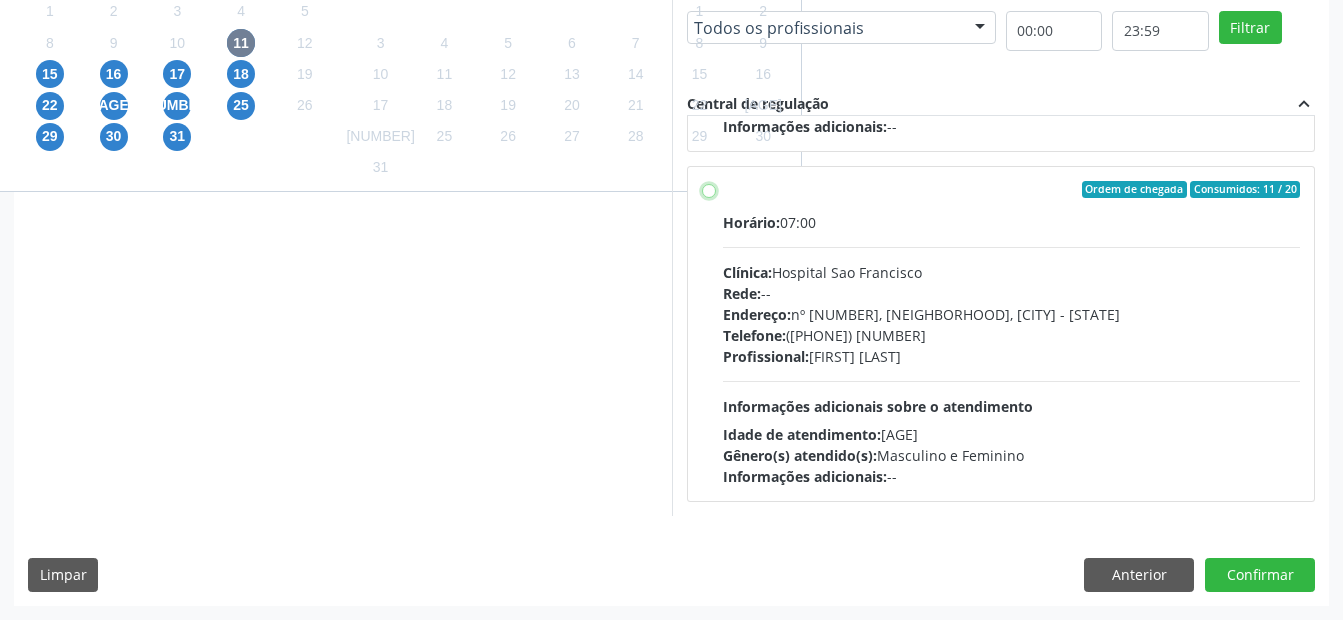 click on "Ordem de chegada
Consumidos: 11 / 20
Horário:   07:00
Clínica:  Hospital Sao Francisco
Rede:
--
Endereço:   nº 384, Varzea, Serra Talhada - PE
Telefone:   (81) 38312142
Profissional:
Yuri Araujo Magalhaes
Informações adicionais sobre o atendimento
Idade de atendimento:
de 0 a 120 anos
Gênero(s) atendido(s):
Masculino e Feminino
Informações adicionais:
--" at bounding box center [709, 190] 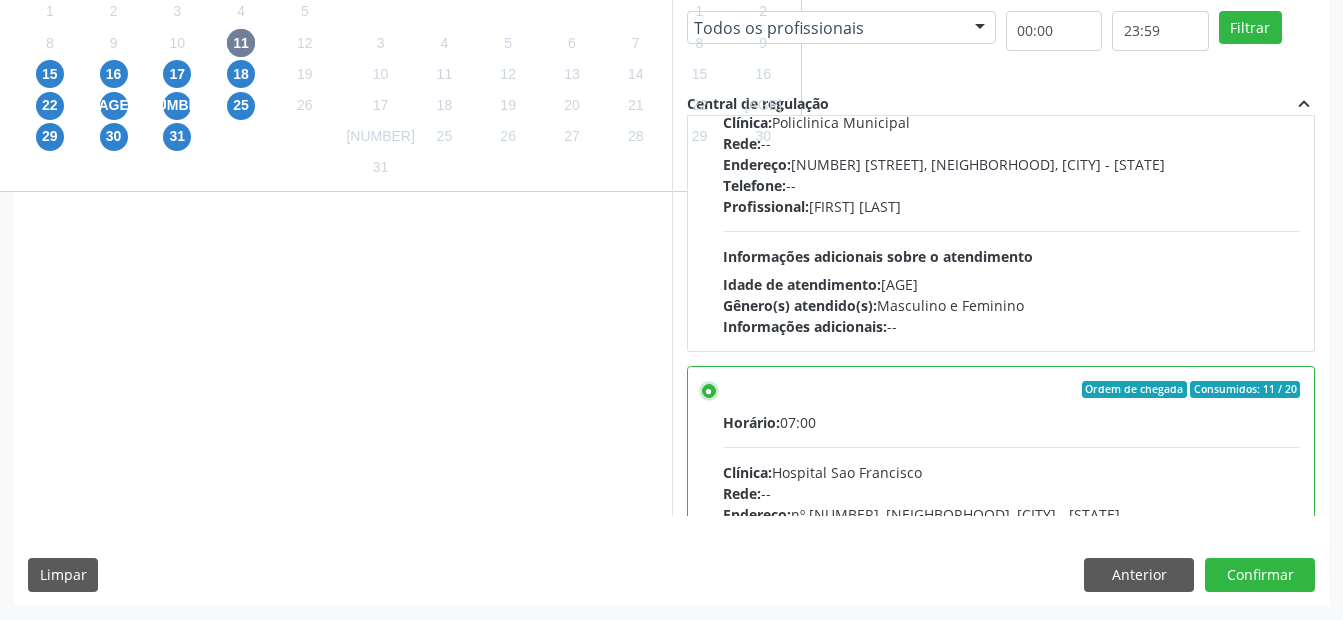 scroll, scrollTop: 15, scrollLeft: 0, axis: vertical 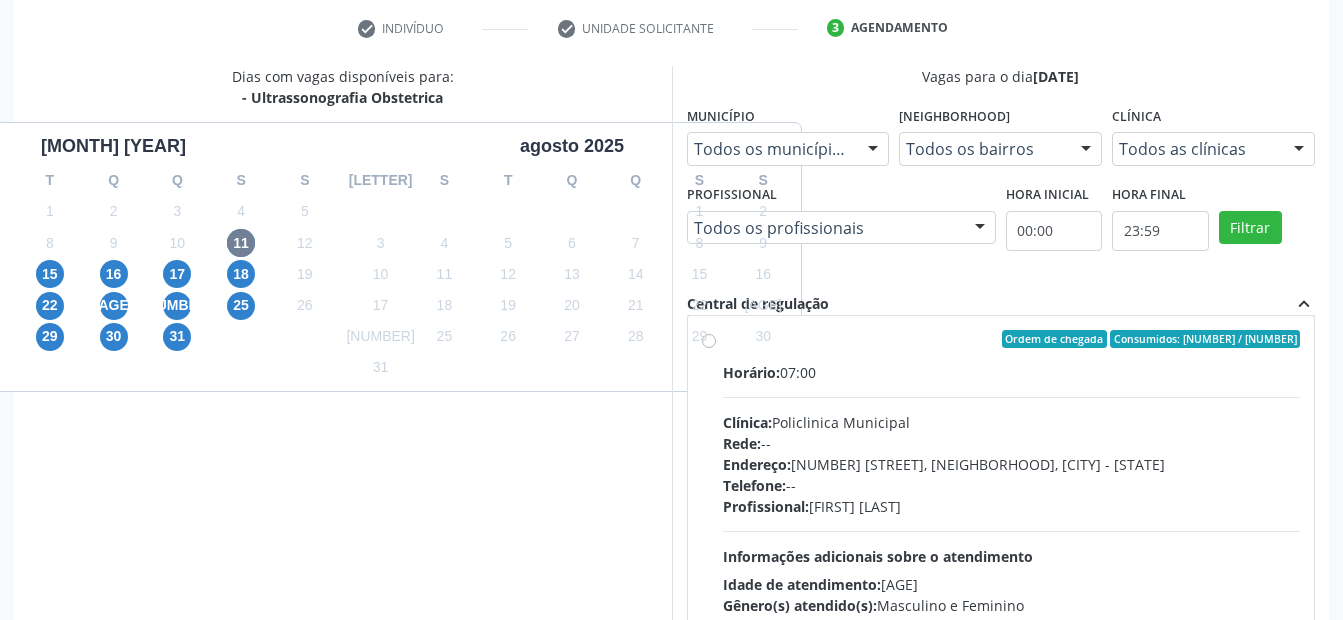 click on "[NUMBER]" at bounding box center (-14, 274) 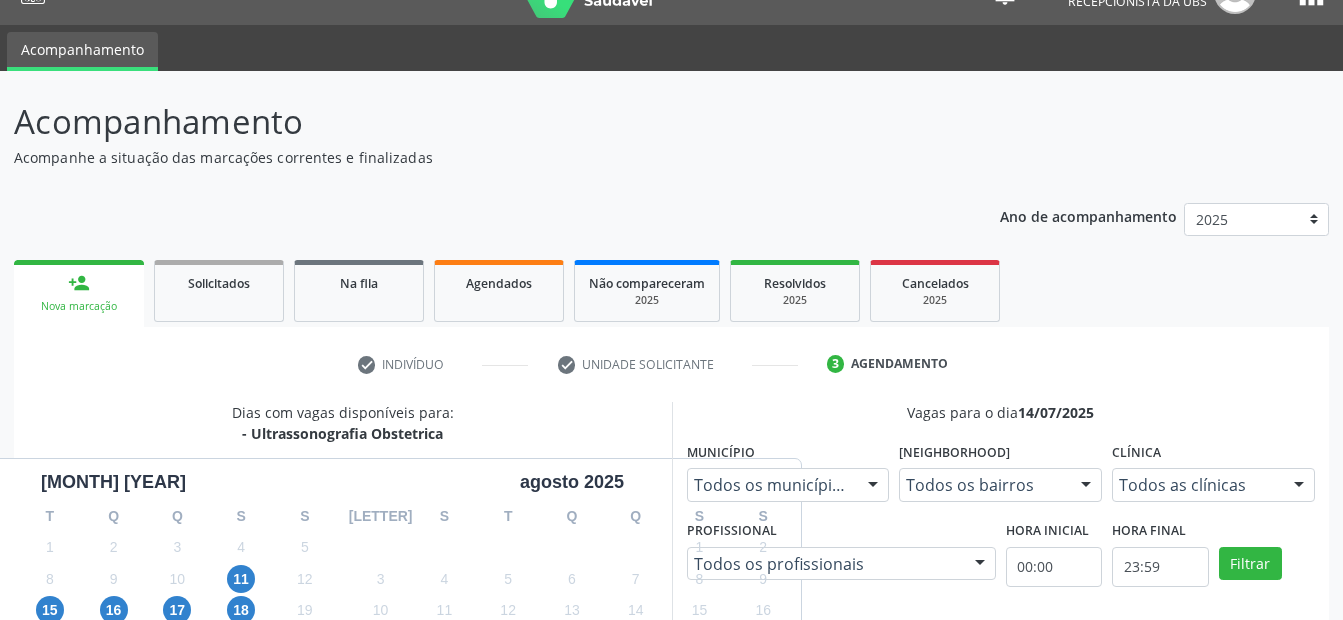 scroll, scrollTop: 239, scrollLeft: 0, axis: vertical 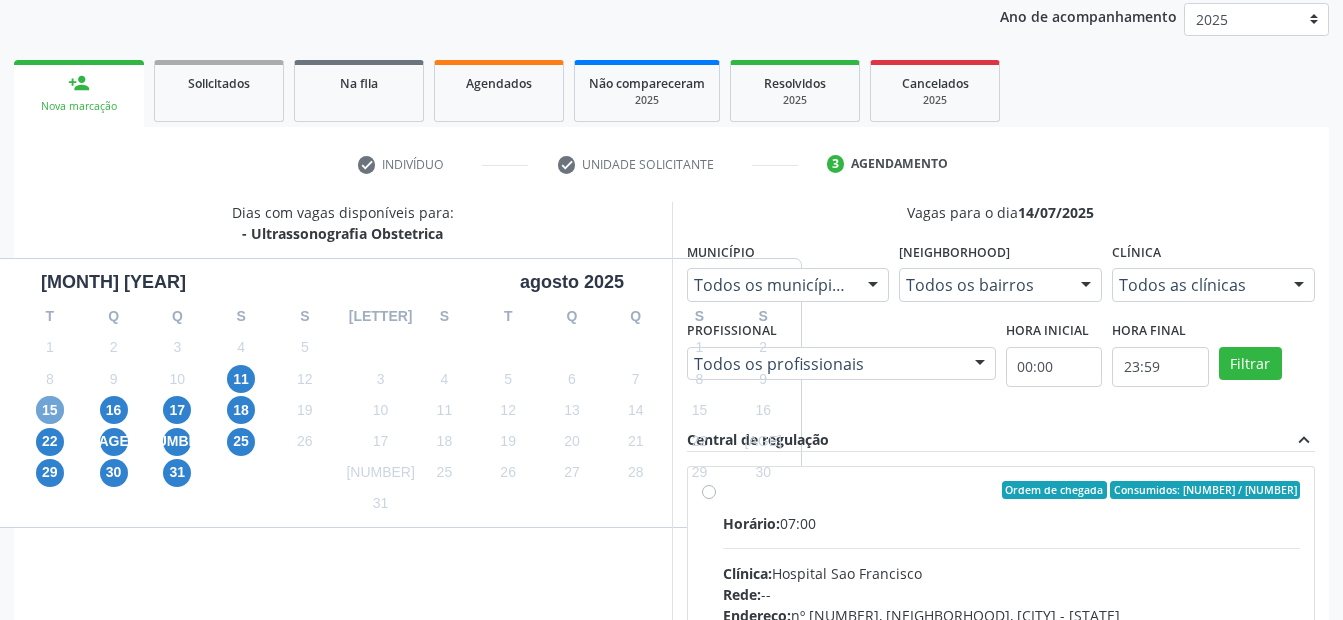 click on "15" at bounding box center (50, 410) 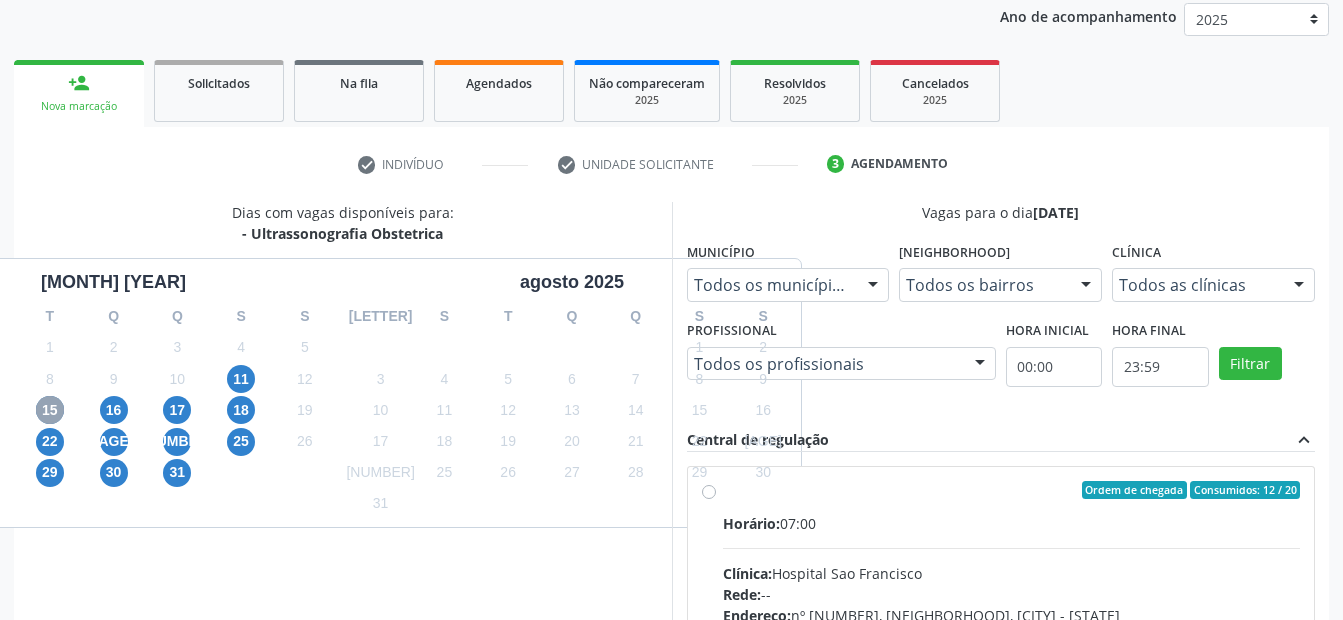 scroll, scrollTop: 439, scrollLeft: 0, axis: vertical 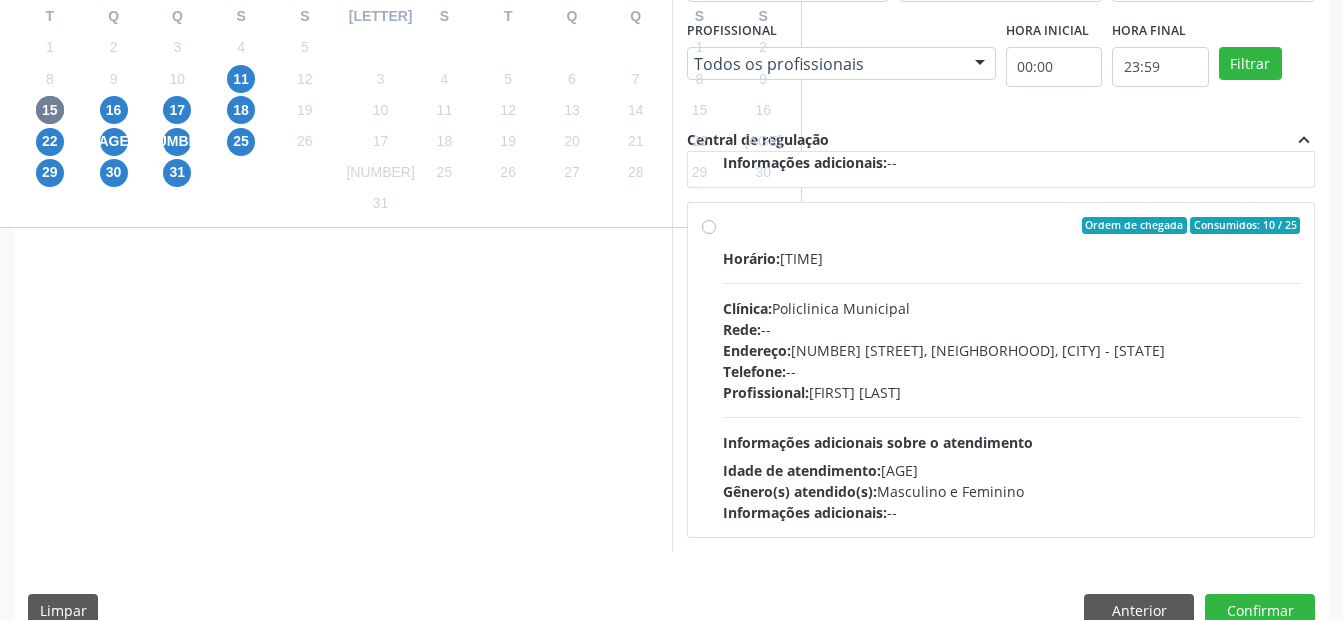 click on "Ordem de chegada
Consumidos: 10 / 25
Horário:   13:00
Clínica:  Policlinica Municipal
Rede:
--
Endereço:   Predio, nº S/N, Ipsep, Serra Talhada - PE
Telefone:   --
Profissional:
Ana Carolina Barboza de Andrada Melo Lyra
Informações adicionais sobre o atendimento
Idade de atendimento:
de 0 a 120 anos
Gênero(s) atendido(s):
Masculino e Feminino
Informações adicionais:
--" at bounding box center [1012, 370] 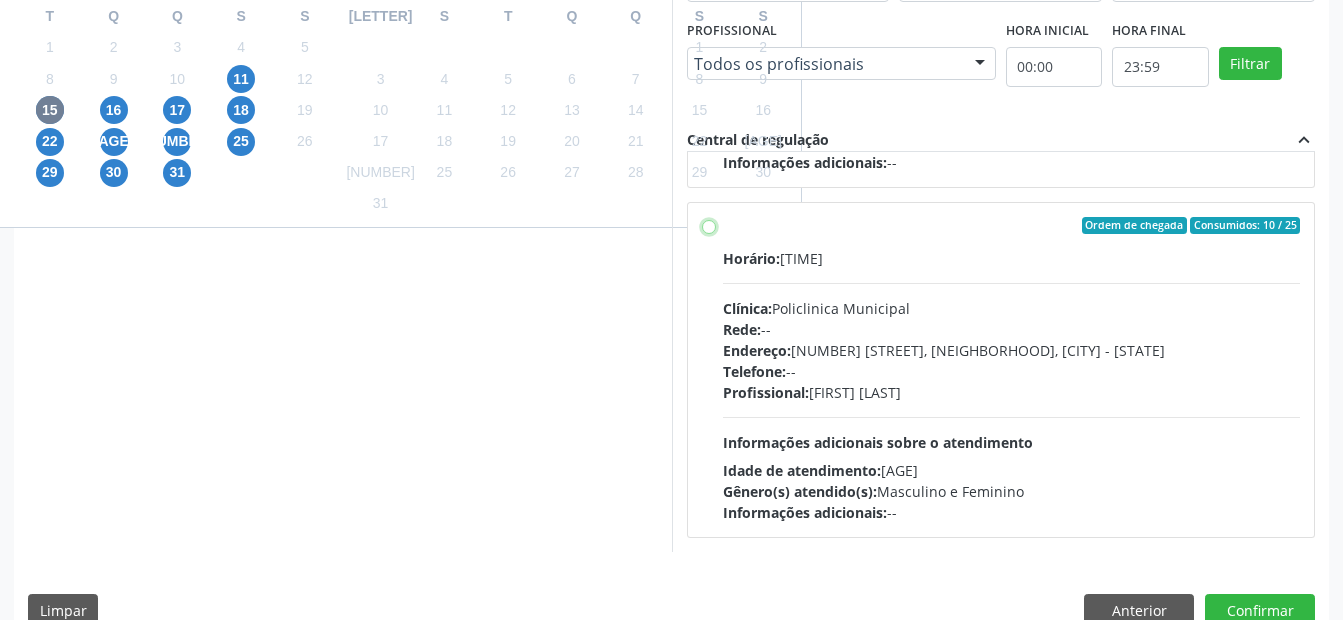 click on "Ordem de chegada
Consumidos: 10 / 25
Horário:   13:00
Clínica:  Policlinica Municipal
Rede:
--
Endereço:   Predio, nº S/N, Ipsep, Serra Talhada - PE
Telefone:   --
Profissional:
Ana Carolina Barboza de Andrada Melo Lyra
Informações adicionais sobre o atendimento
Idade de atendimento:
de 0 a 120 anos
Gênero(s) atendido(s):
Masculino e Feminino
Informações adicionais:
--" at bounding box center (709, 226) 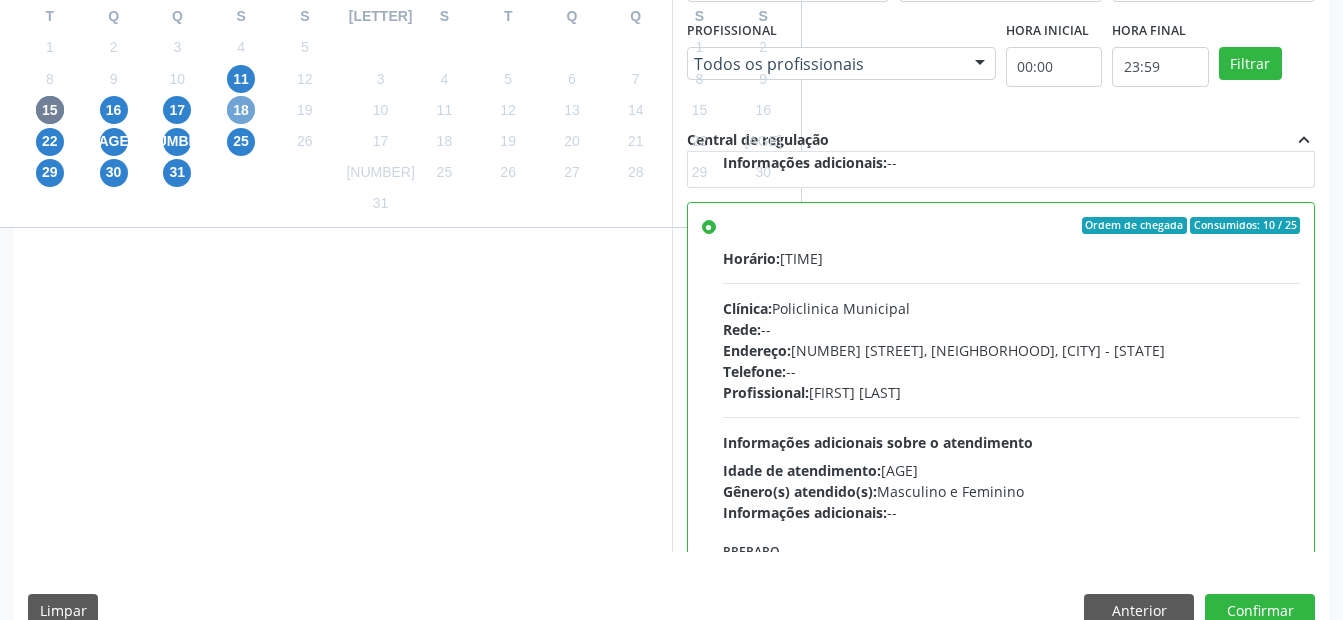 click on "18" at bounding box center [241, 110] 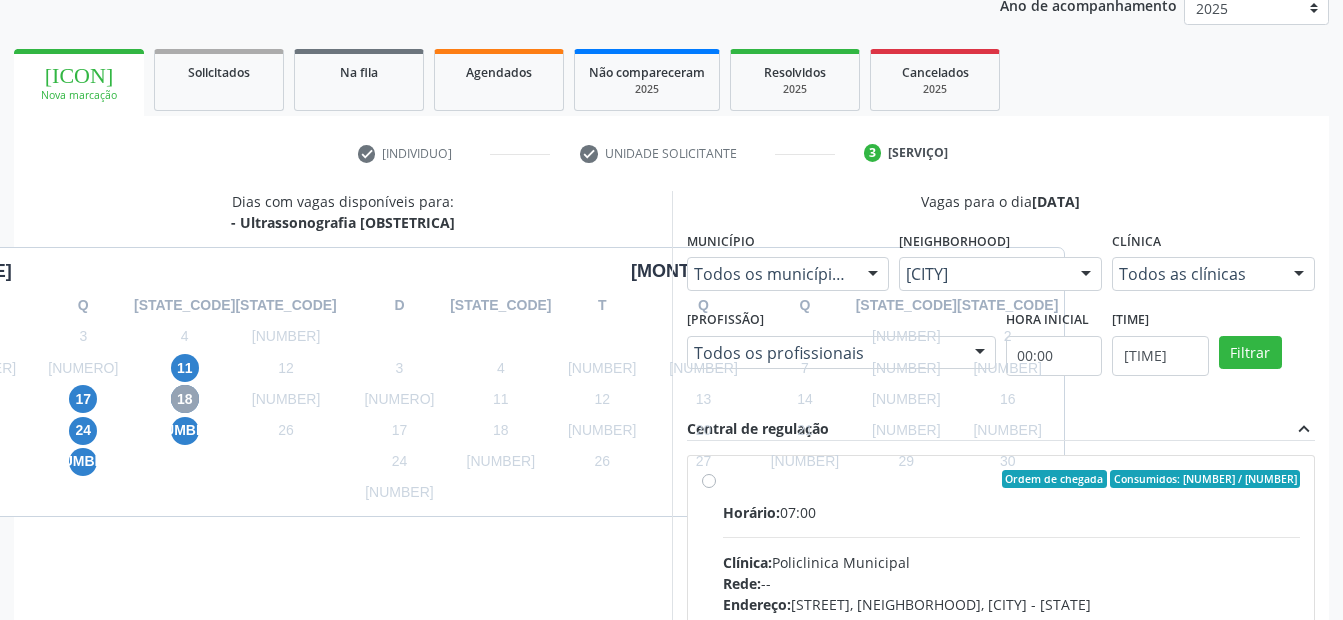 scroll, scrollTop: 539, scrollLeft: 0, axis: vertical 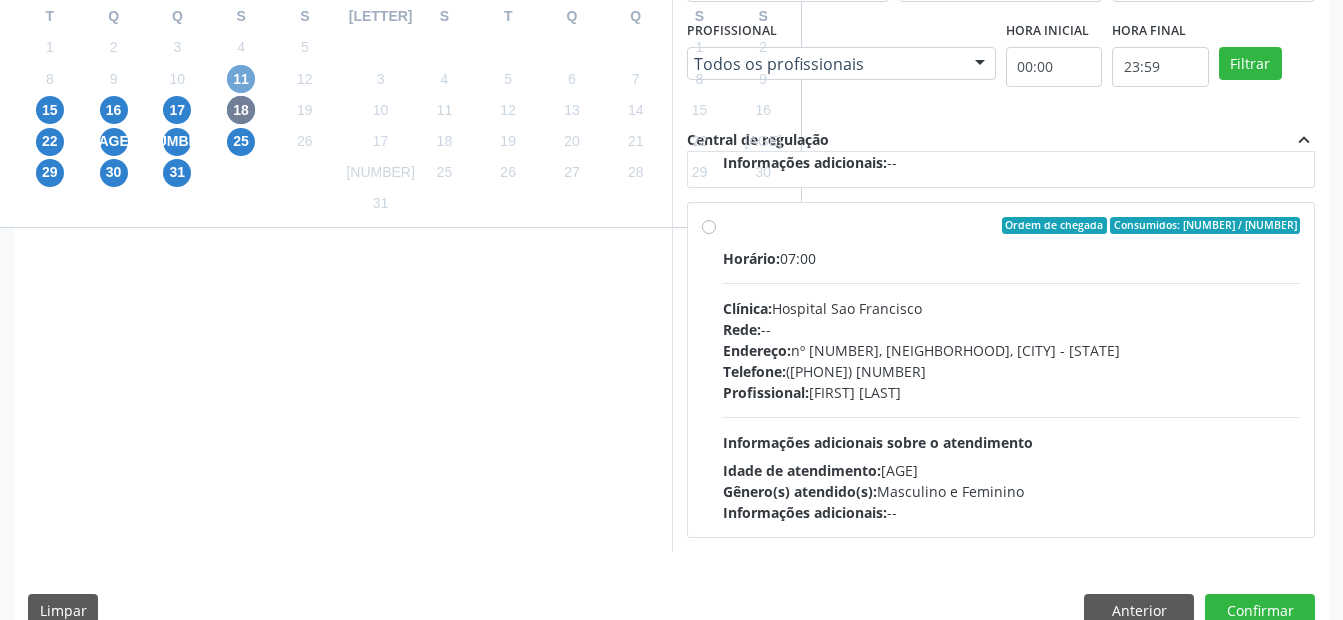 click on "11" at bounding box center [241, 79] 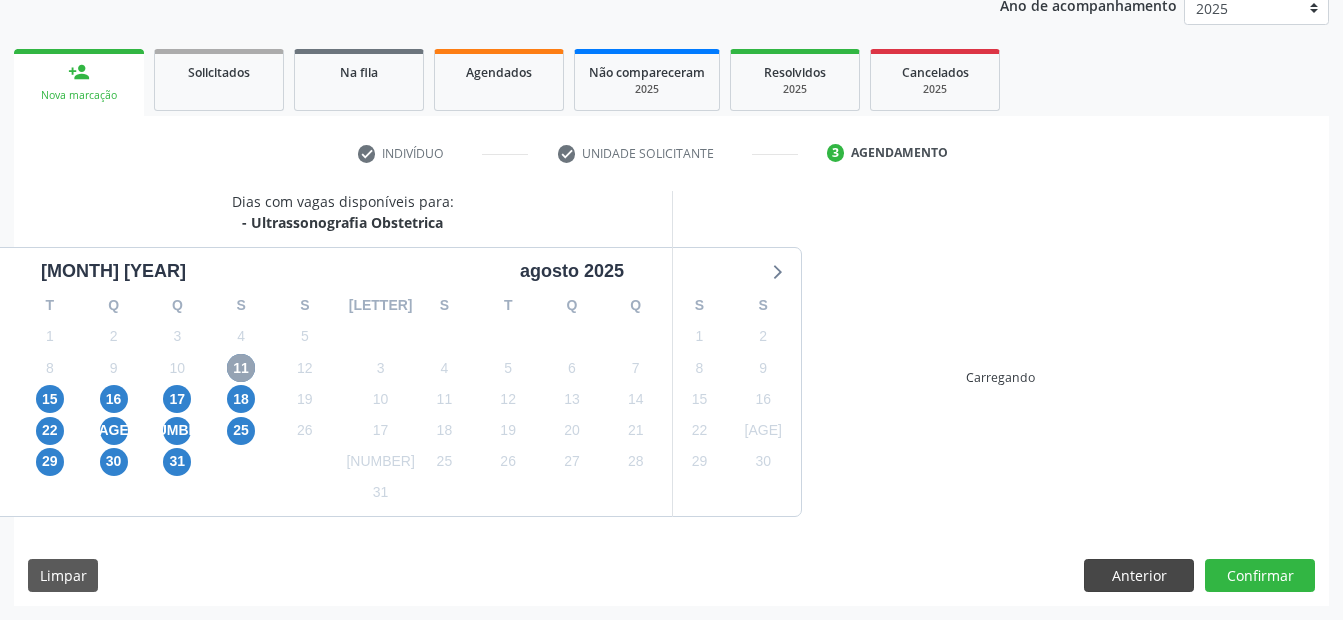 scroll, scrollTop: 539, scrollLeft: 0, axis: vertical 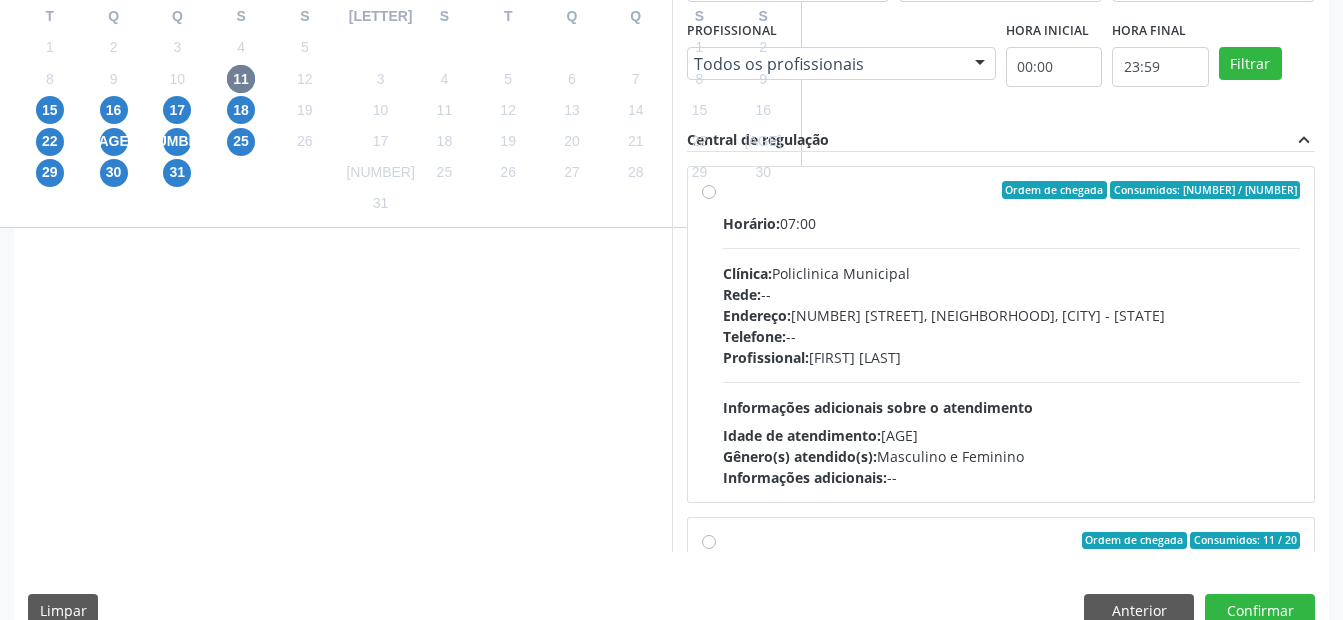 click on "Ordem de chegada
Consumidos: 24 / 25
Horário:   07:00
Clínica:  Policlinica Municipal
Rede:
--
Endereço:   Predio, nº S/N, Ipsep, Serra Talhada - PE
Telefone:   --
Profissional:
Maira Cavalcanti Lima Barros
Informações adicionais sobre o atendimento
Idade de atendimento:
de 0 a 120 anos
Gênero(s) atendido(s):
Masculino e Feminino
Informações adicionais:
--" at bounding box center [1012, 334] 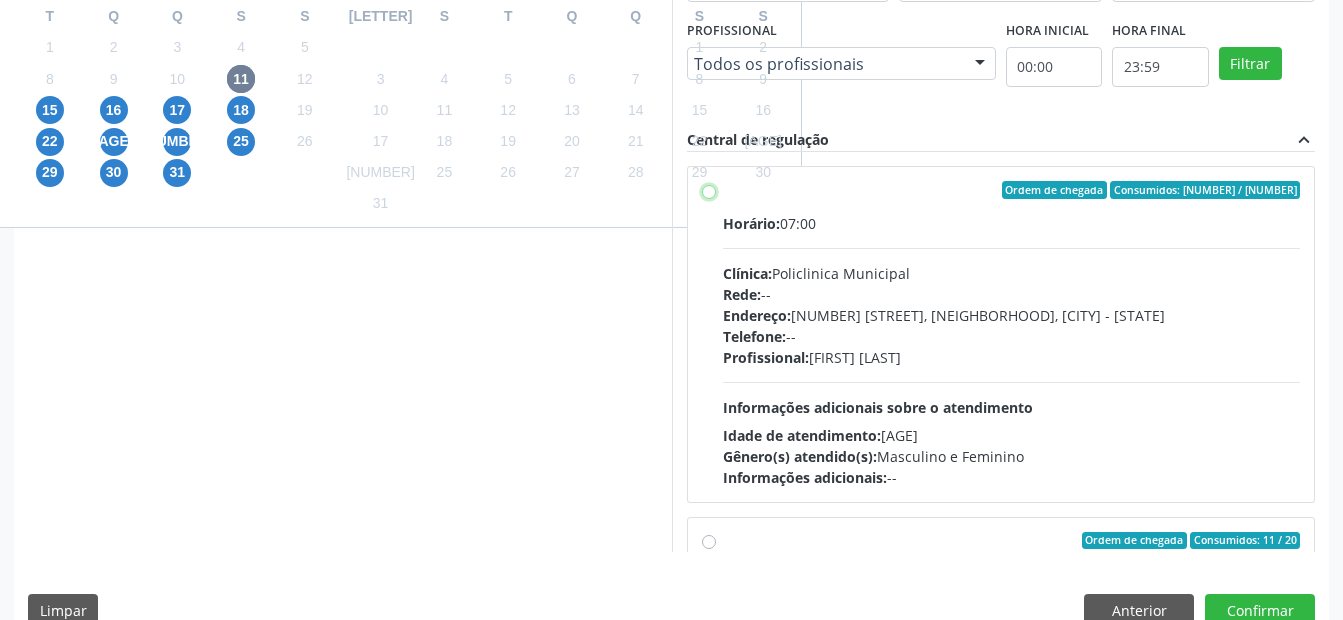click on "Ordem de chegada
Consumidos: 24 / 25
Horário:   07:00
Clínica:  Policlinica Municipal
Rede:
--
Endereço:   Predio, nº S/N, Ipsep, Serra Talhada - PE
Telefone:   --
Profissional:
Maira Cavalcanti Lima Barros
Informações adicionais sobre o atendimento
Idade de atendimento:
de 0 a 120 anos
Gênero(s) atendido(s):
Masculino e Feminino
Informações adicionais:
--" at bounding box center [709, 190] 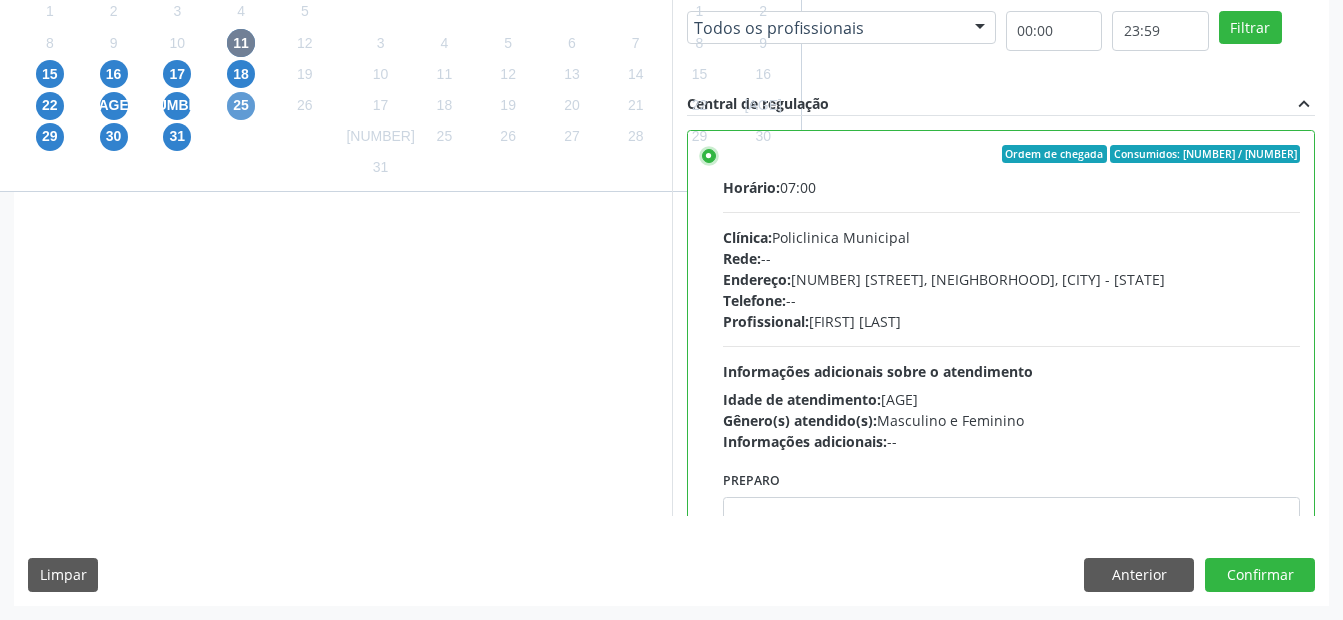 scroll, scrollTop: 375, scrollLeft: 0, axis: vertical 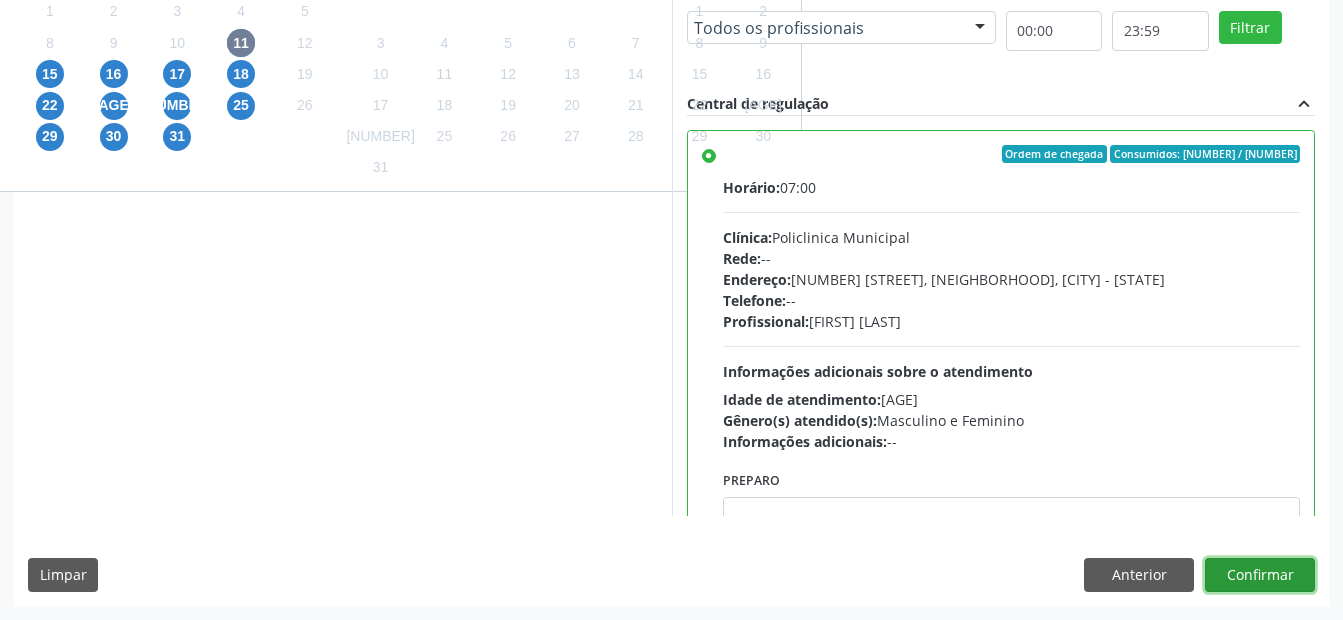 click on "Confirmar" at bounding box center [1260, 575] 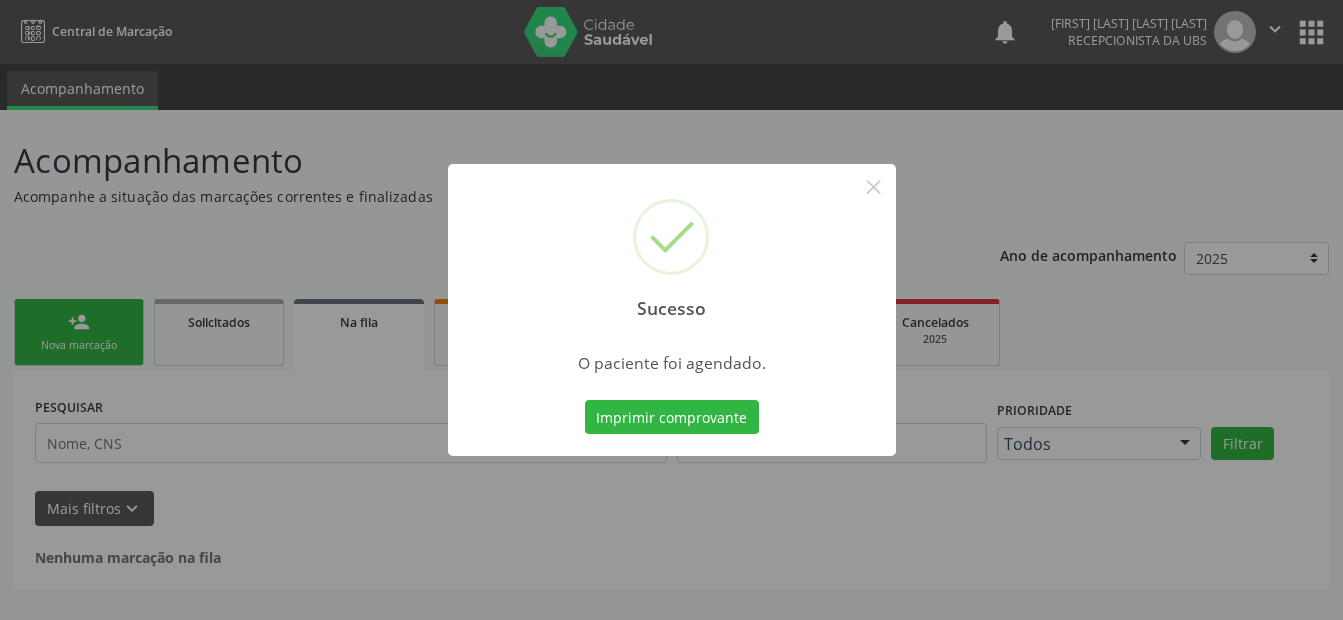 scroll, scrollTop: 0, scrollLeft: 0, axis: both 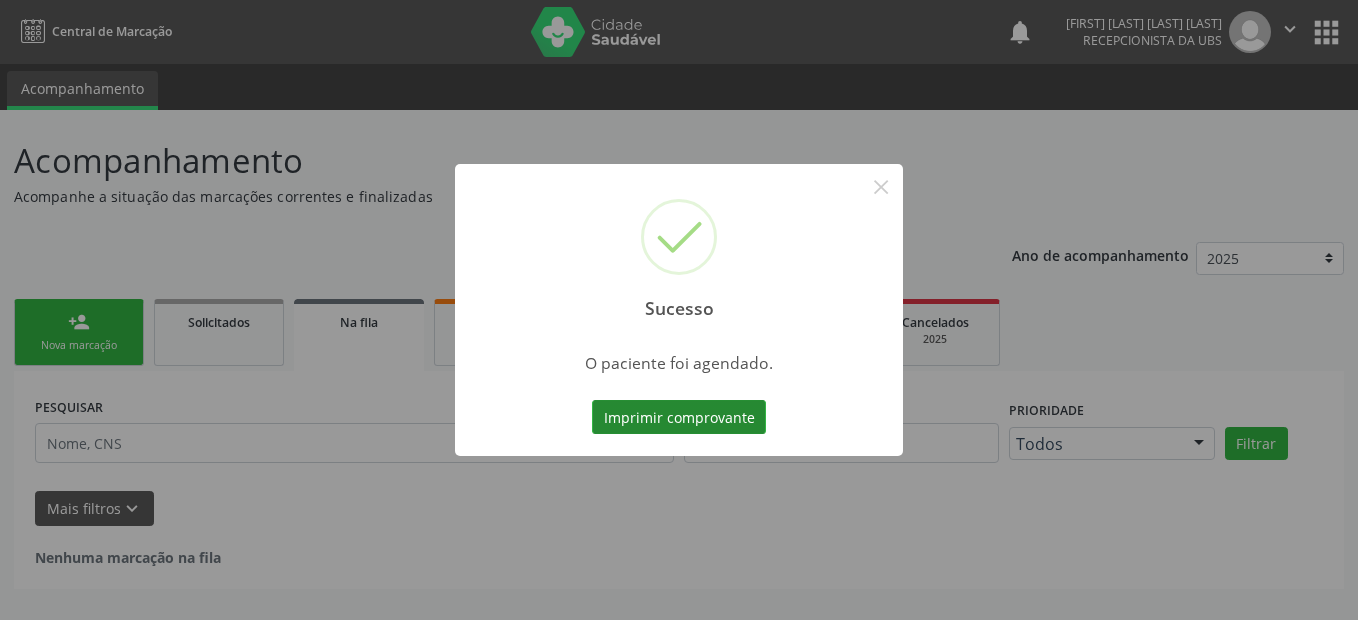 click on "Imprimir comprovante" at bounding box center [679, 417] 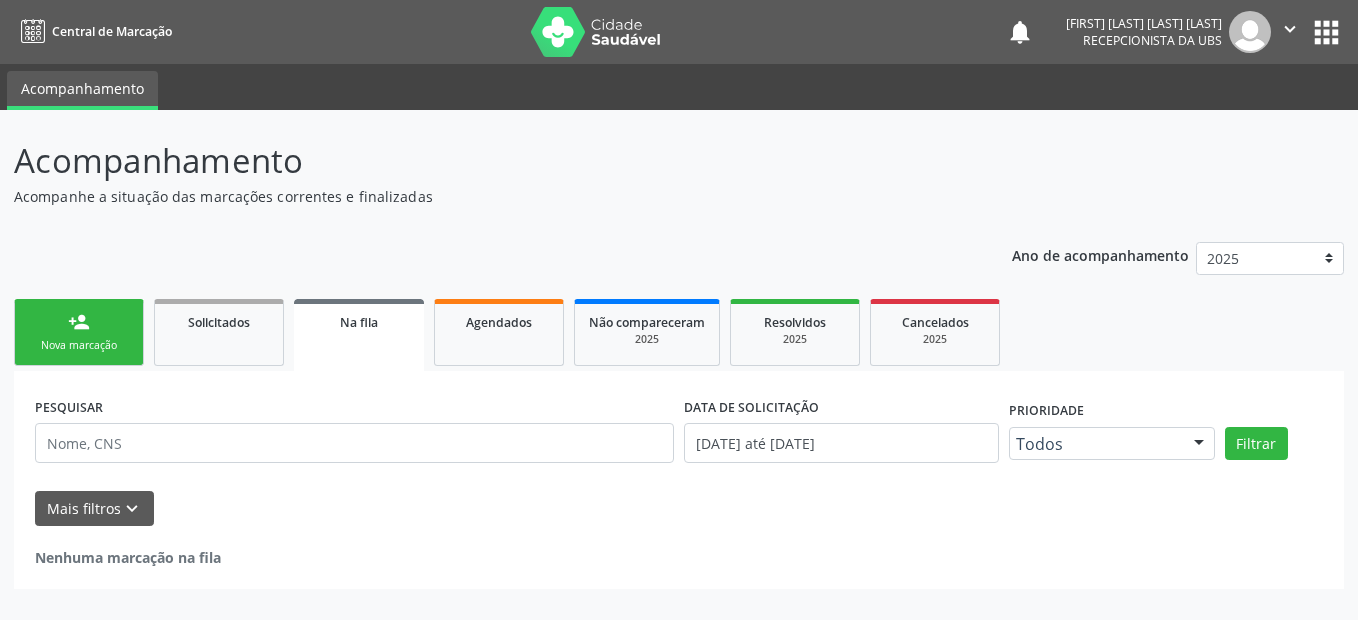 click on "Nova marcação" at bounding box center [79, 345] 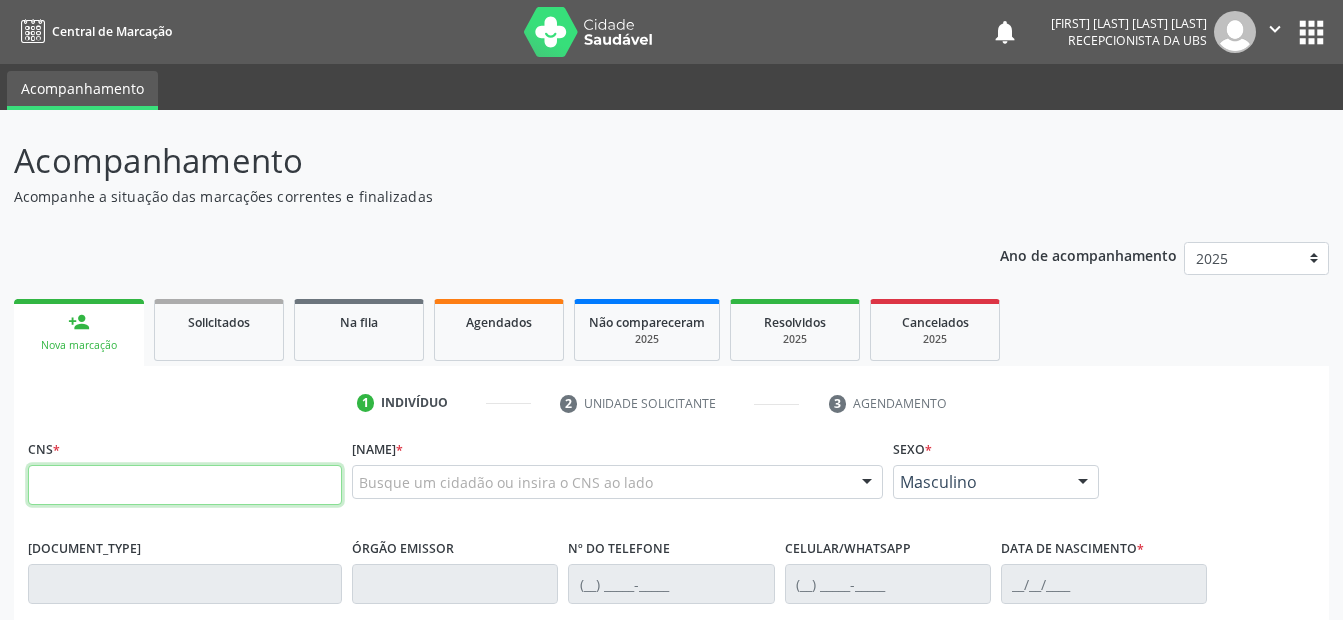 click at bounding box center (185, 485) 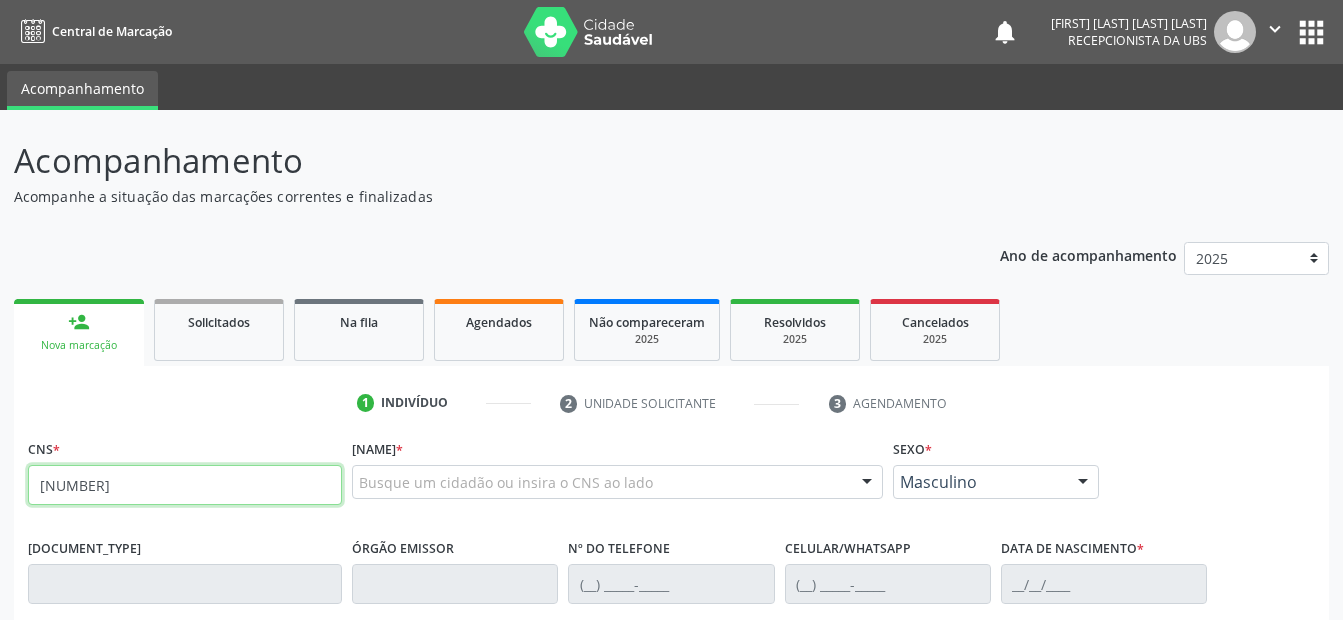type on "898 0014 6676 0860" 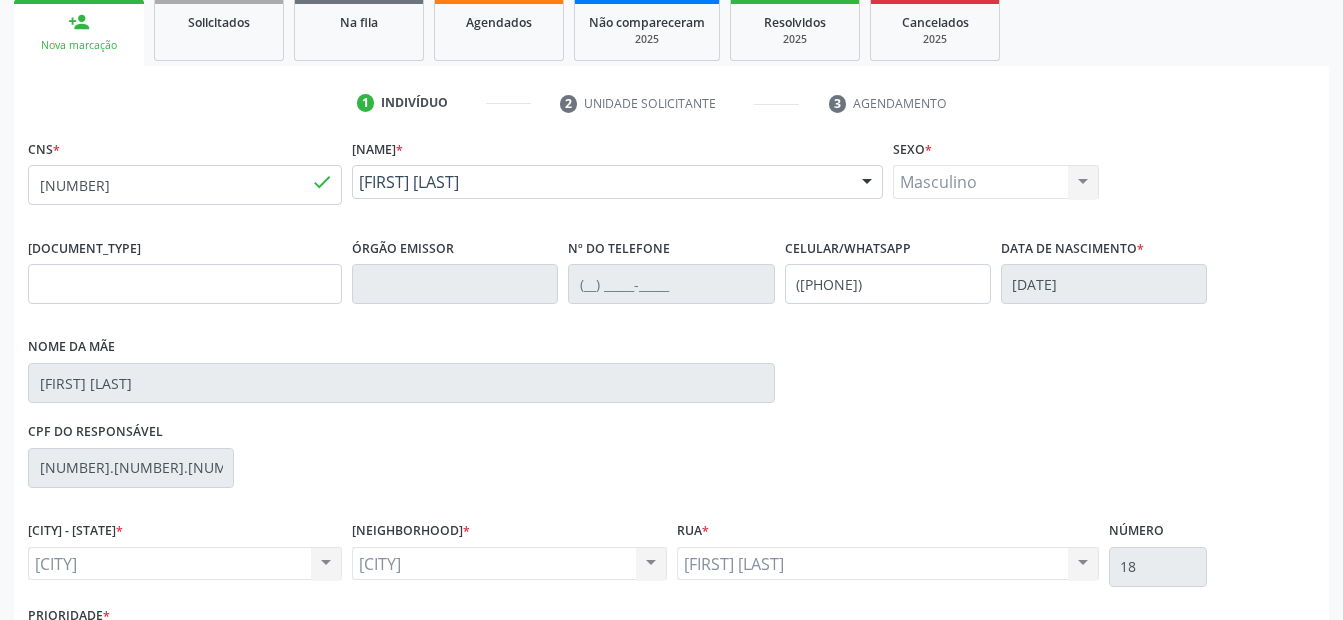 scroll, scrollTop: 450, scrollLeft: 0, axis: vertical 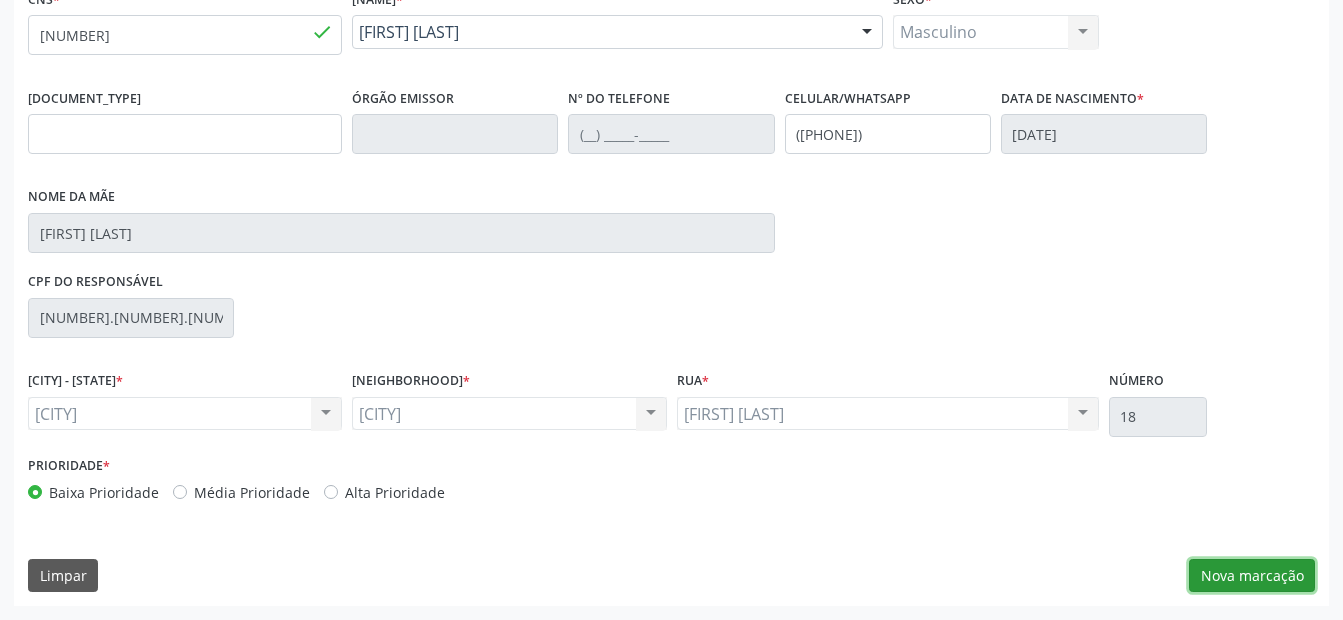 click on "Nova marcação" at bounding box center [1252, 576] 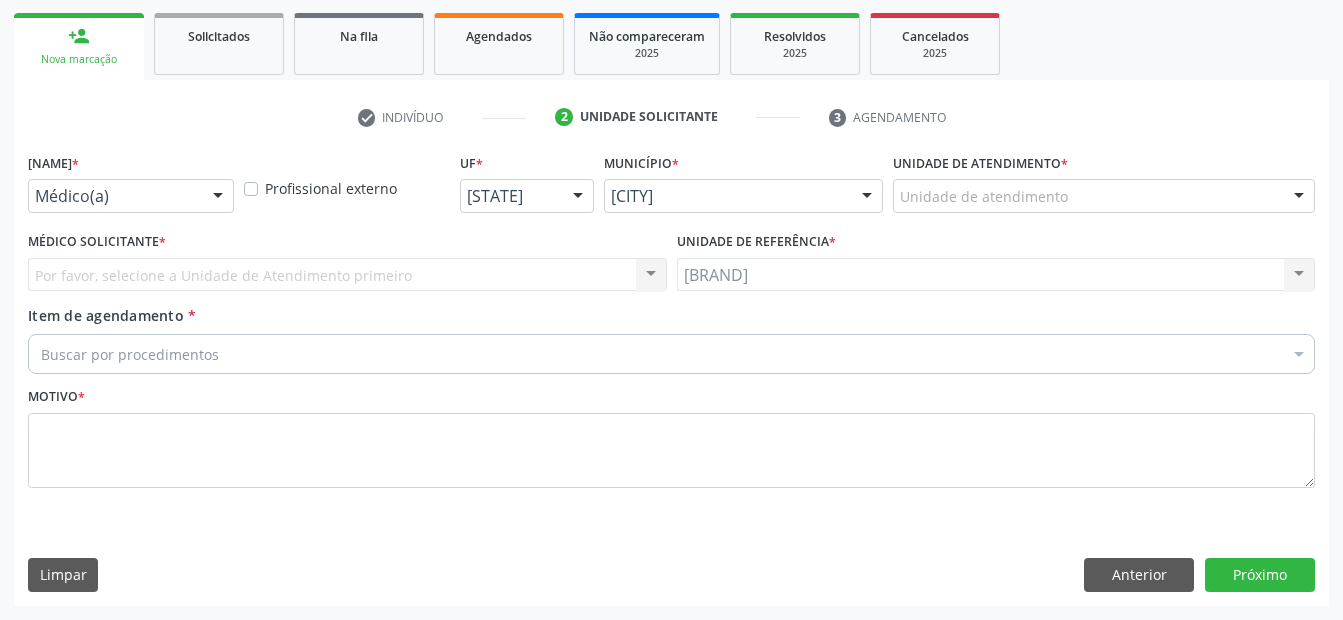 scroll, scrollTop: 286, scrollLeft: 0, axis: vertical 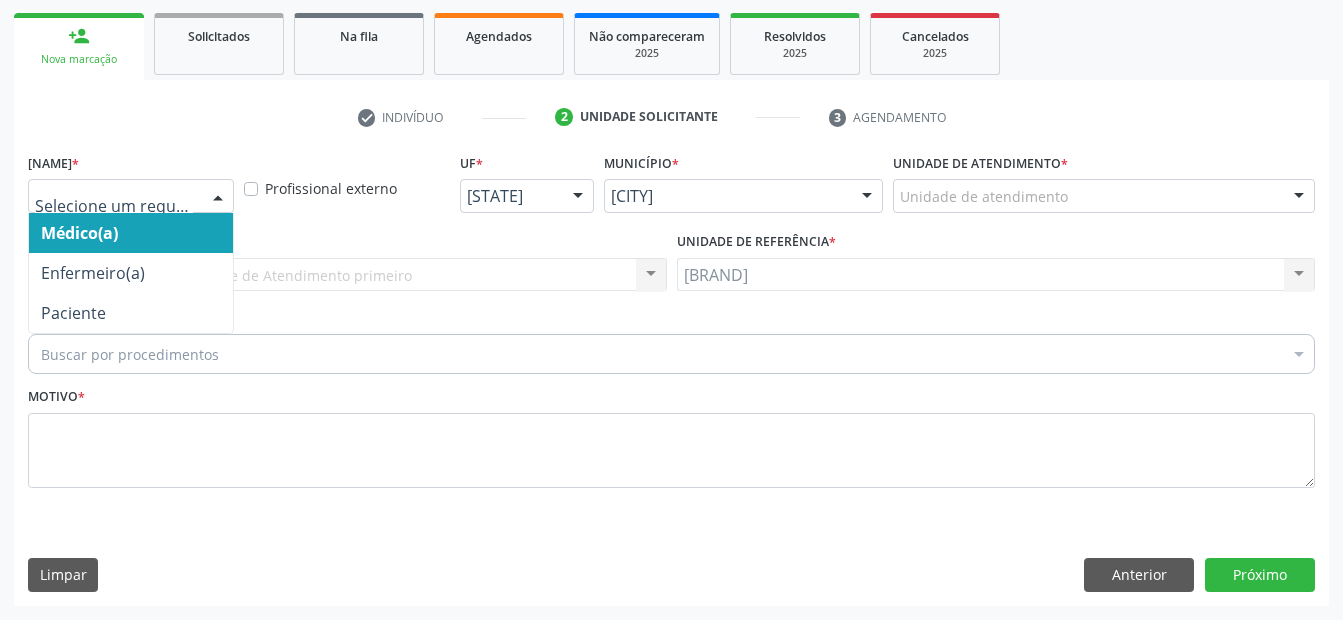 click at bounding box center (218, 197) 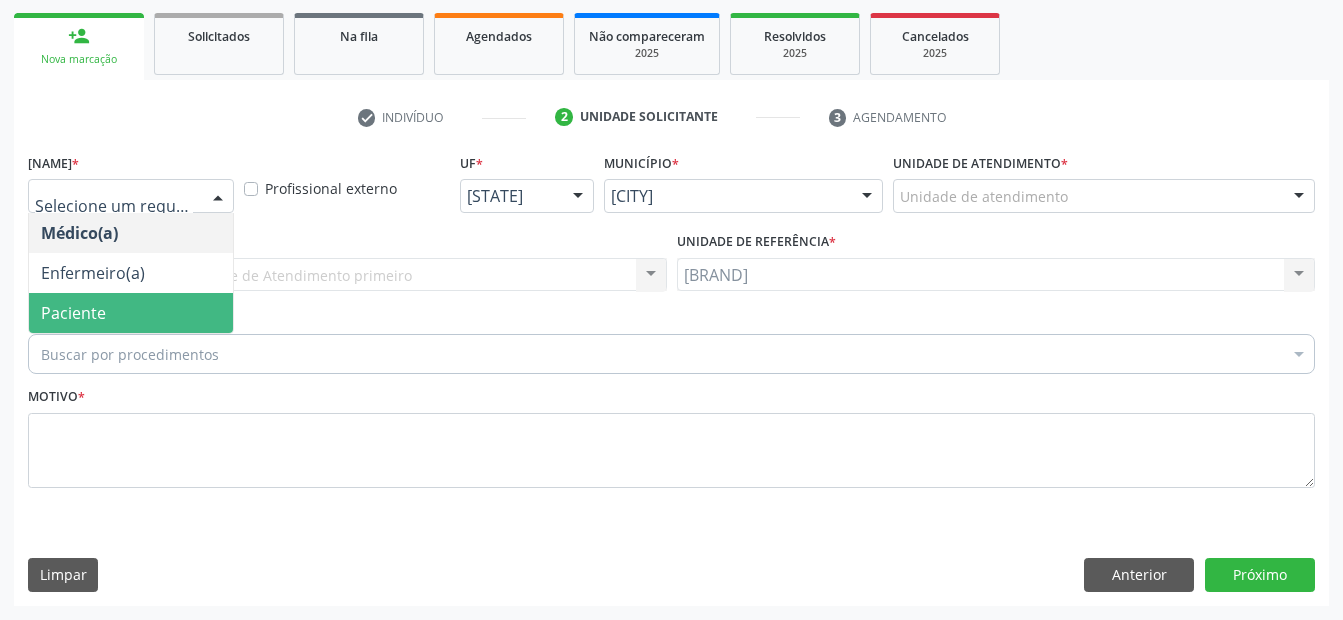 click on "Paciente" at bounding box center (131, 313) 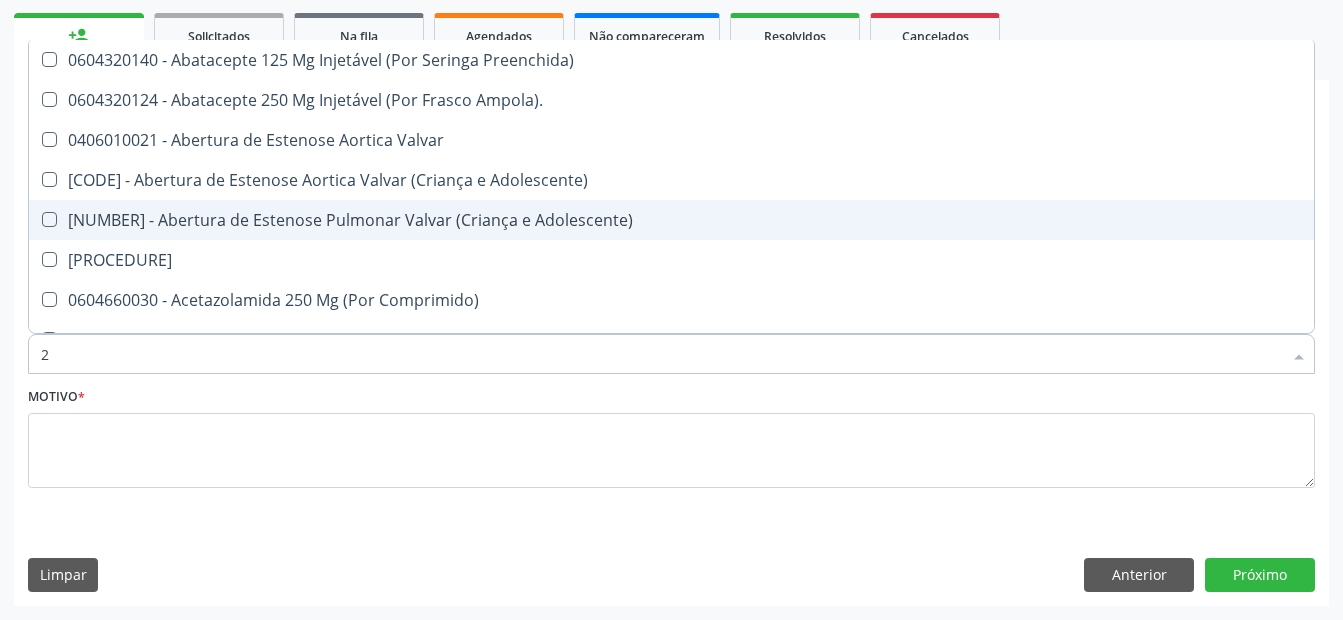 type on "22" 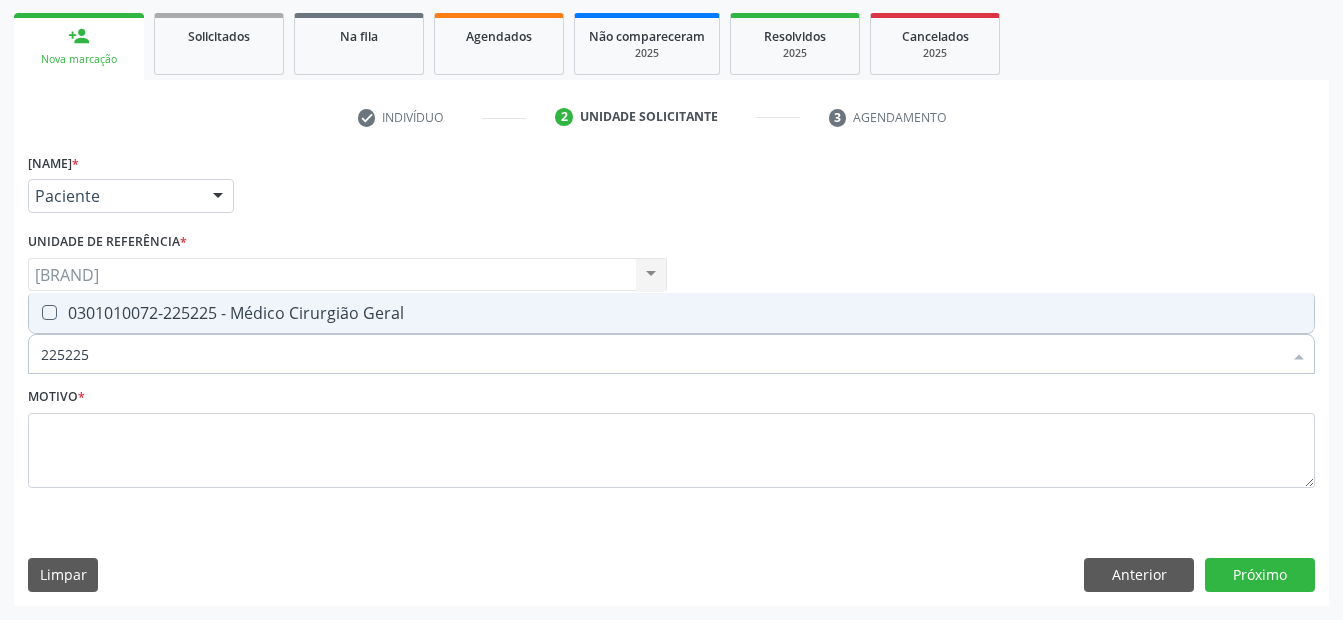 click at bounding box center [49, 312] 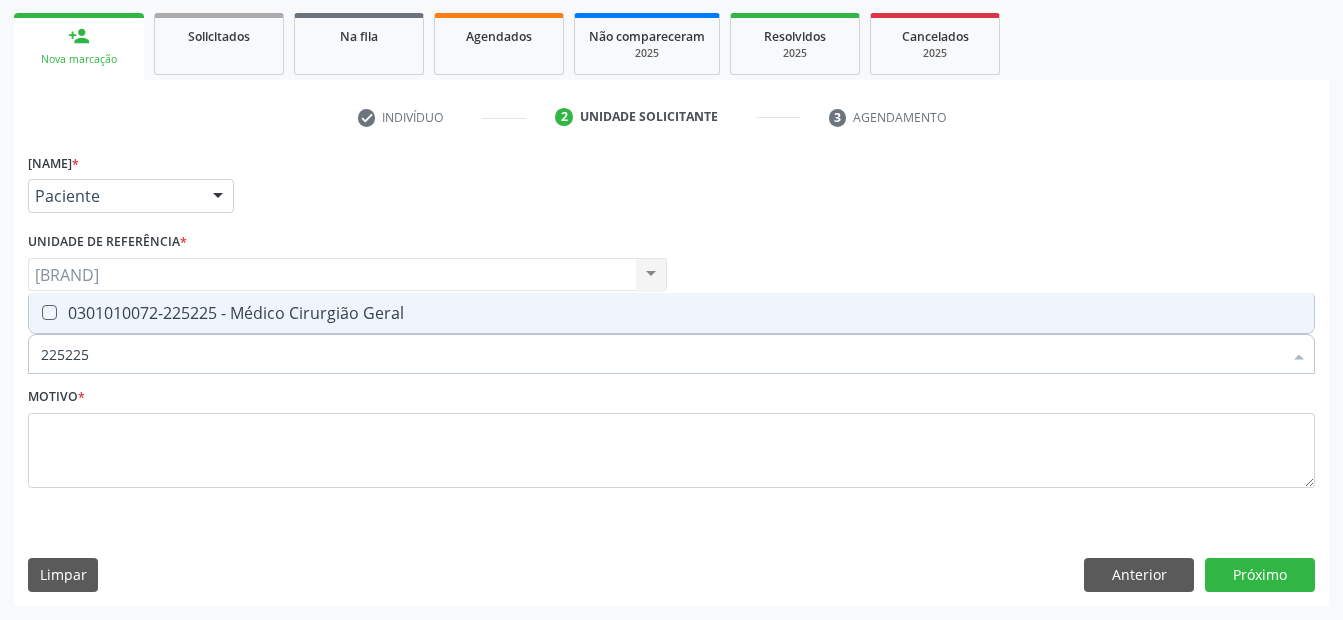 click at bounding box center (35, 312) 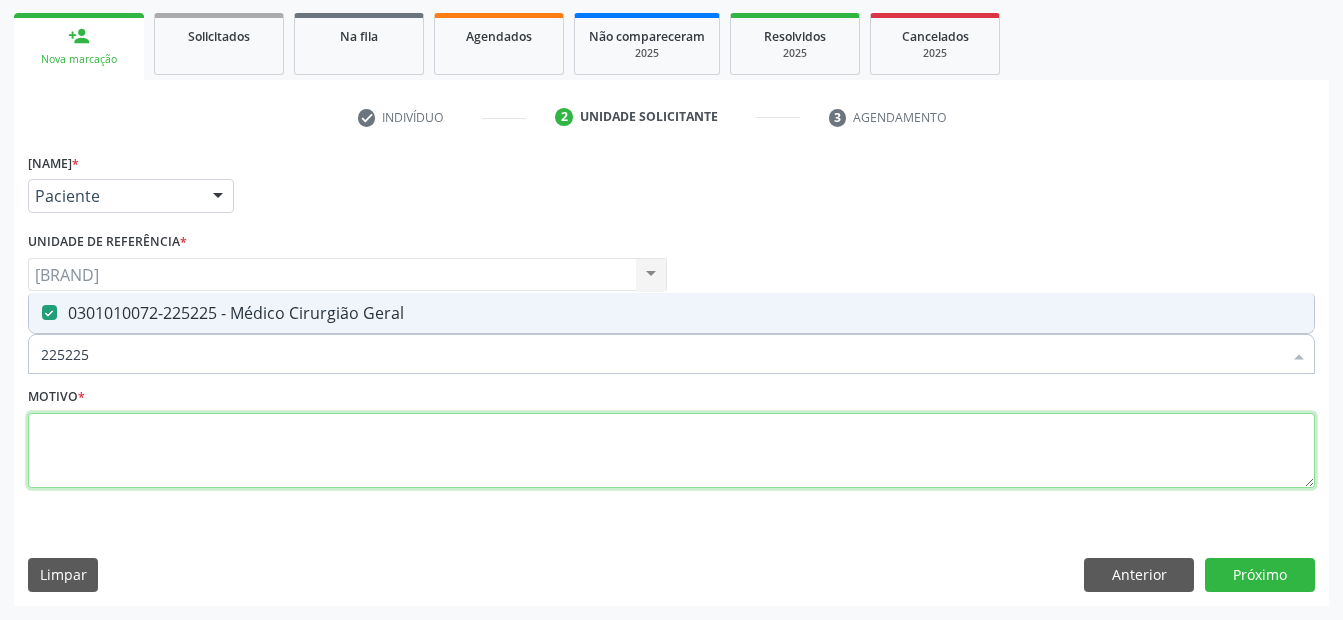 click at bounding box center [671, 451] 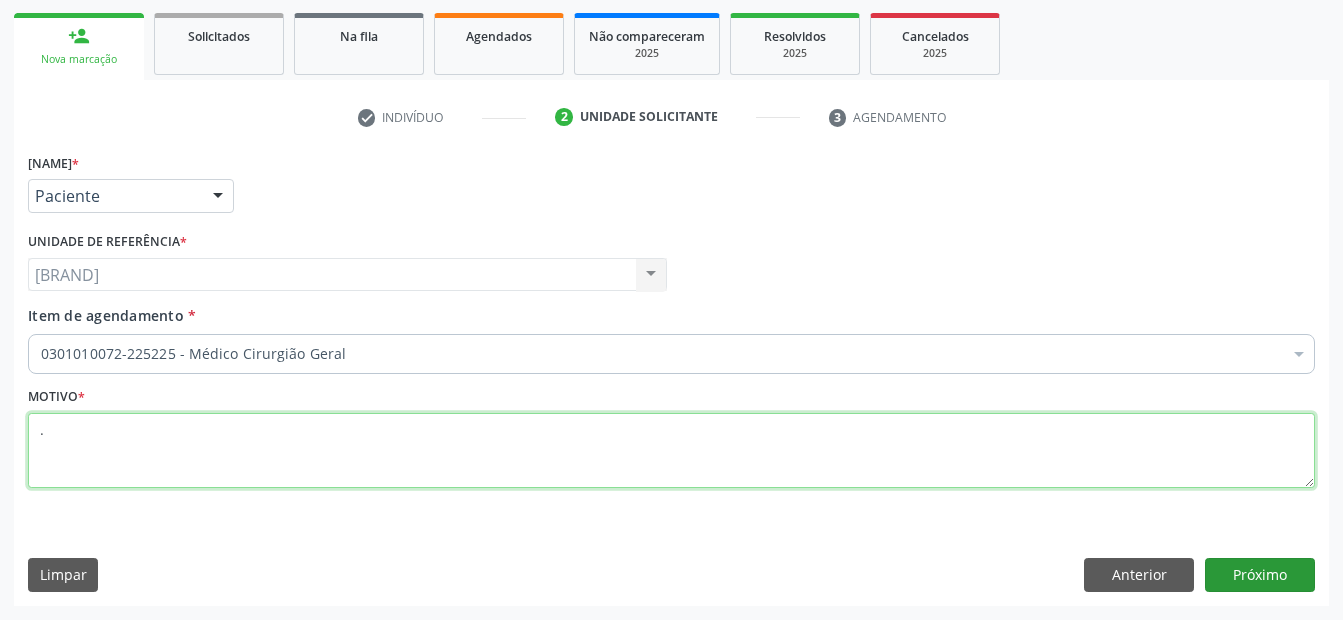 type on "." 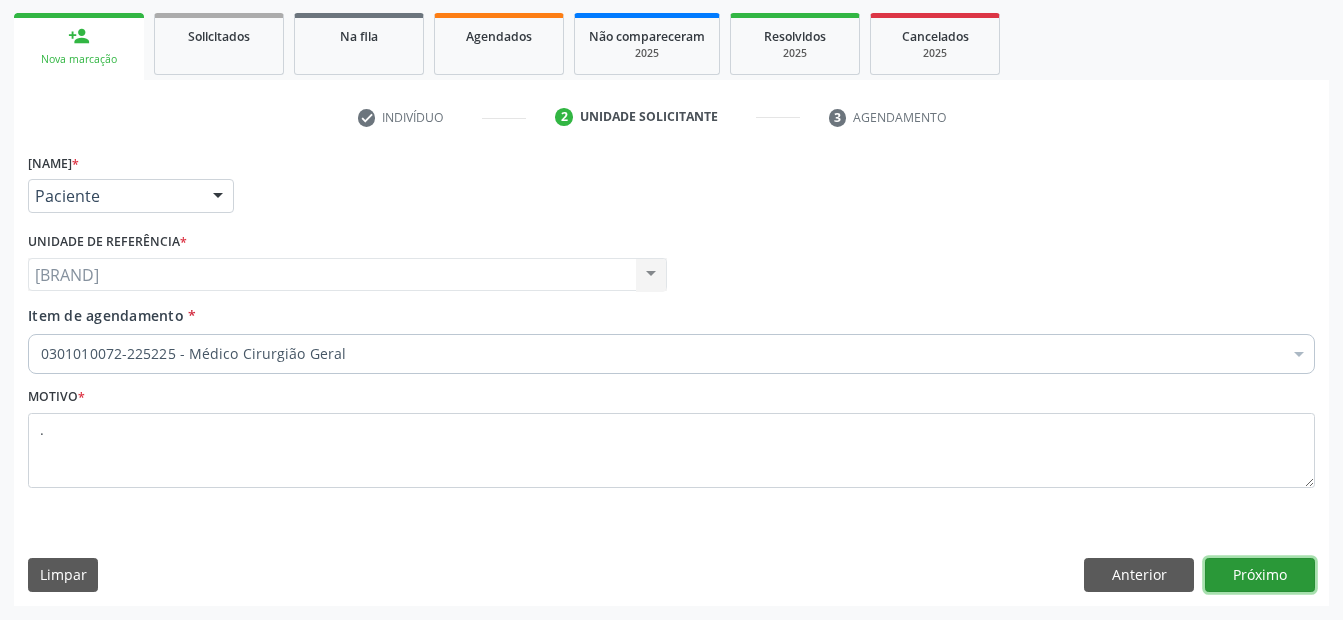 click on "[ADVERB]" at bounding box center (1260, 575) 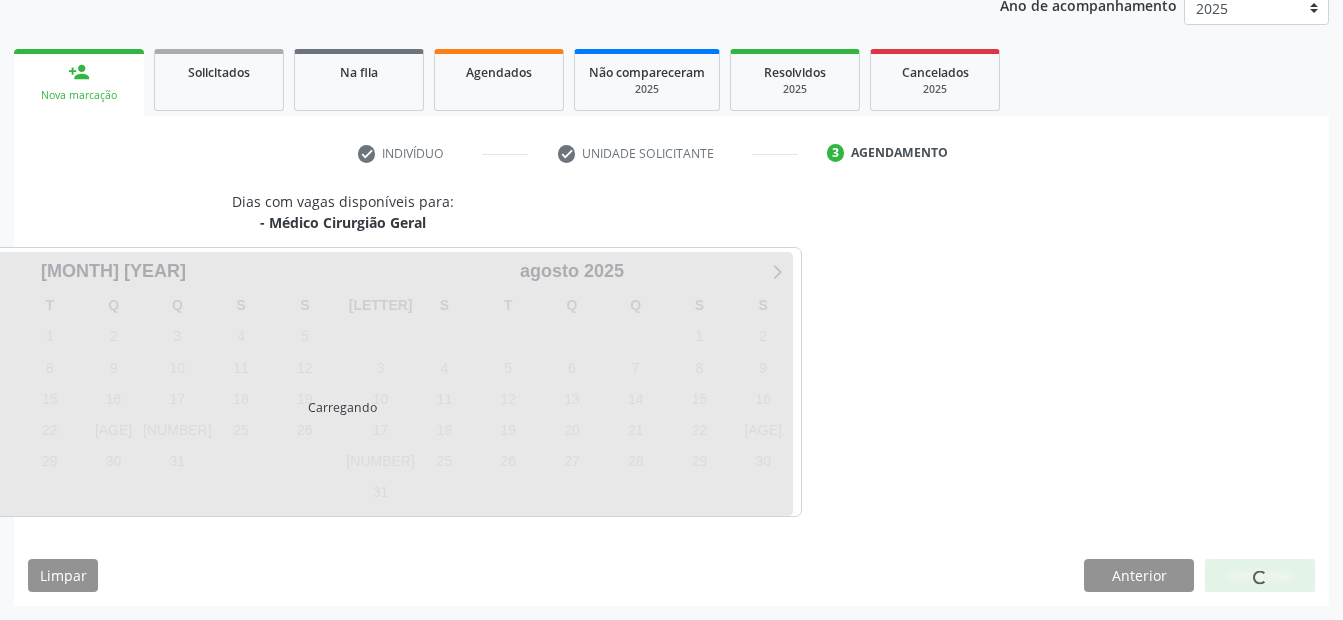 scroll, scrollTop: 250, scrollLeft: 0, axis: vertical 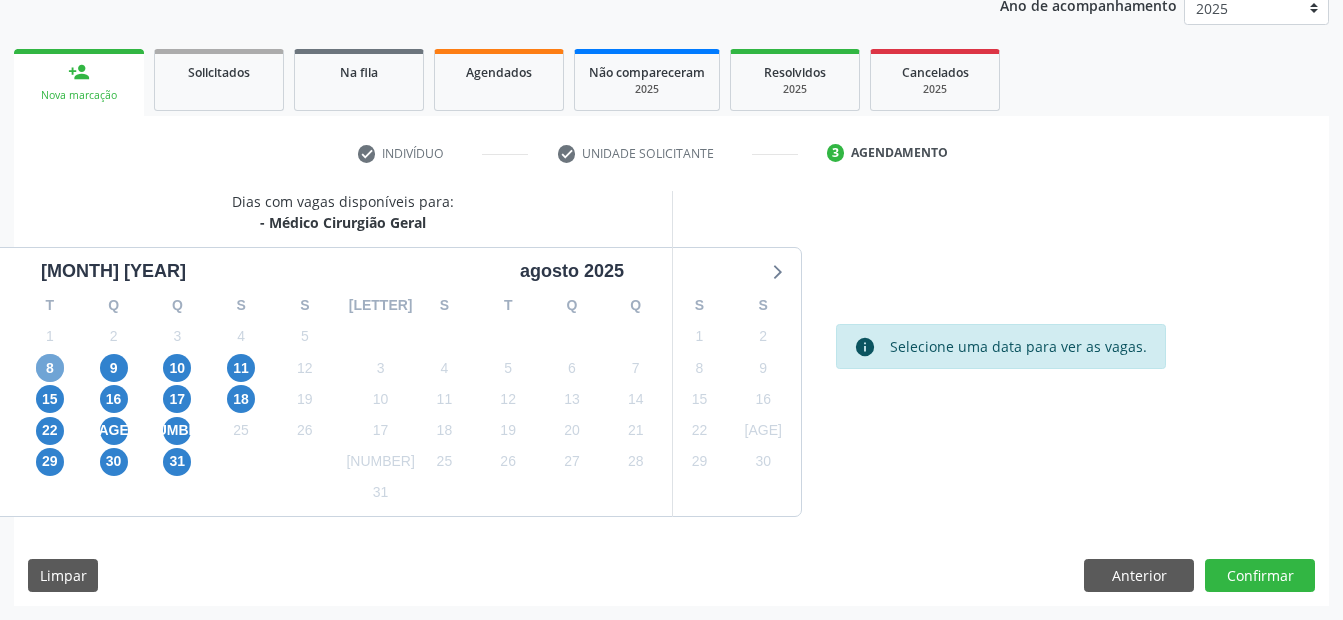 click on "8" at bounding box center (50, 368) 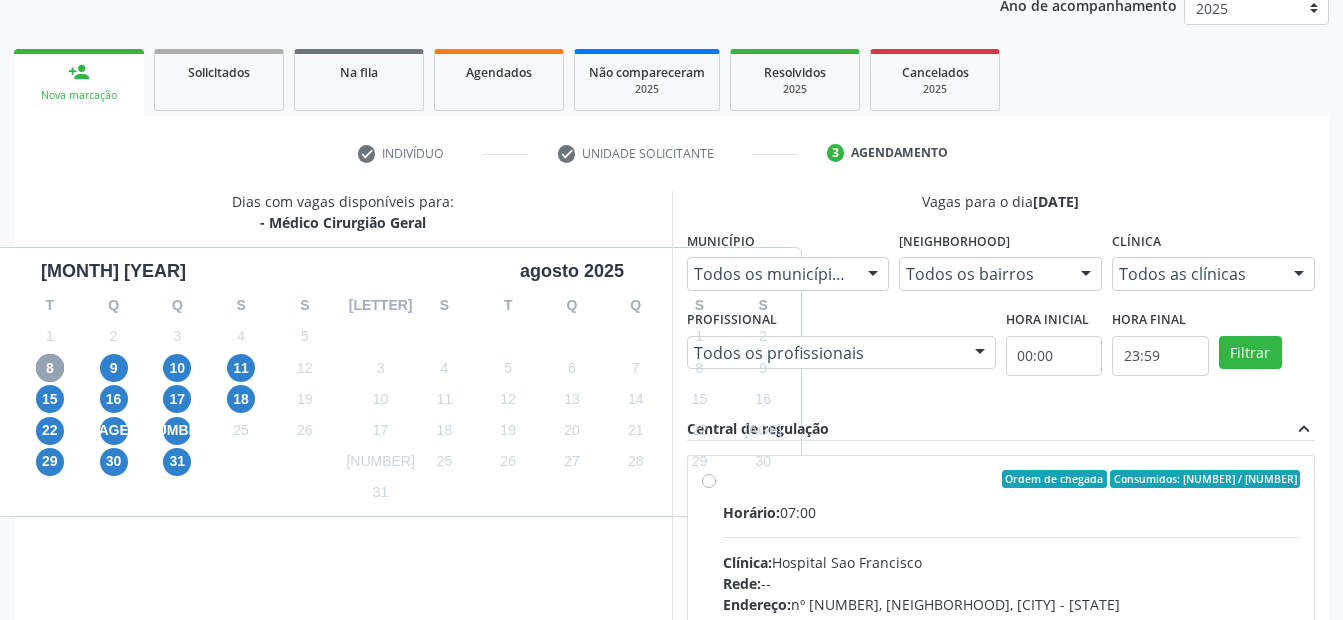 scroll, scrollTop: 450, scrollLeft: 0, axis: vertical 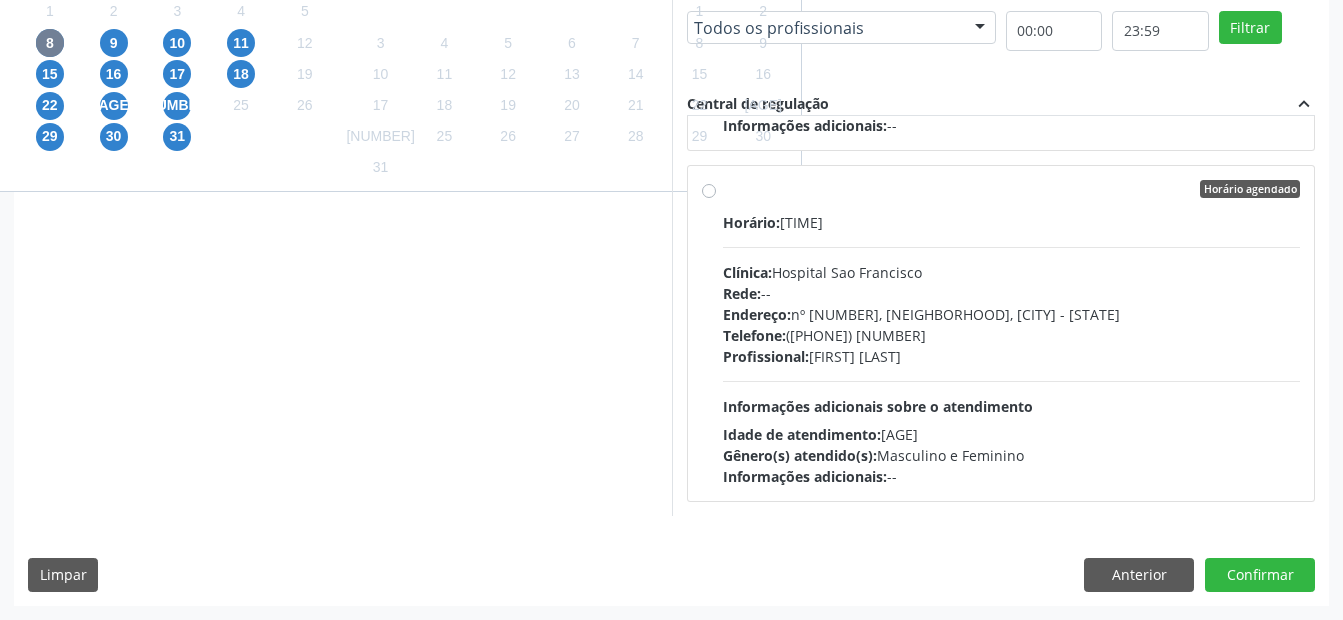 click on "7" at bounding box center (-14, 43) 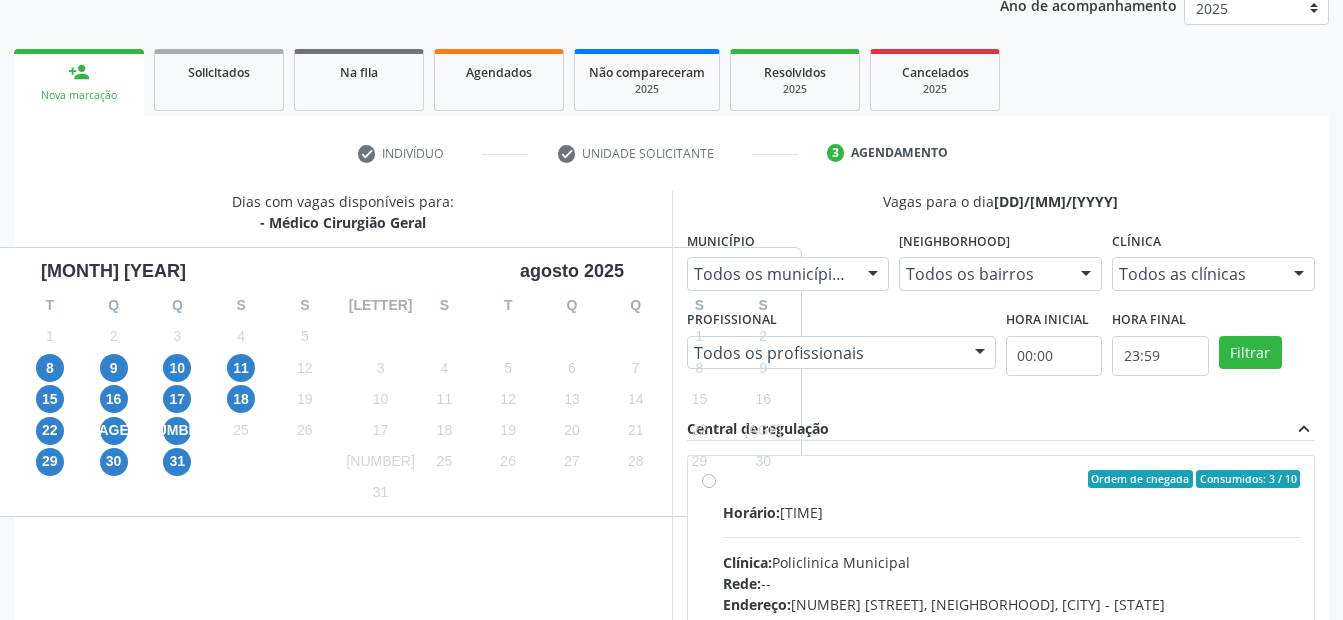 scroll, scrollTop: 539, scrollLeft: 0, axis: vertical 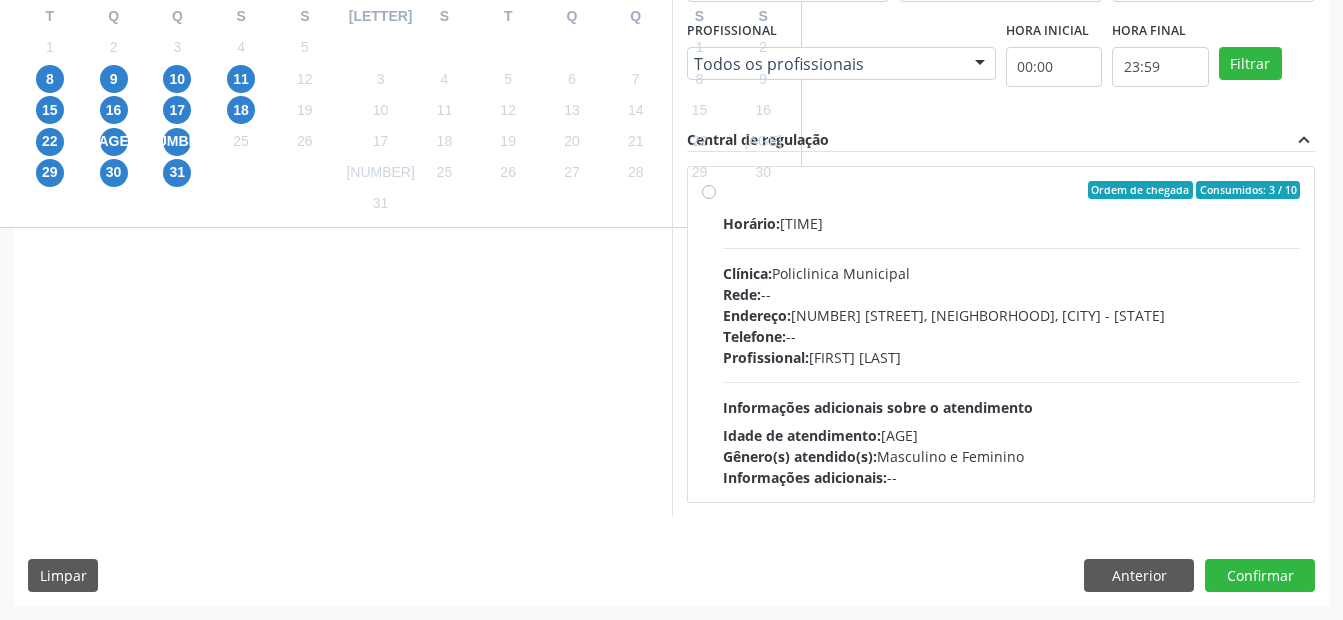 click on "Ordem de chegada
Consumidos: 3 / 10
Horário:   08:30
Clínica:  Policlinica Municipal
Rede:
--
Endereço:   Predio, nº S/N, Ipsep, Serra Talhada - PE
Telefone:   --
Profissional:
Thiago Figueiredo Felix
Informações adicionais sobre o atendimento
Idade de atendimento:
de 0 a 120 anos
Gênero(s) atendido(s):
Masculino e Feminino
Informações adicionais:
--" at bounding box center [1012, 334] 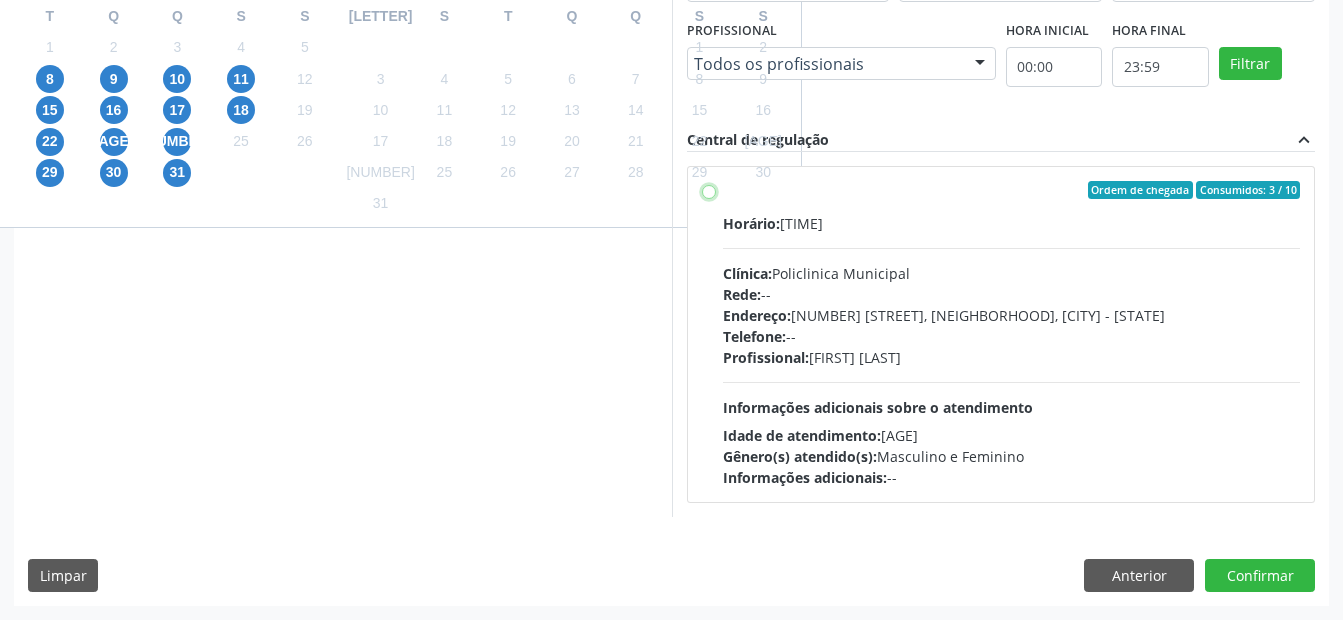 click on "Ordem de chegada
Consumidos: 3 / 10
Horário:   08:30
Clínica:  Policlinica Municipal
Rede:
--
Endereço:   Predio, nº S/N, Ipsep, Serra Talhada - PE
Telefone:   --
Profissional:
Thiago Figueiredo Felix
Informações adicionais sobre o atendimento
Idade de atendimento:
de 0 a 120 anos
Gênero(s) atendido(s):
Masculino e Feminino
Informações adicionais:
--" at bounding box center [709, 190] 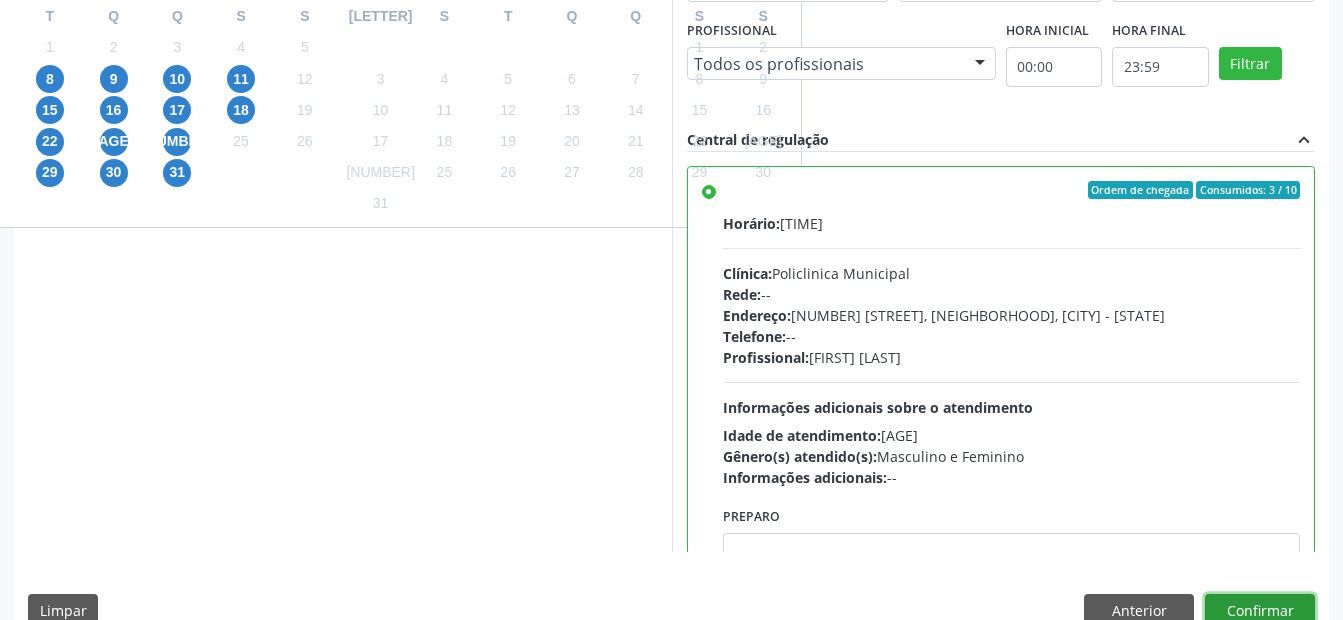 click on "Confirmar" at bounding box center [1260, 611] 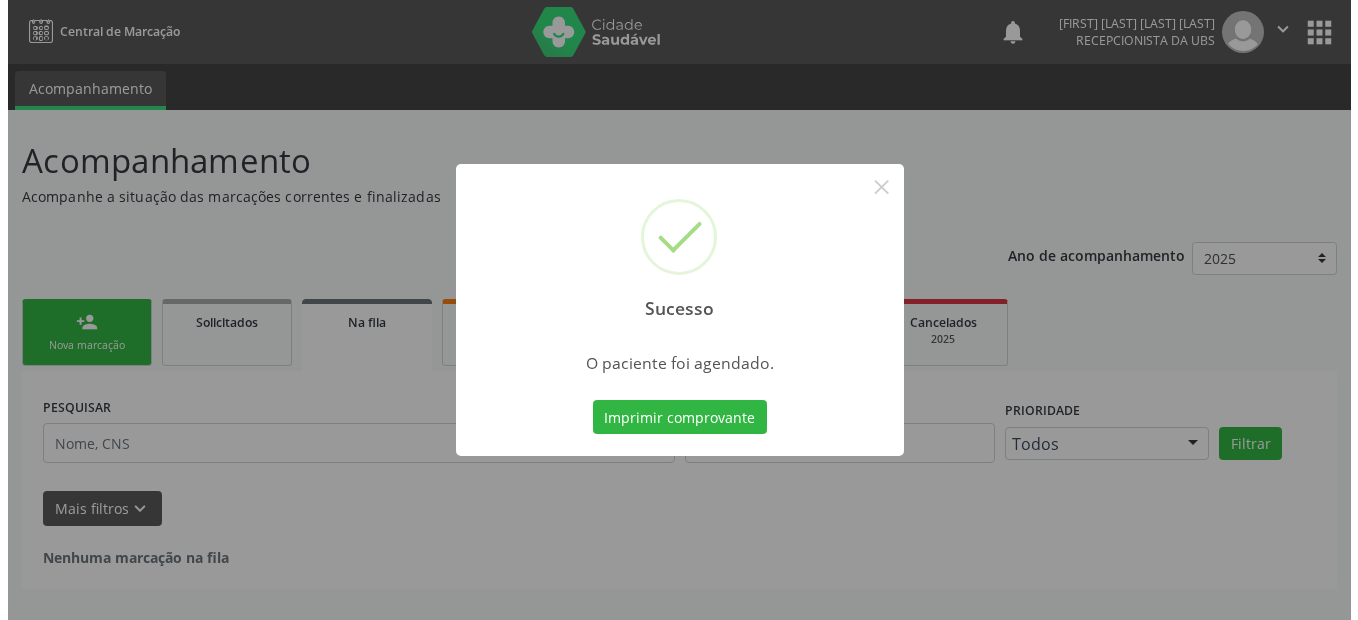 scroll, scrollTop: 0, scrollLeft: 0, axis: both 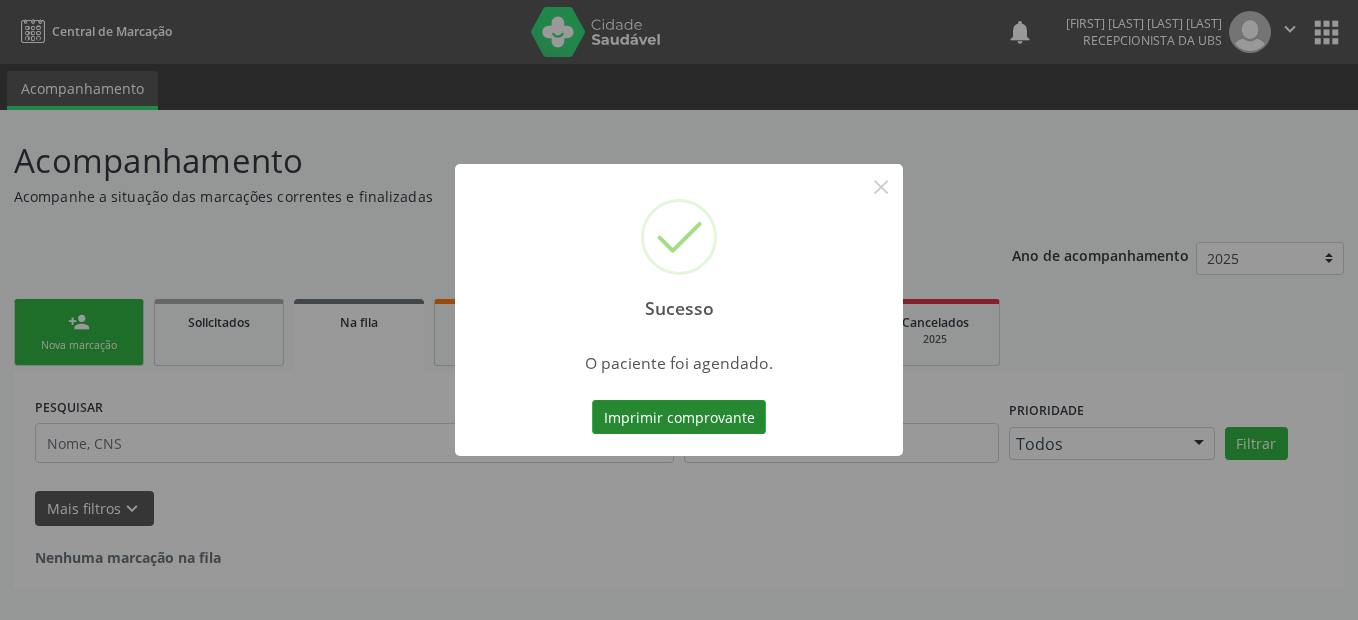 click on "Imprimir comprovante" at bounding box center [679, 417] 